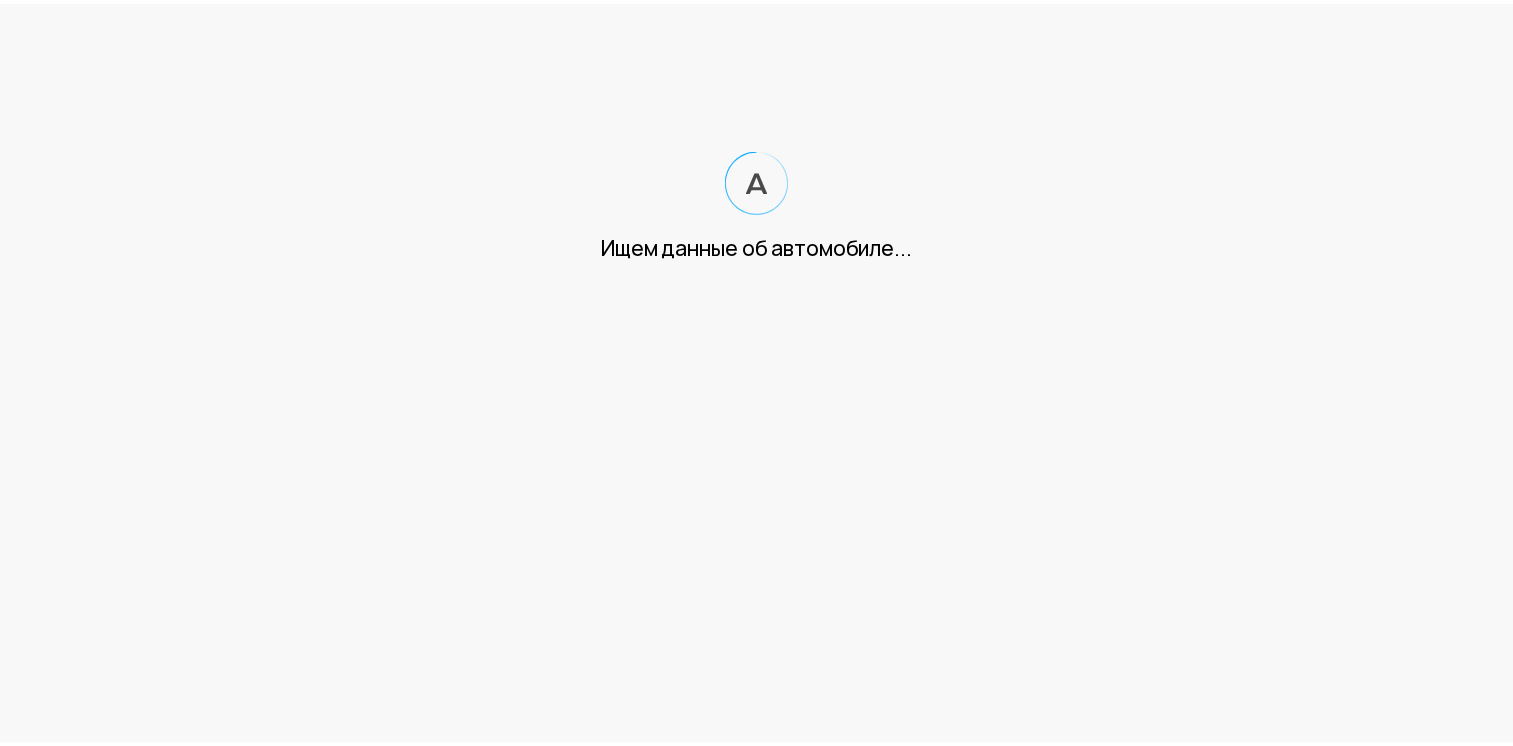 scroll, scrollTop: 0, scrollLeft: 0, axis: both 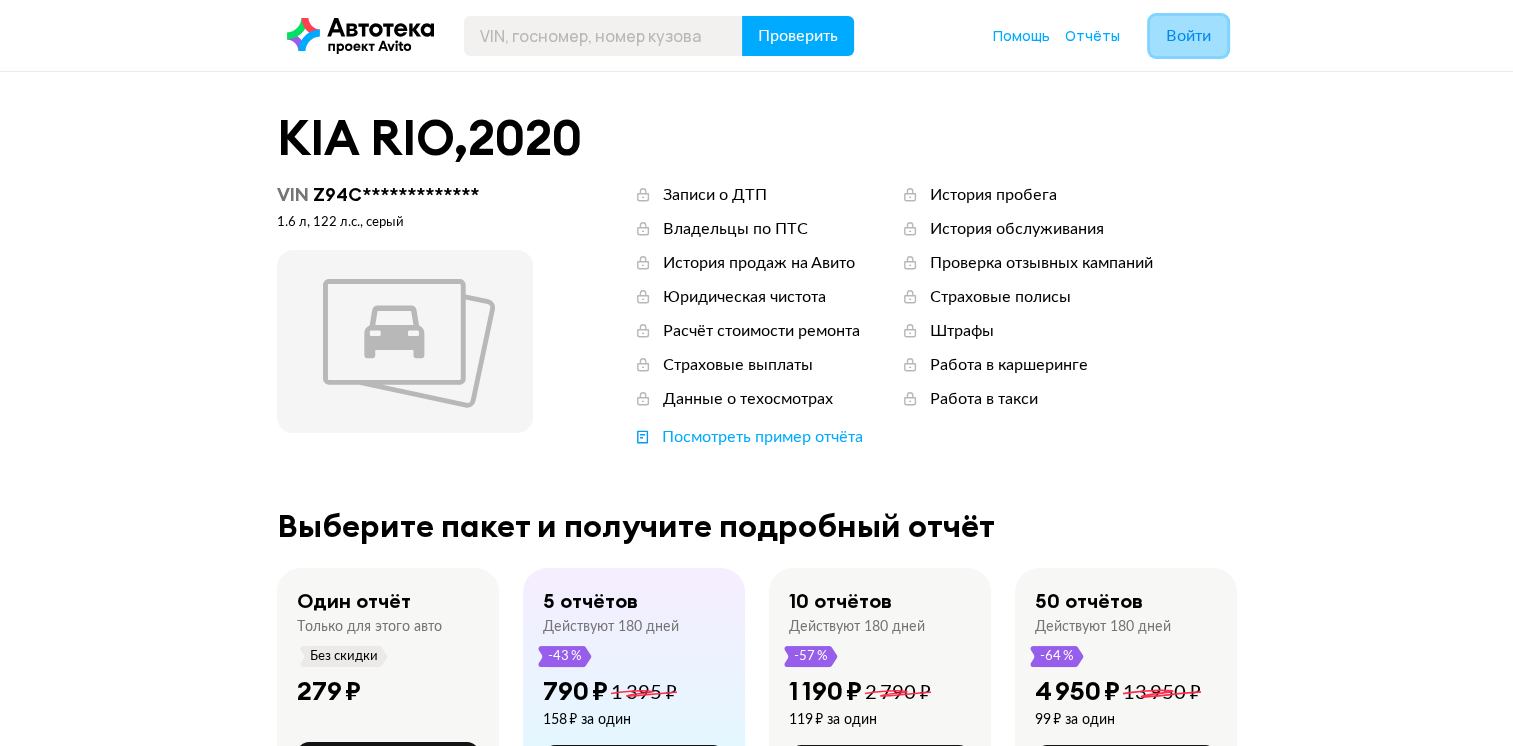 click on "Войти" at bounding box center [1188, 36] 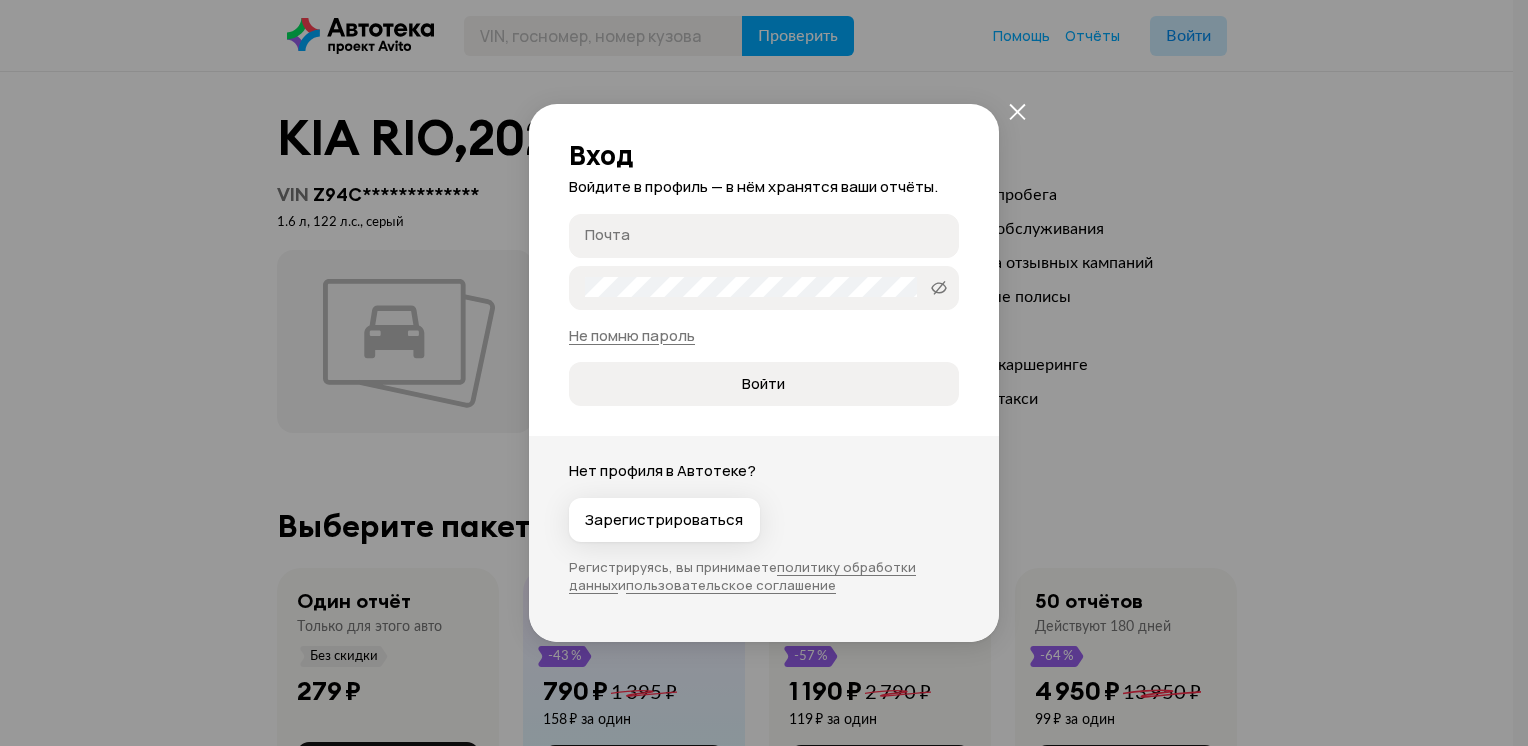 click on "Почта" at bounding box center (767, 235) 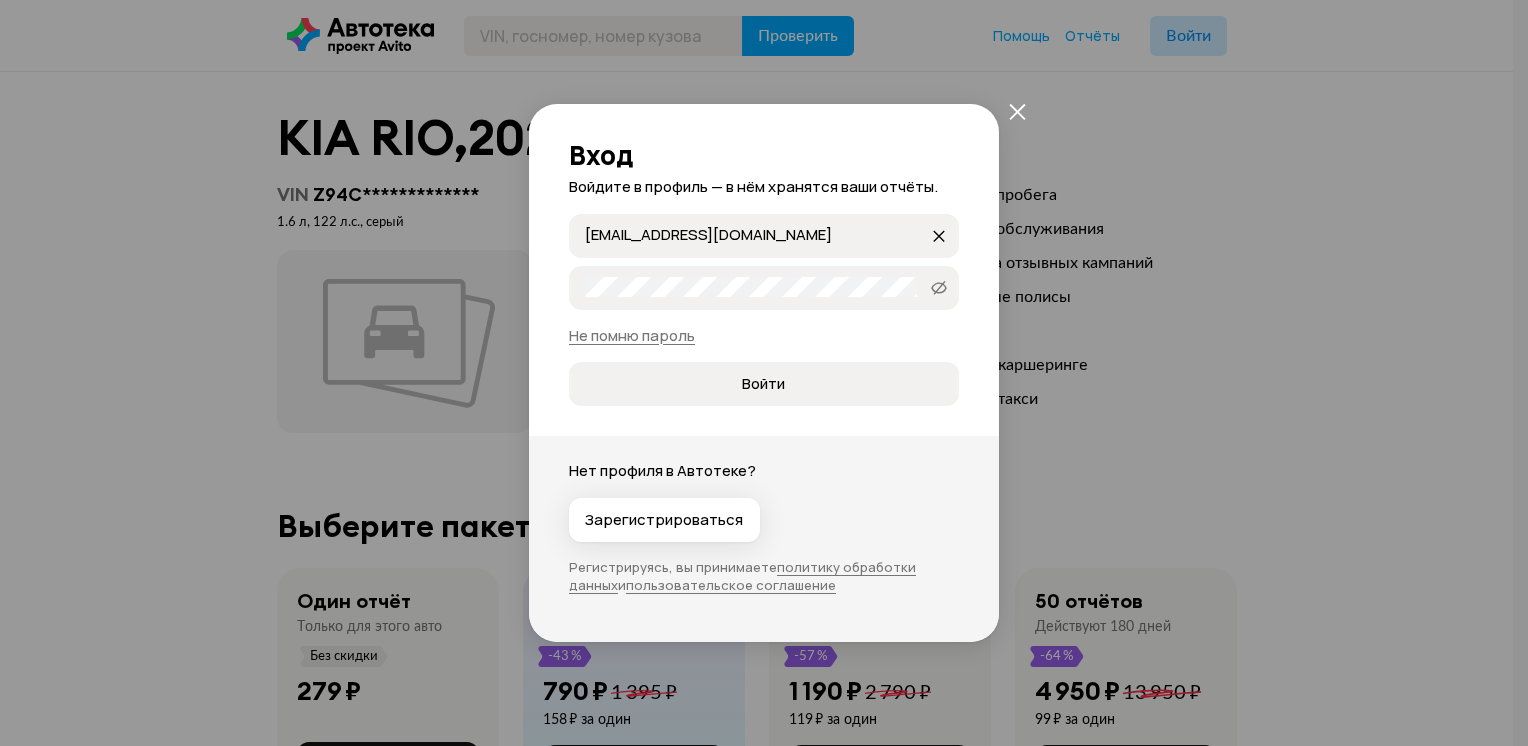 type on "[EMAIL_ADDRESS][DOMAIN_NAME]" 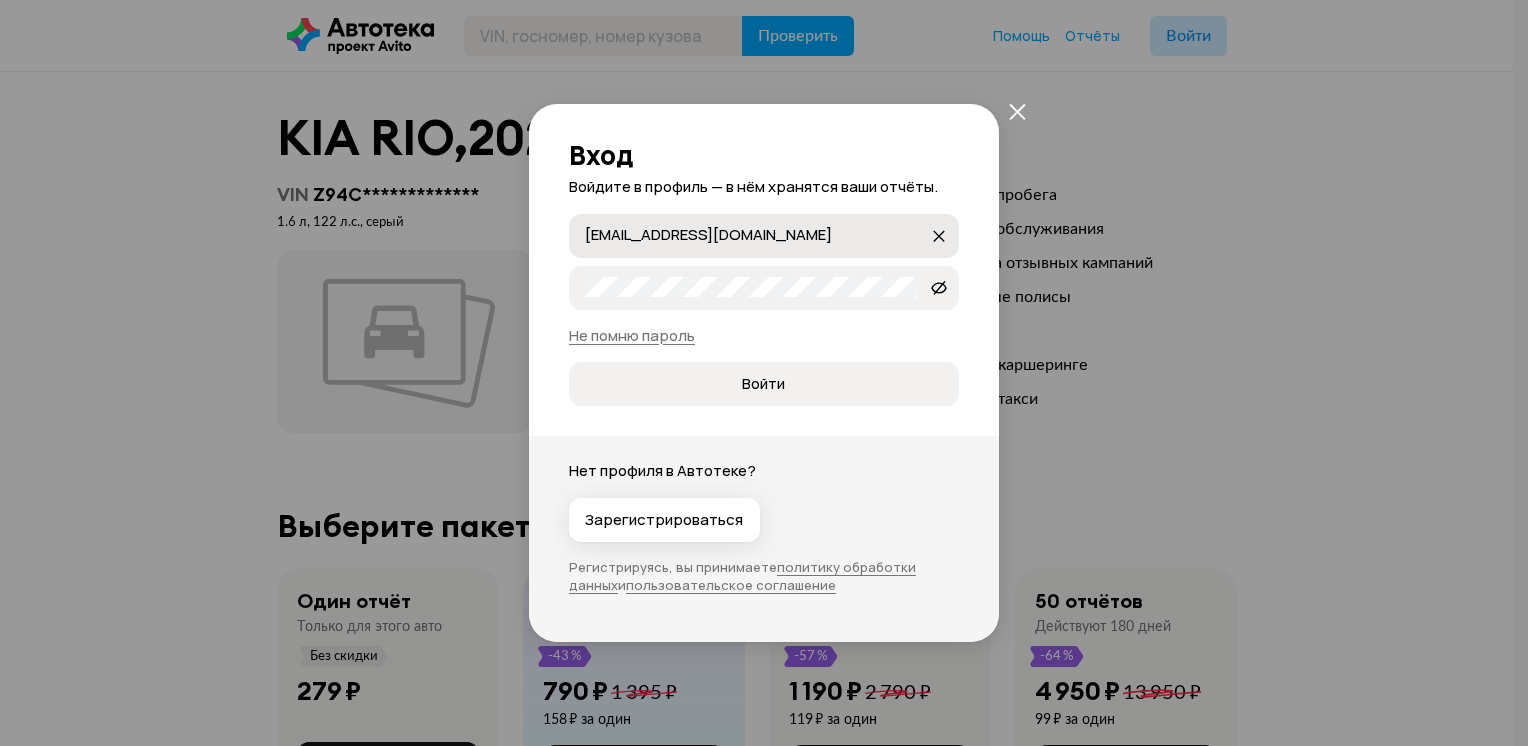 click on "Войти" at bounding box center (764, 384) 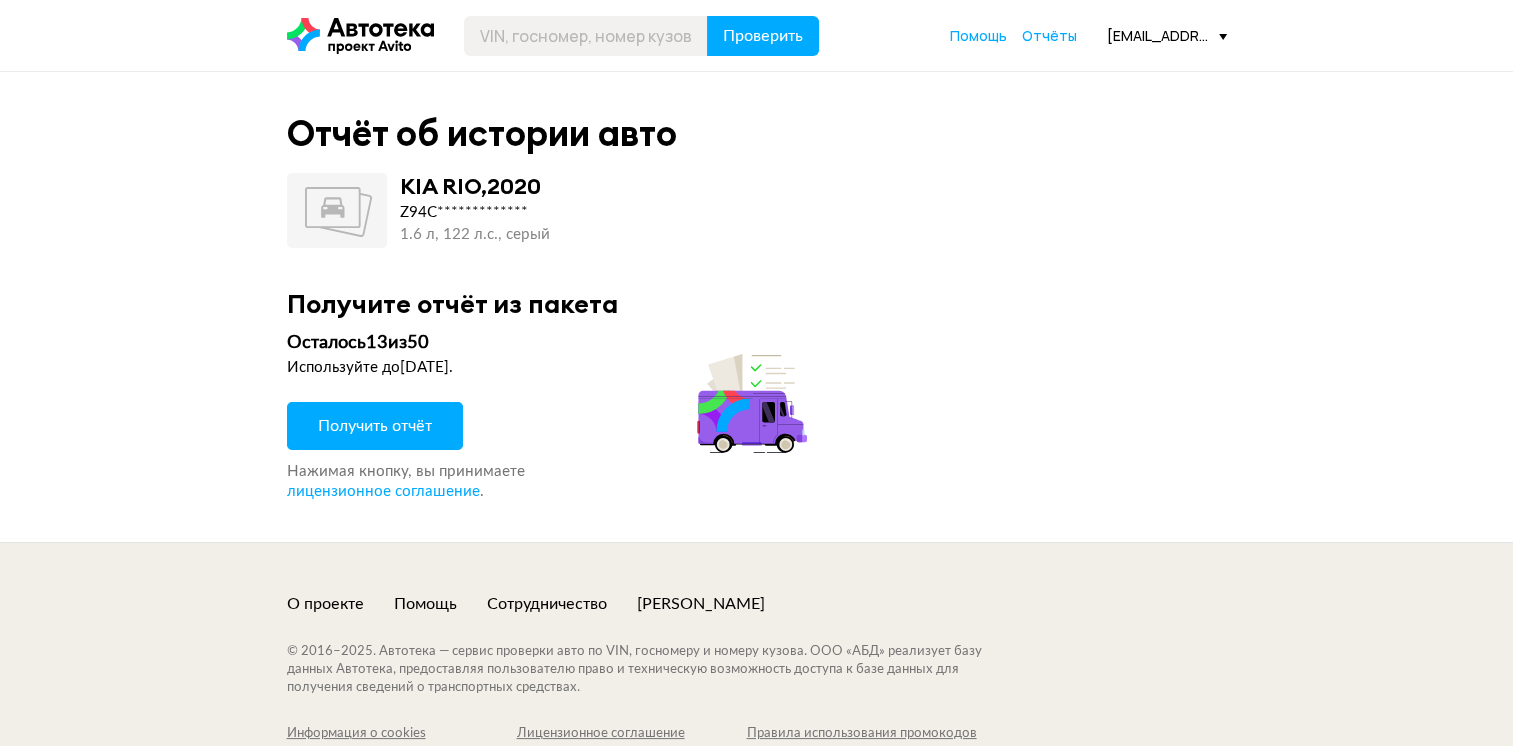 click on "Получить отчёт" at bounding box center (375, 426) 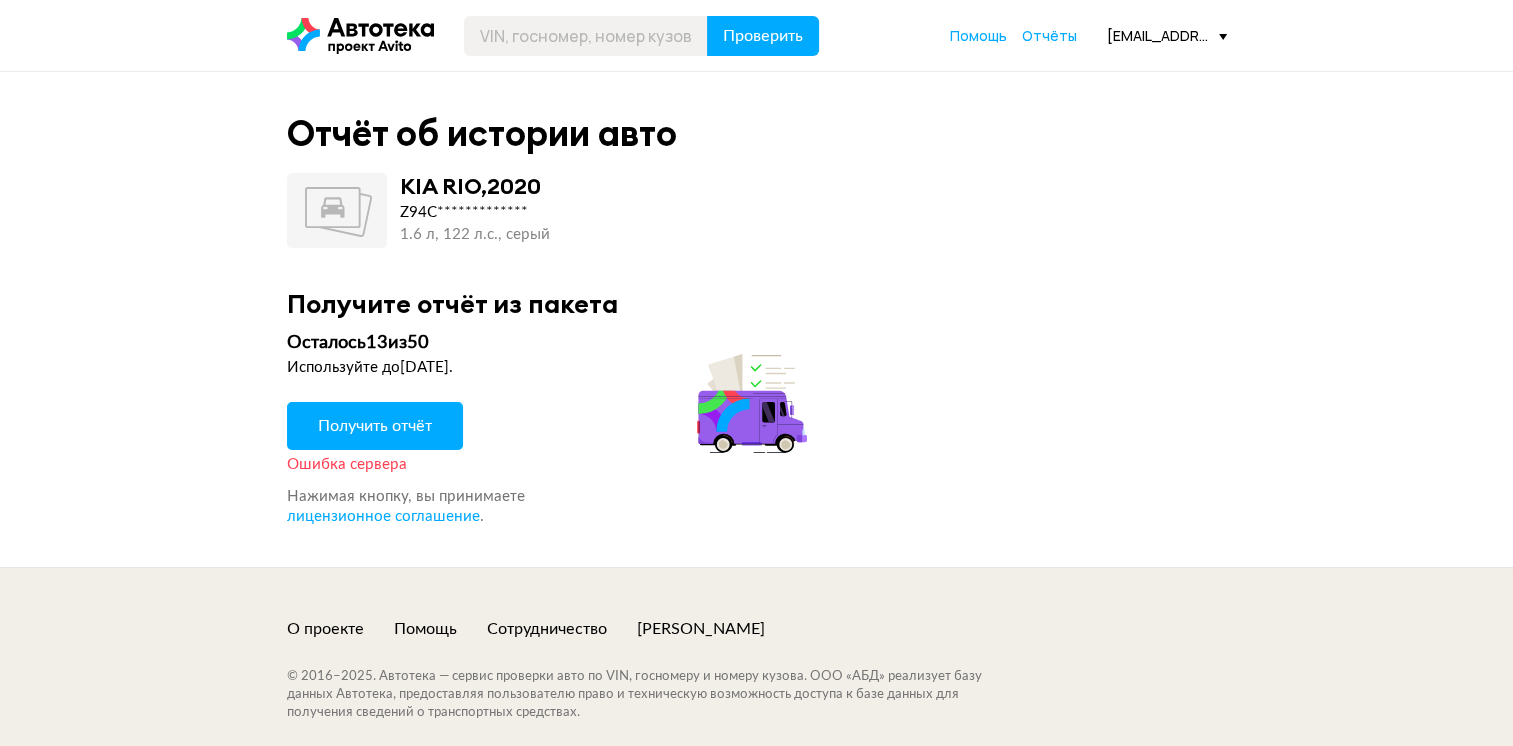 click on "Получить отчёт" at bounding box center (375, 426) 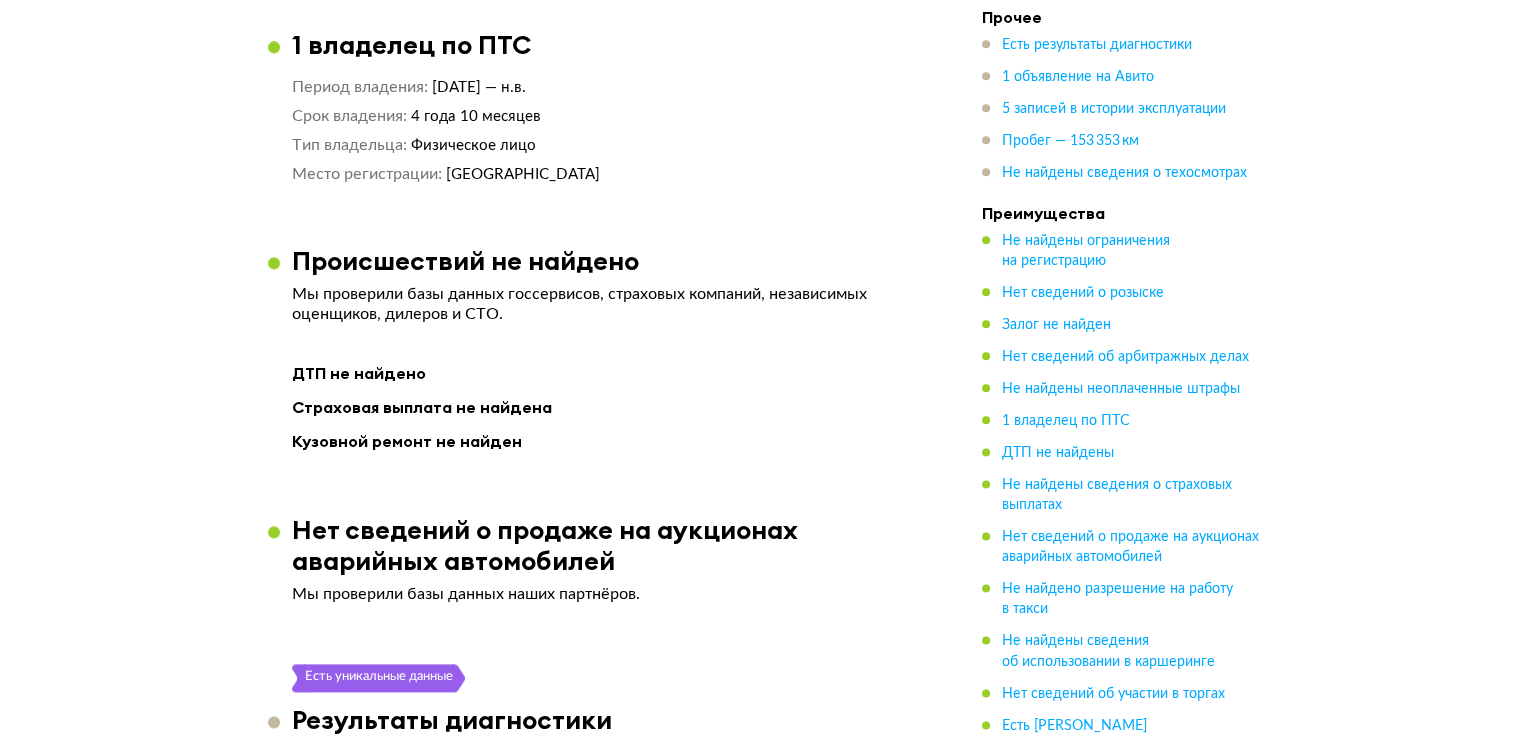 scroll, scrollTop: 2900, scrollLeft: 0, axis: vertical 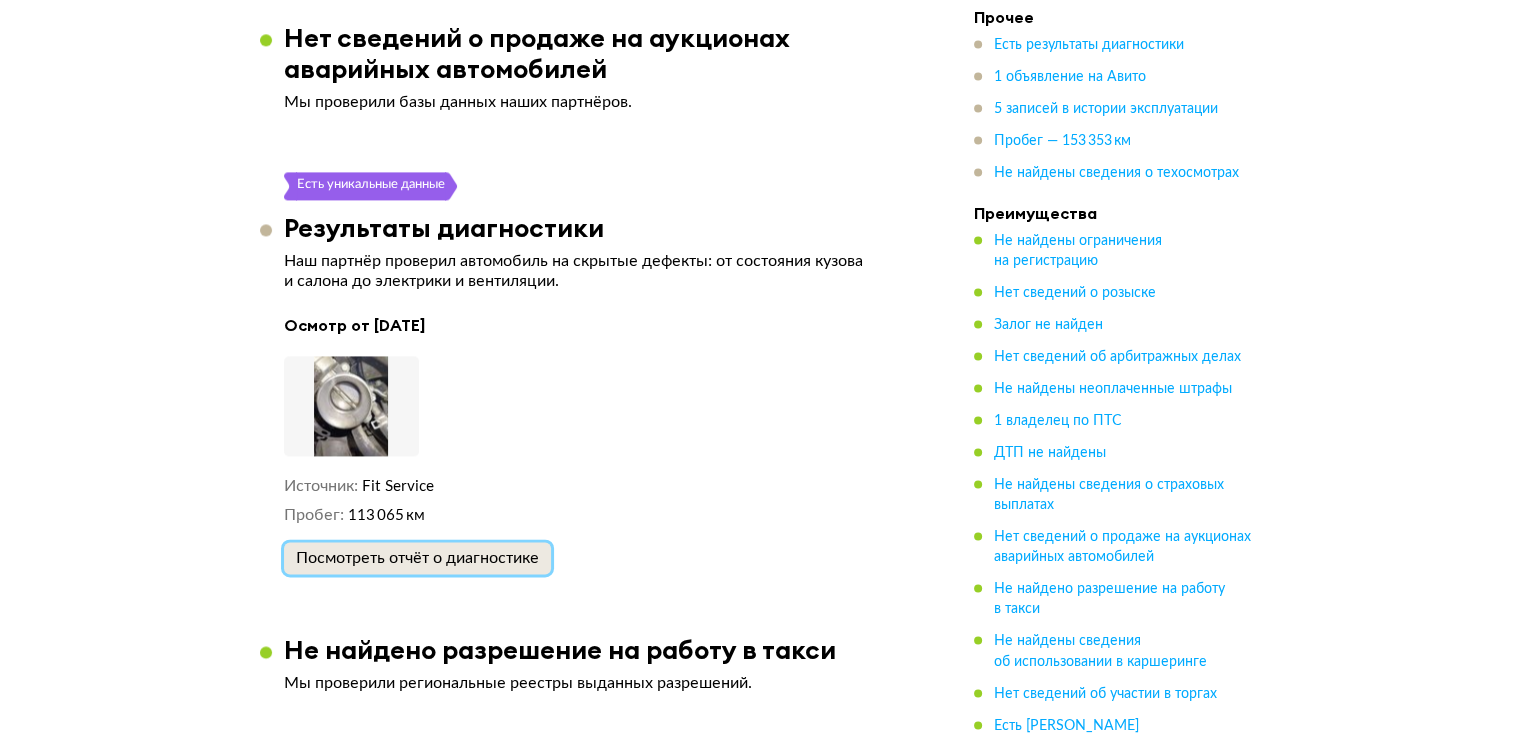 click on "Посмотреть отчёт о диагностике" at bounding box center (417, 558) 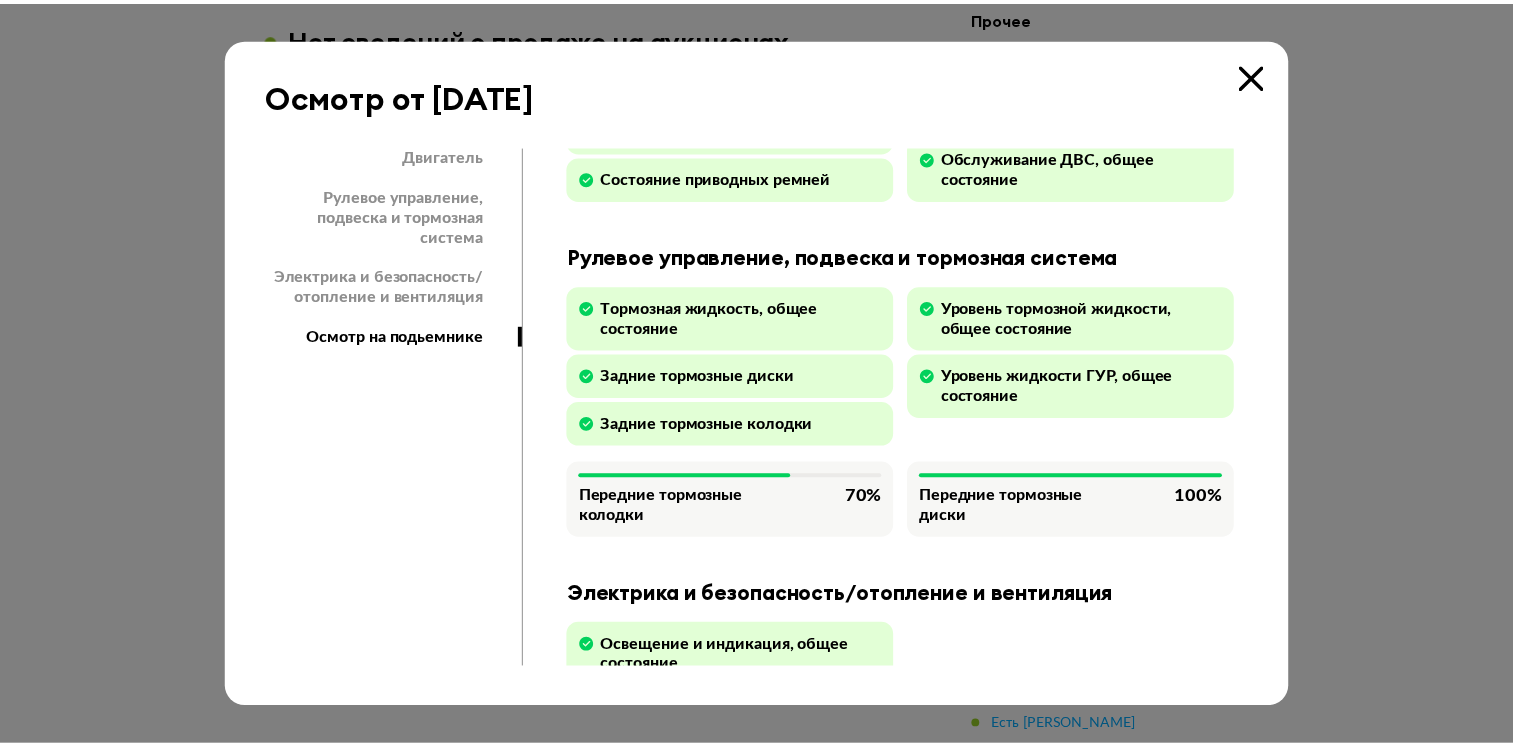 scroll, scrollTop: 0, scrollLeft: 0, axis: both 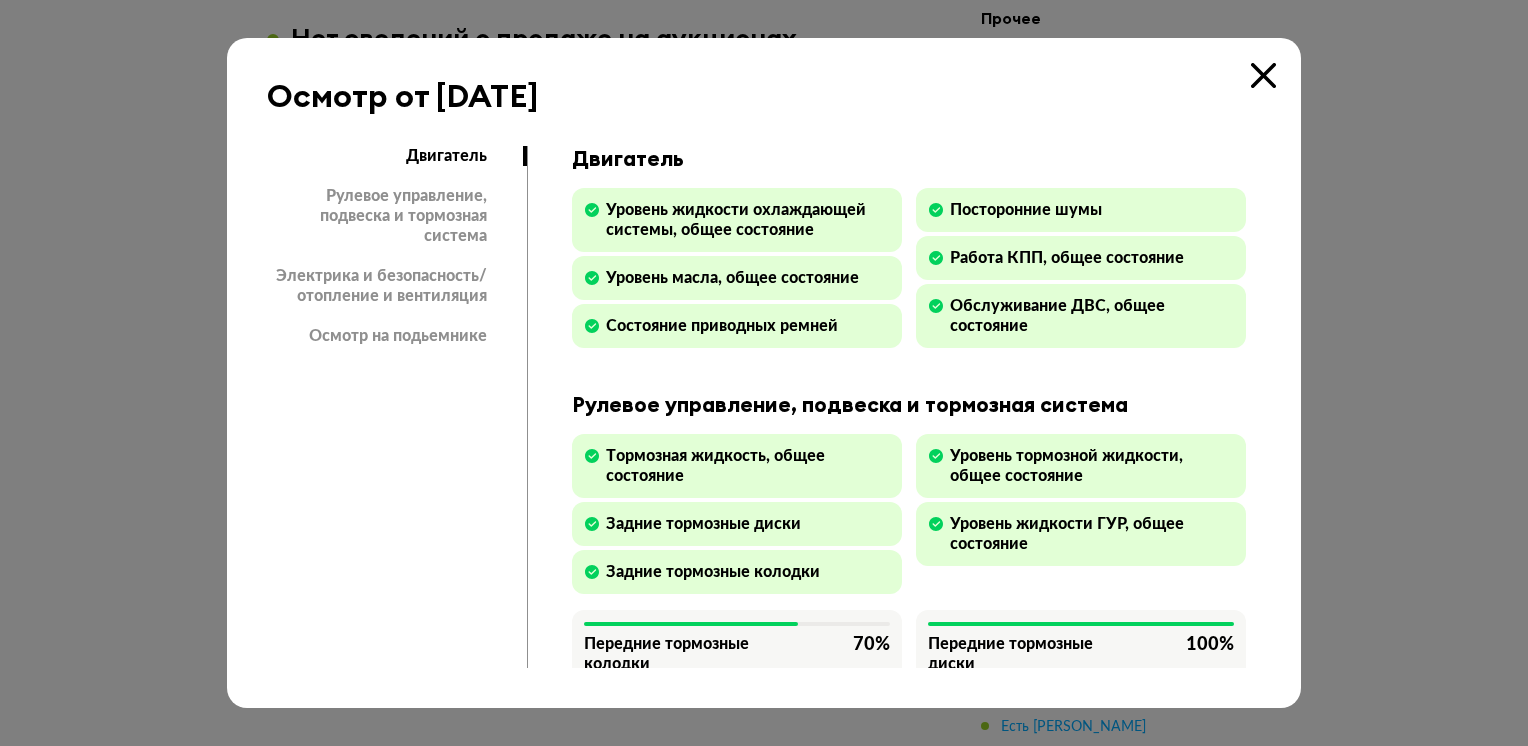 click on "Осмотр от 2 августа 2024 года Двигатель Рулевое управление, подвеска и тормозная система Электрика и безопасность/отопление и вентиляция Осмотр на подьемнике Двигатель Уровень жидкости охлаждающей системы, общее состояние Уровень масла, общее состояние Состояние приводных ремней Посторонние шумы Работа КПП, общее состояние Обслуживание ДВС, общее состояние Рулевое управление, подвеска и тормозная система Тормозная жидкость, общее состояние Задние тормозные диски Задние тормозные колодки Уровень тормозной жидкости, общее состояние 70 % 100 %" at bounding box center [763, 373] 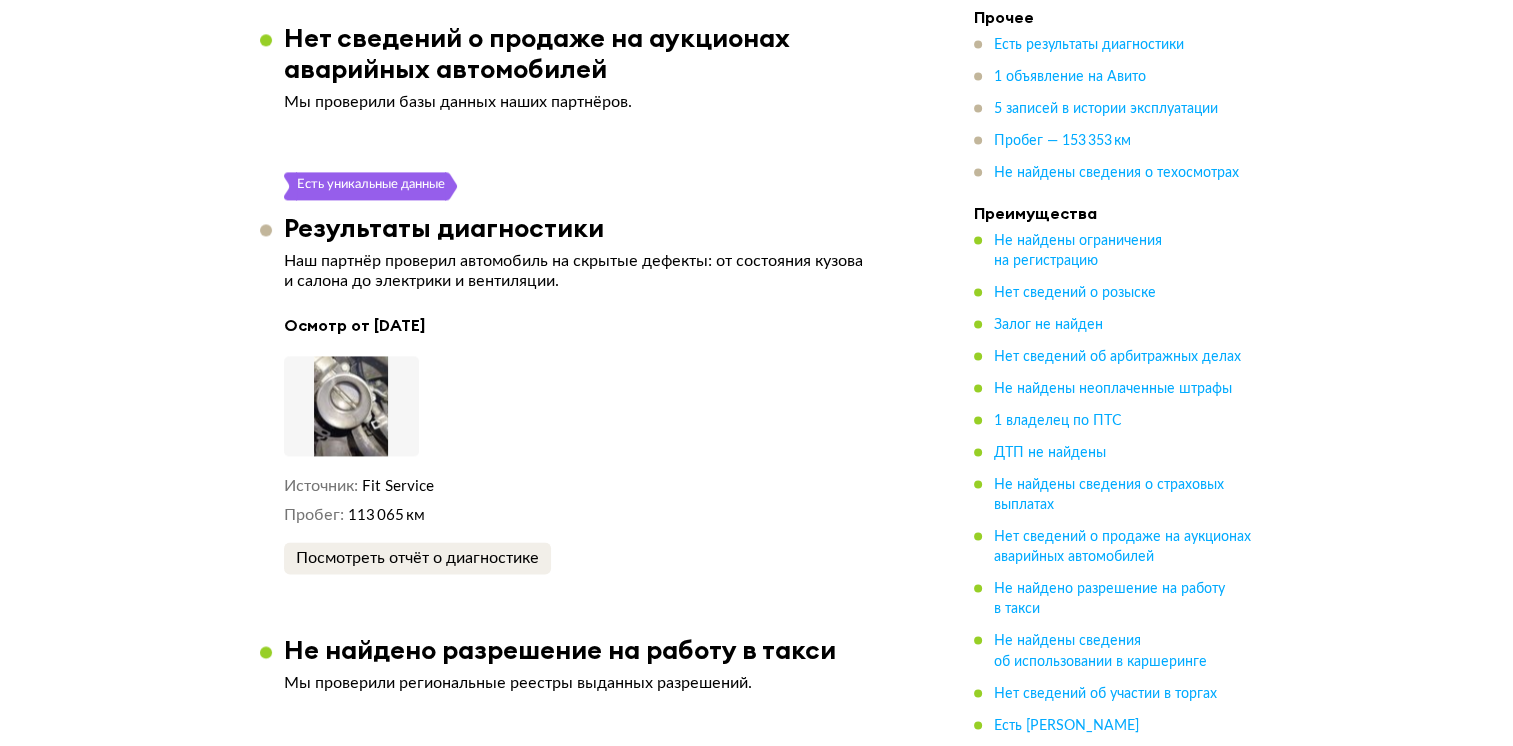 click at bounding box center (351, 406) 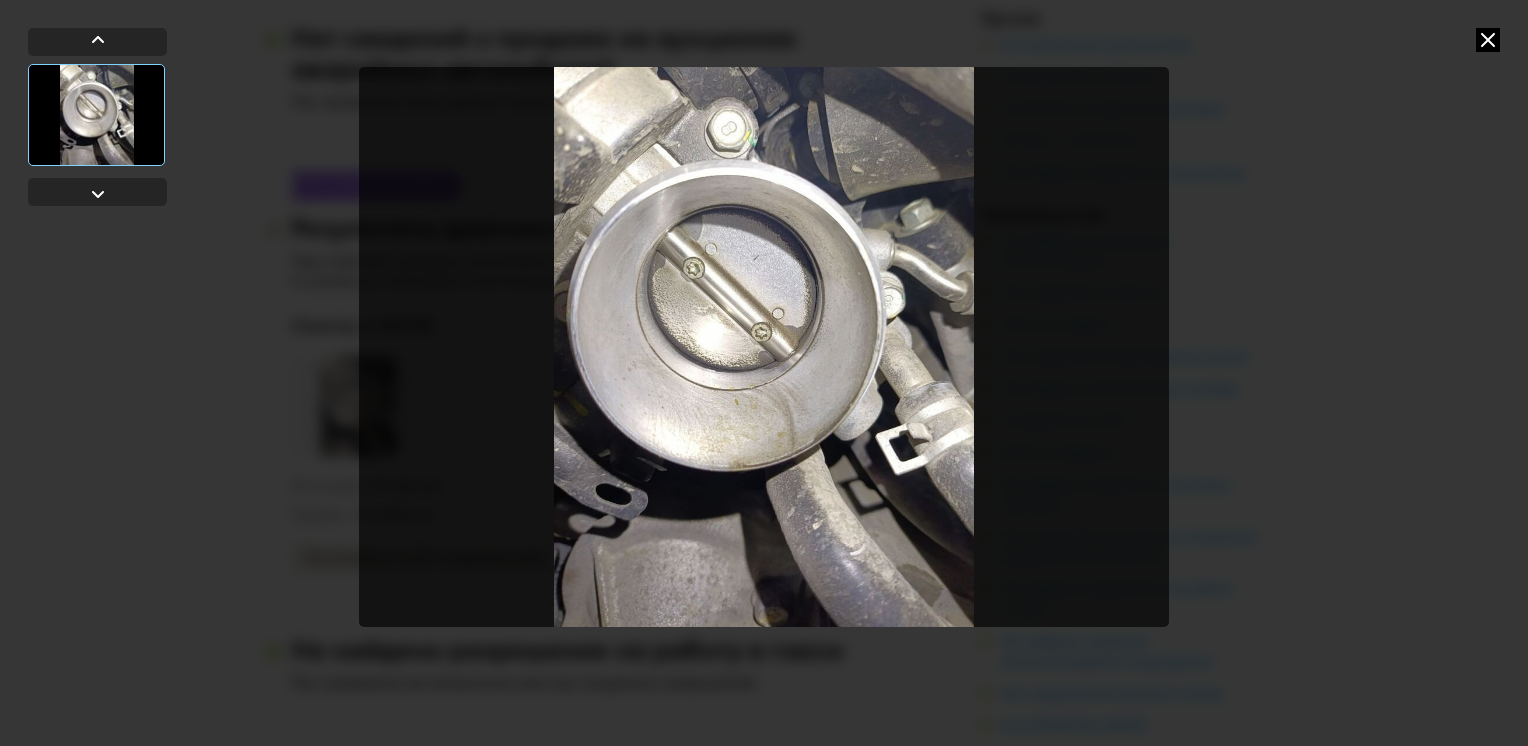 click at bounding box center [1488, 40] 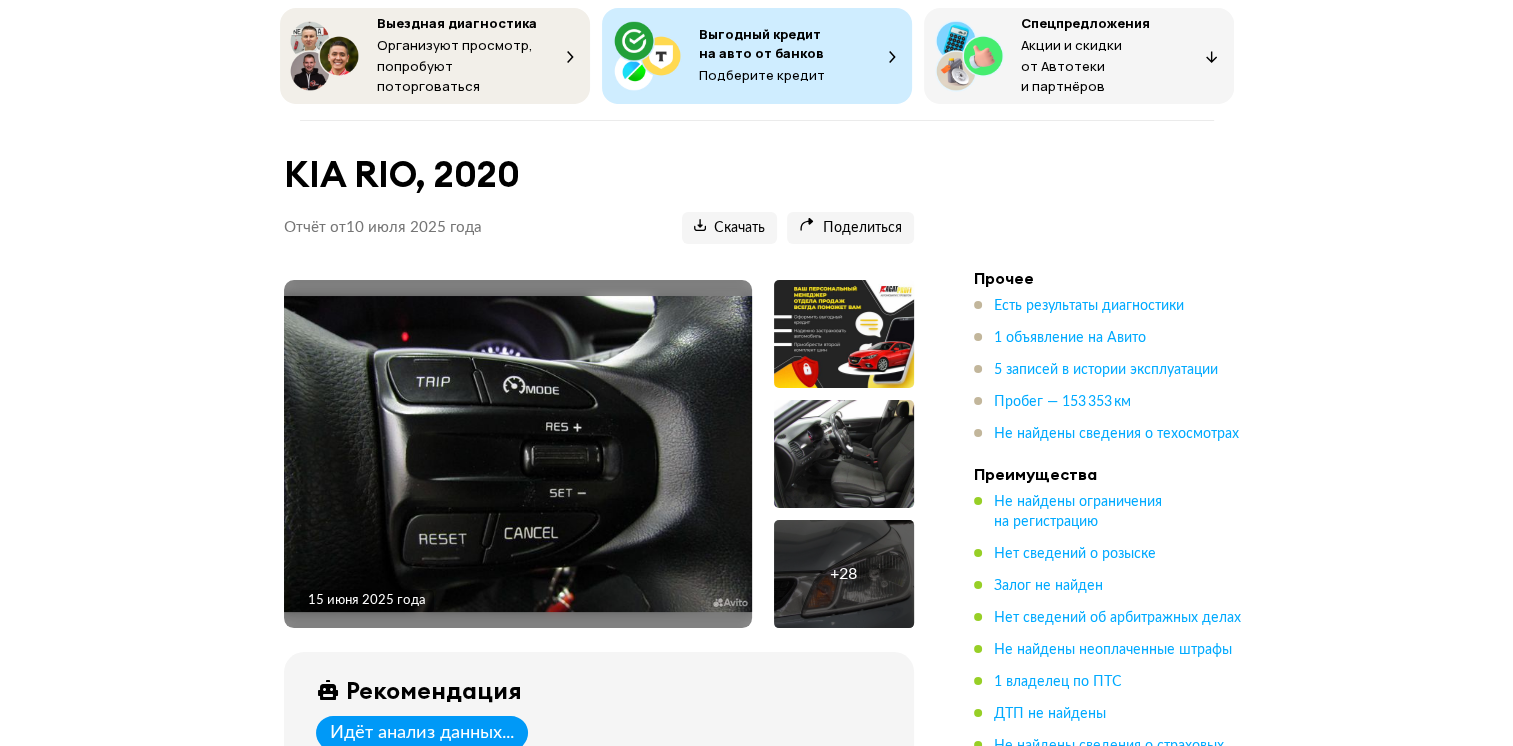 scroll, scrollTop: 0, scrollLeft: 0, axis: both 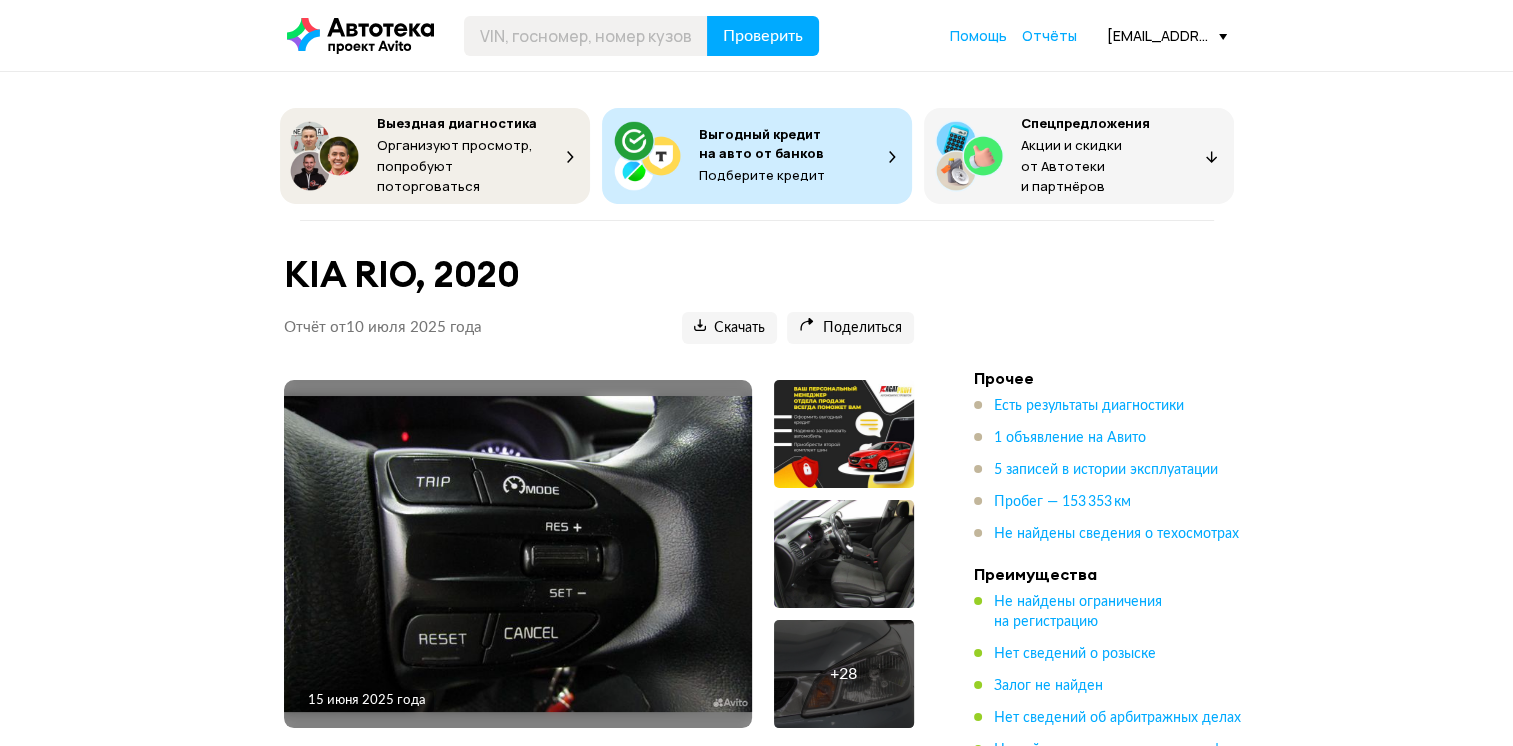 click on "Выездная диагностика Организуют просмотр, попробуют поторговаться Выгодный кредит на авто от банков Подберите кредит Спецпредложения Акции и скидки от Автотеки и партнёров Спецпредложения KIA RIO, 2020 Отчёт от  10 июля 2025 года Ccылка на отчёт скопирована Скачать Поделиться Ccылка на отчёт скопирована 15 июня 2025 года + 28 Рекомендация Идёт анализ данных... Когда мы получим информацию по всем пунктам, искусственный интеллект даст рекомендацию: стоит ли ехать на осмотр автомобиля. Покажите детали Госномер Н917ВС196 VIN Z94C251BALR113715 Номер кузова Z94C251BALR113715 G4FGLW432964 Тип ПТС" at bounding box center [756, 4243] 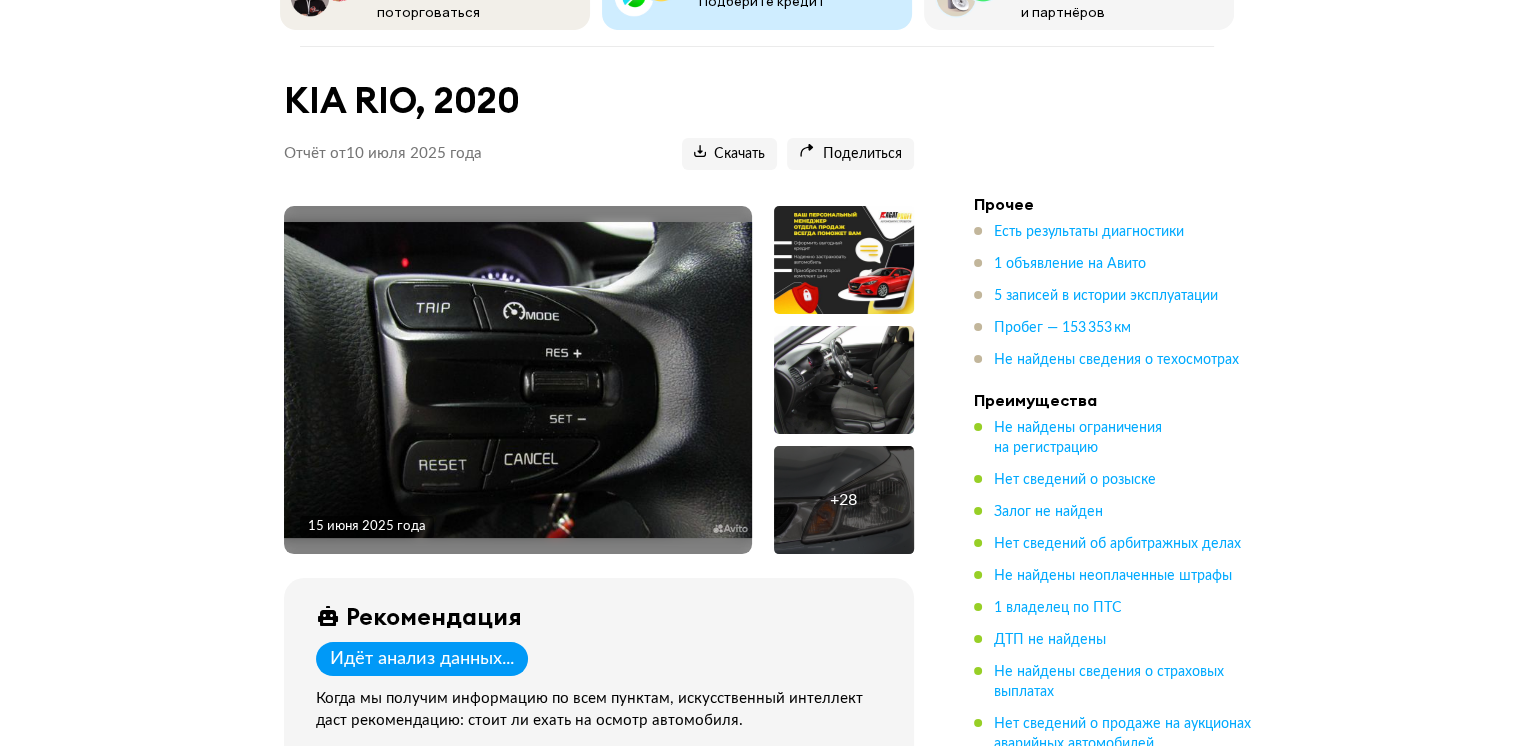 scroll, scrollTop: 200, scrollLeft: 0, axis: vertical 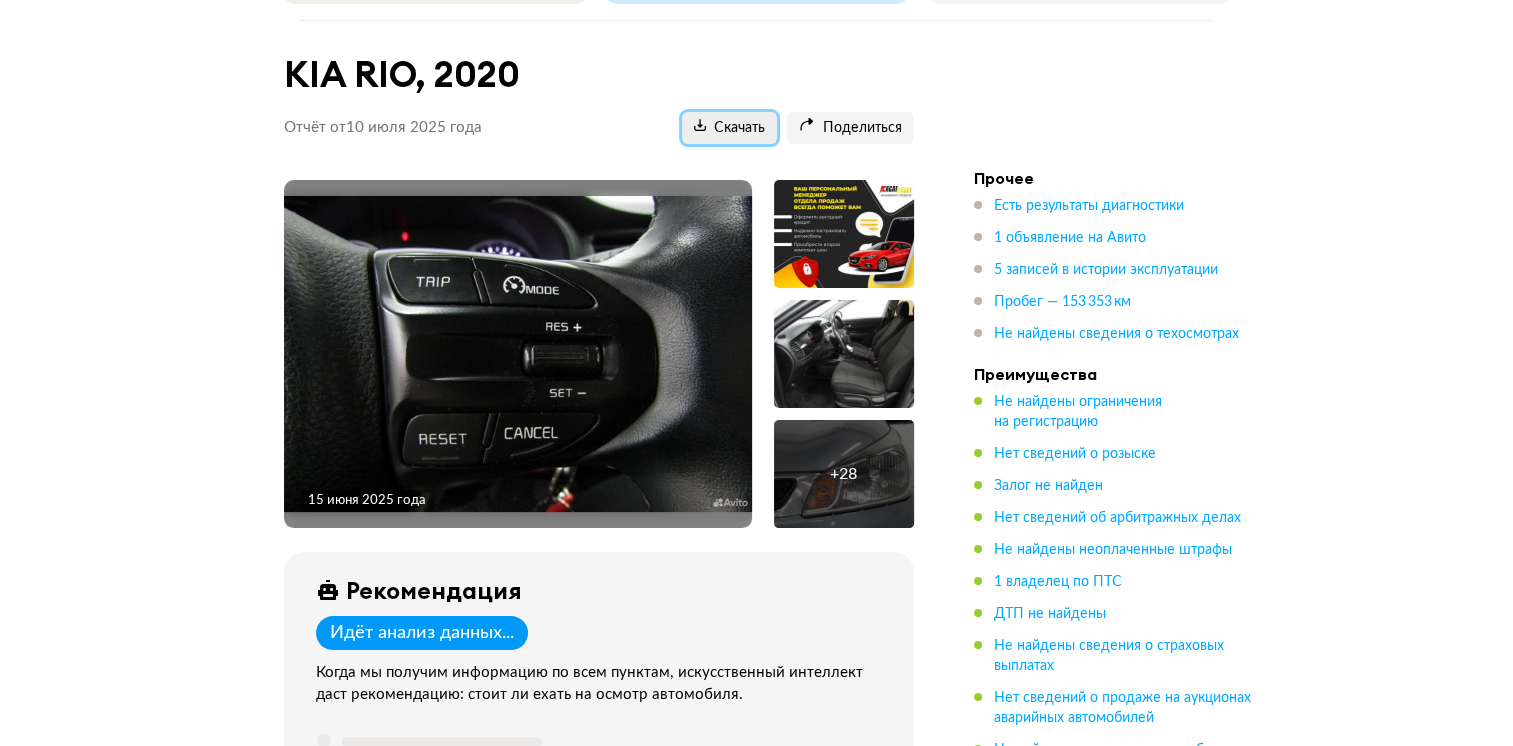 click on "Скачать" at bounding box center [729, 128] 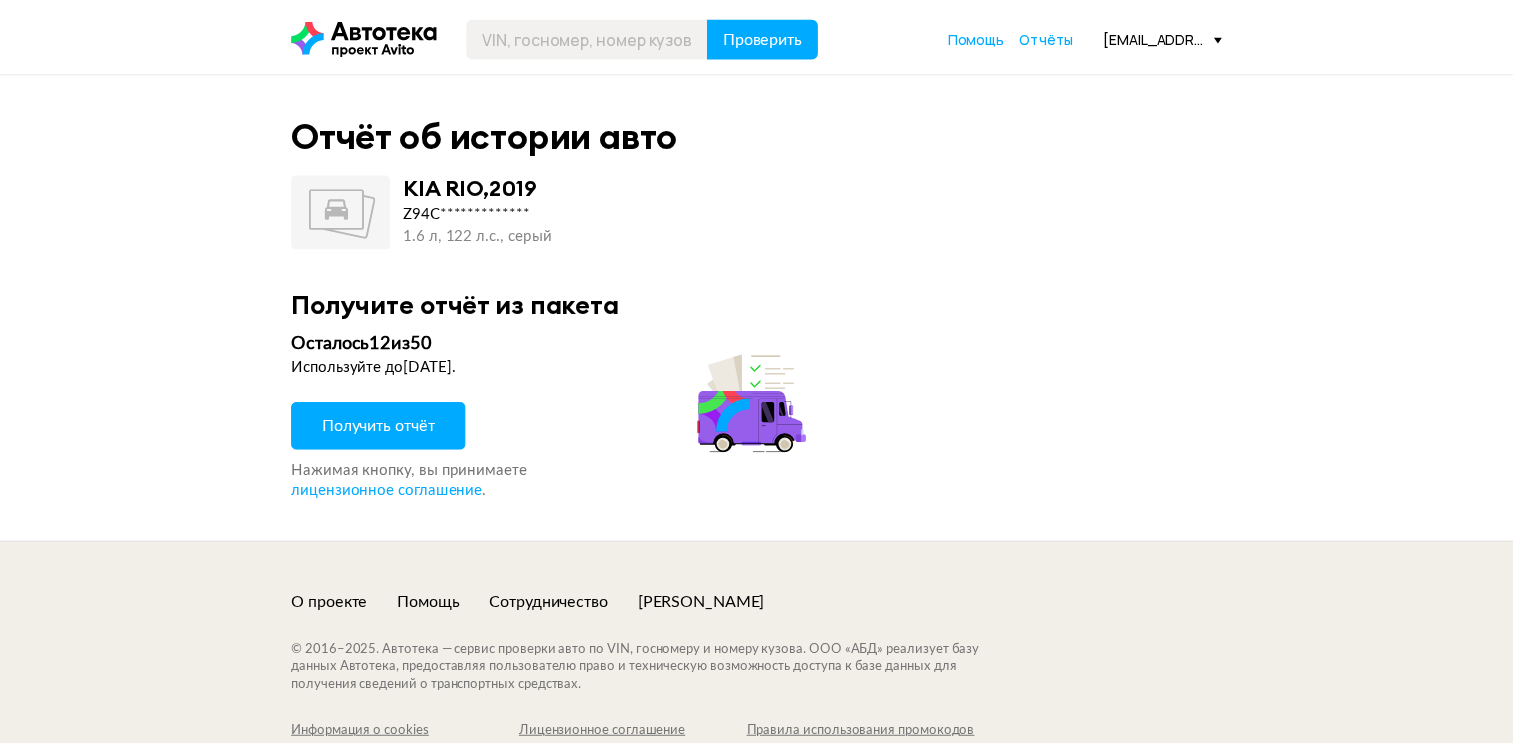 scroll, scrollTop: 0, scrollLeft: 0, axis: both 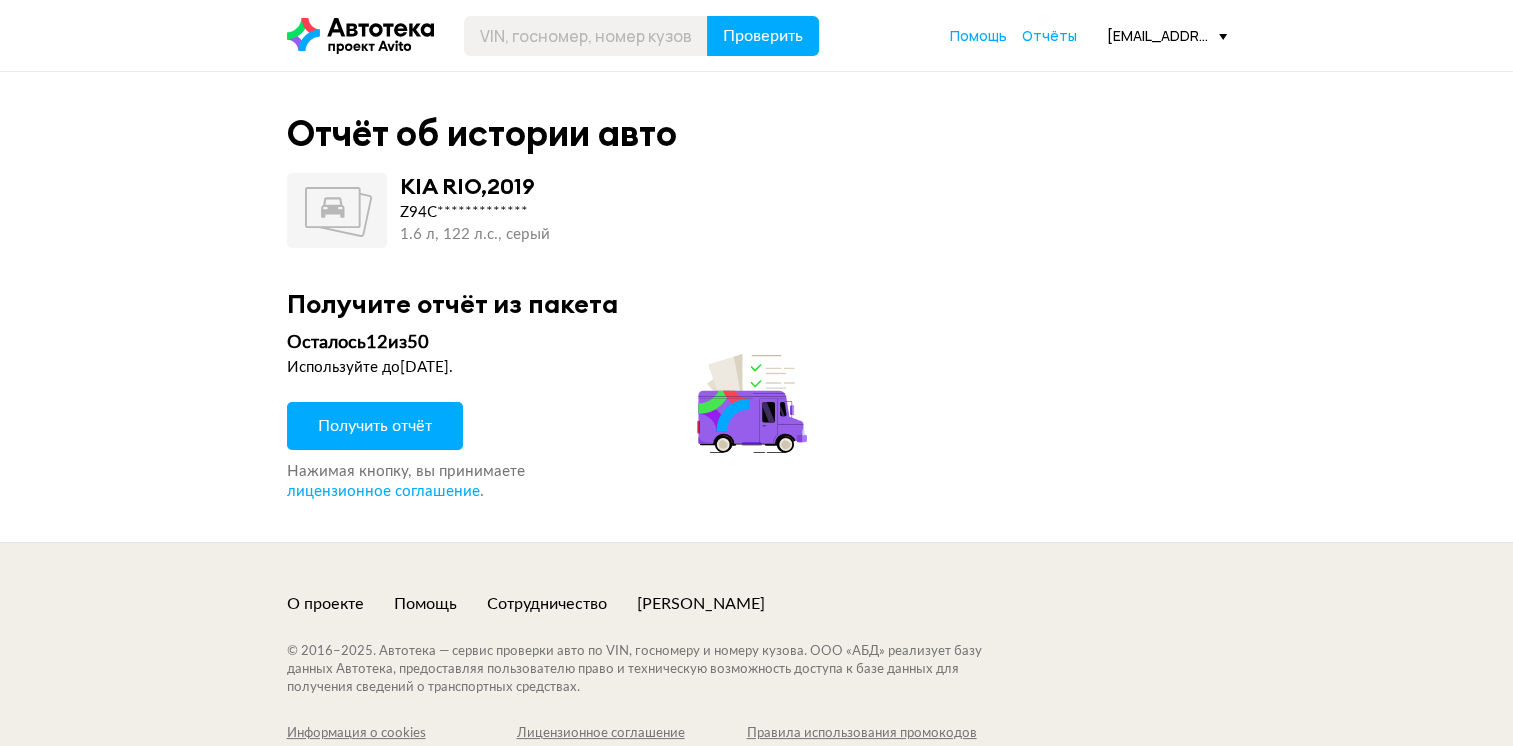 click on "Получить отчёт" at bounding box center [375, 426] 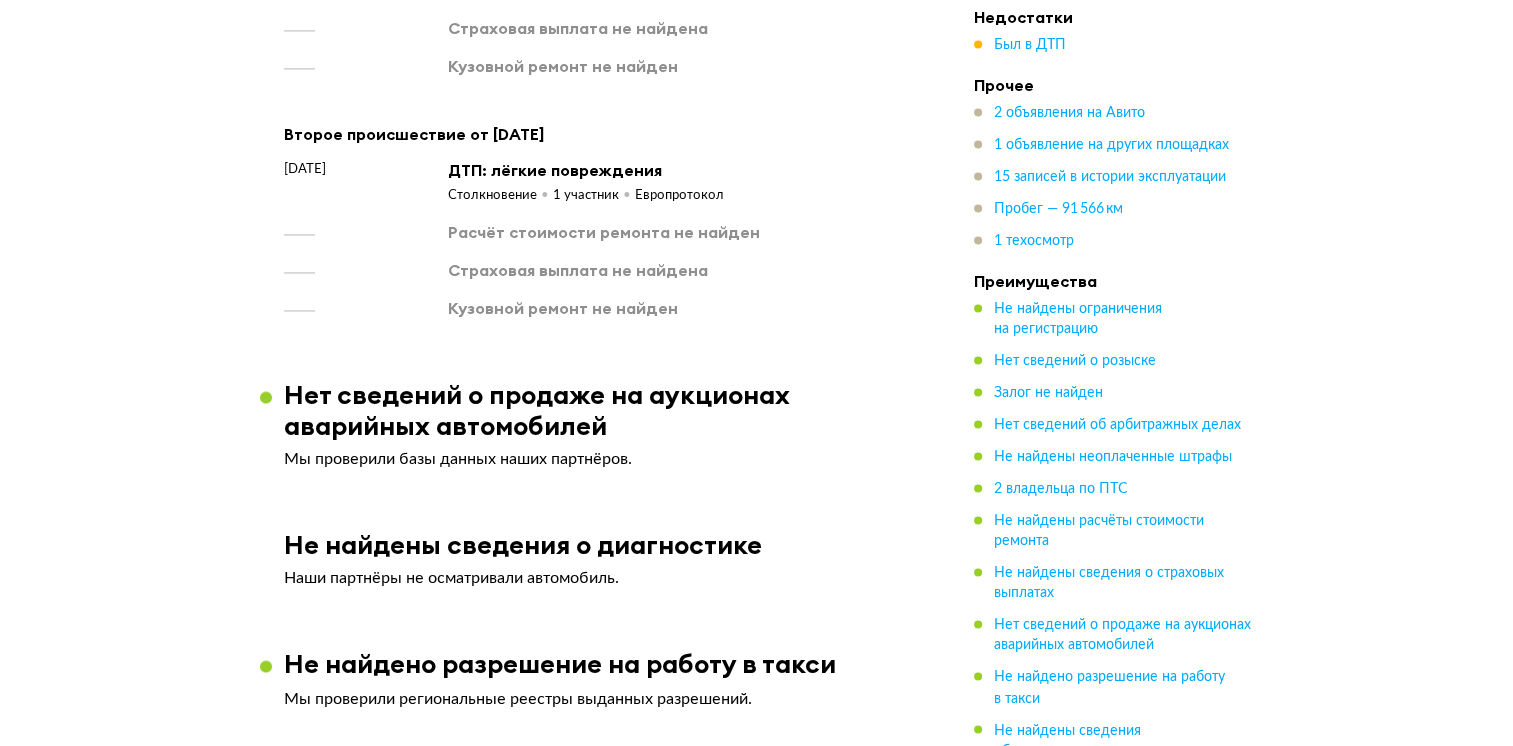 scroll, scrollTop: 3900, scrollLeft: 0, axis: vertical 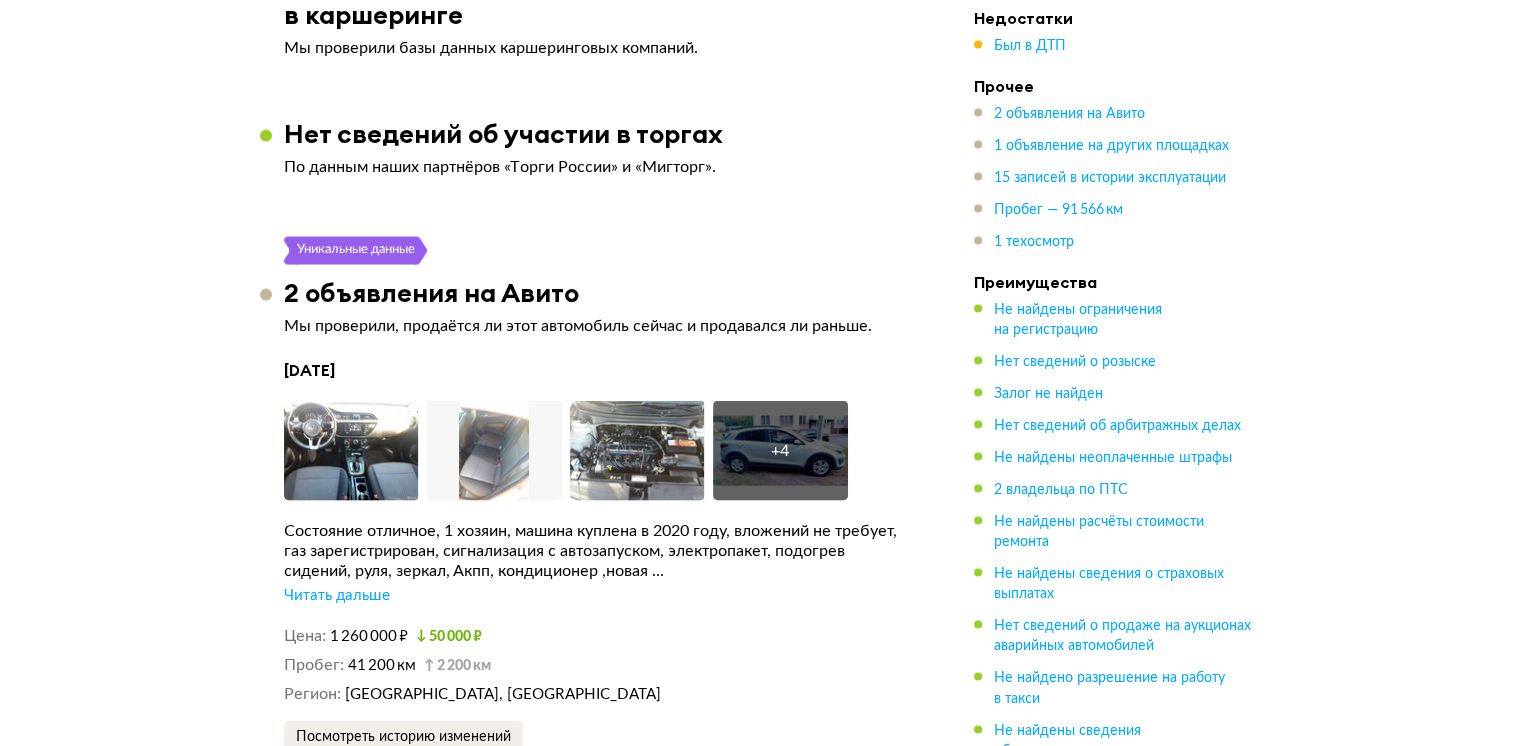 click on "Читать дальше" at bounding box center [337, 596] 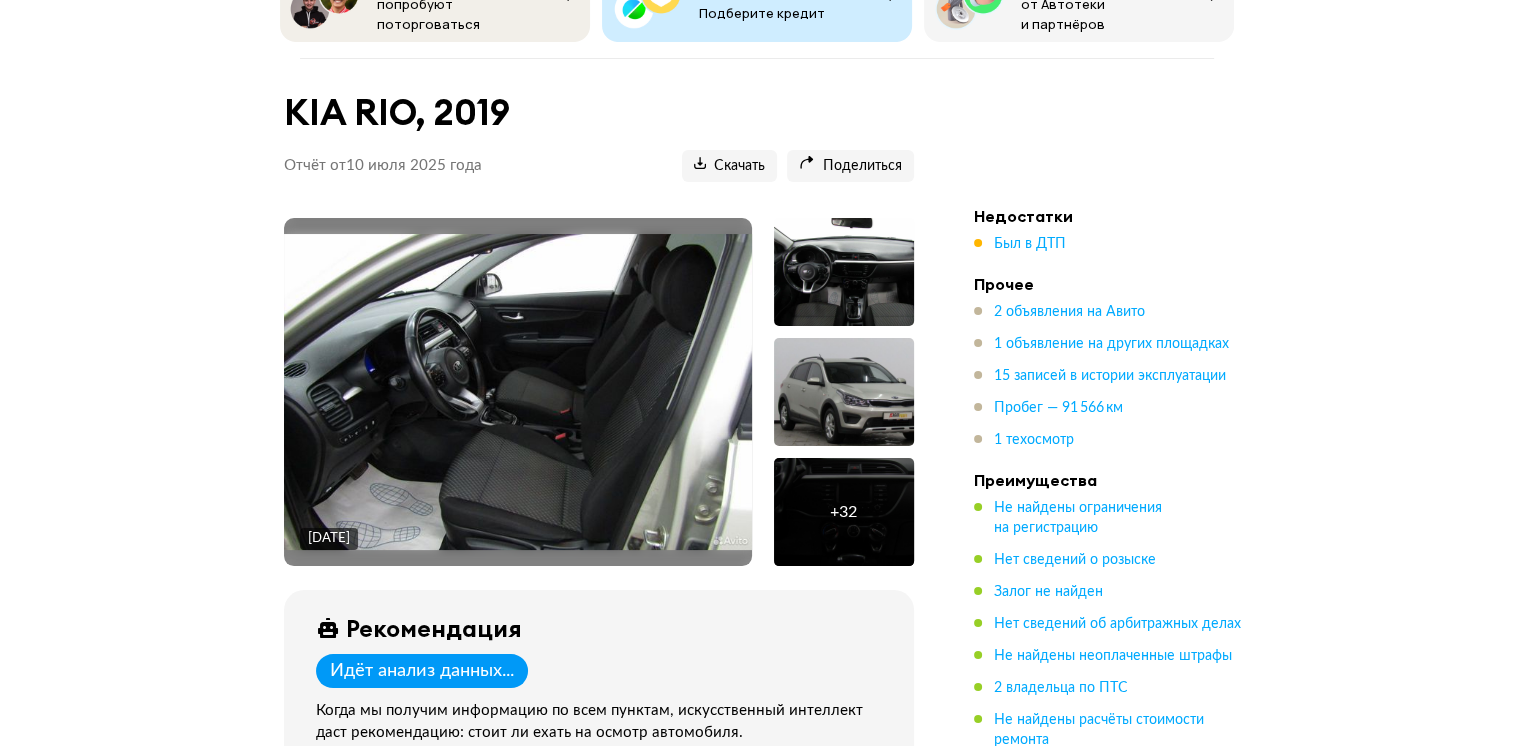 scroll, scrollTop: 0, scrollLeft: 0, axis: both 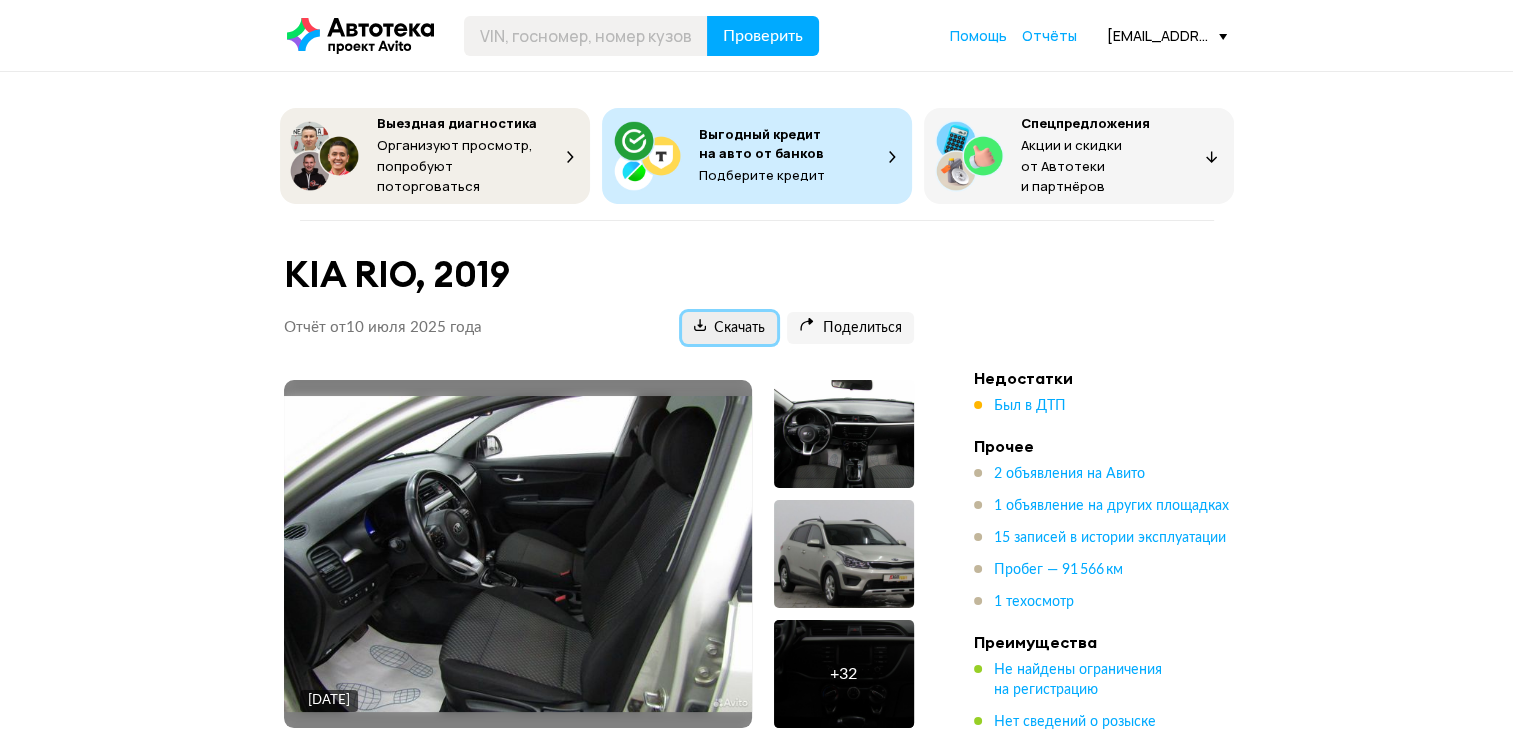 click on "Скачать" at bounding box center (729, 328) 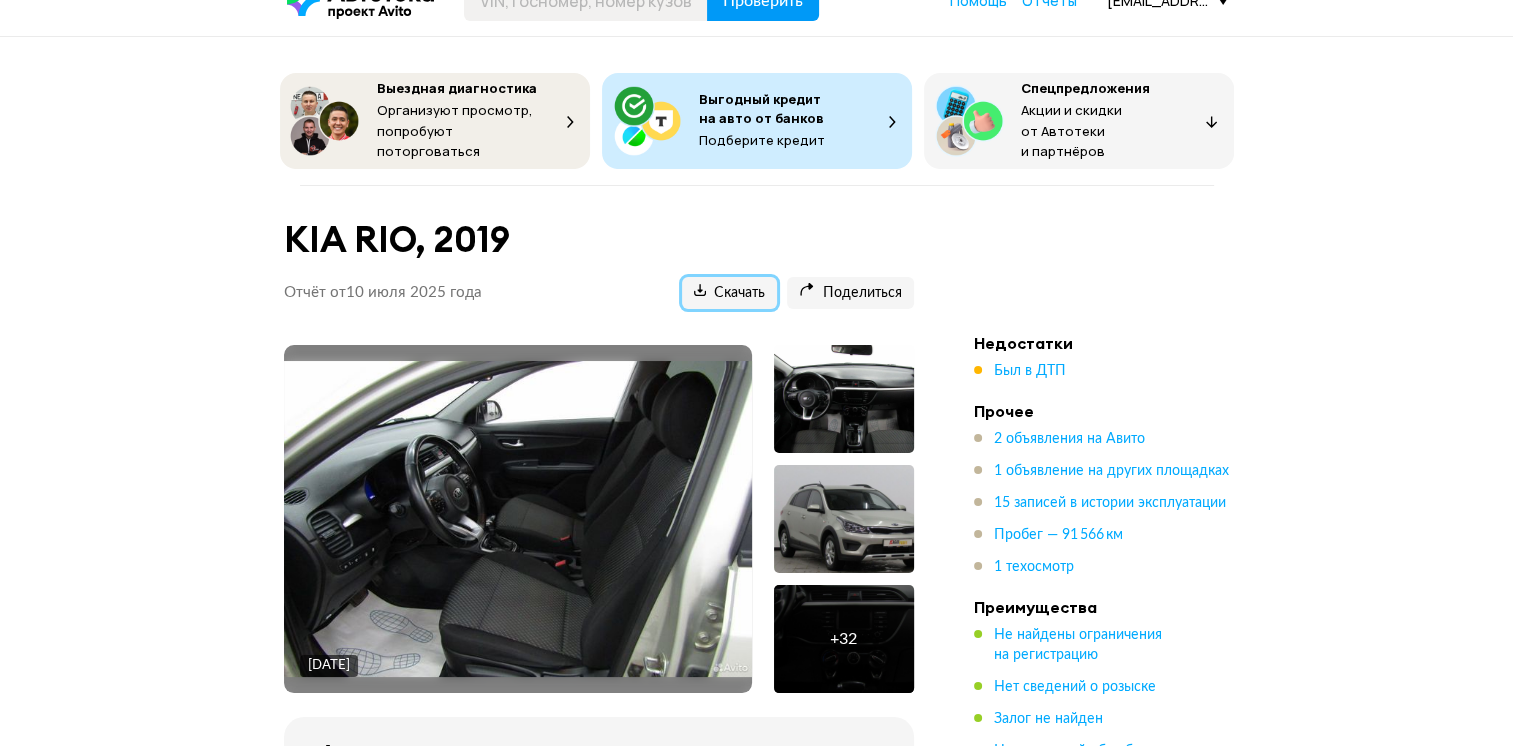 scroll, scrollTop: 0, scrollLeft: 0, axis: both 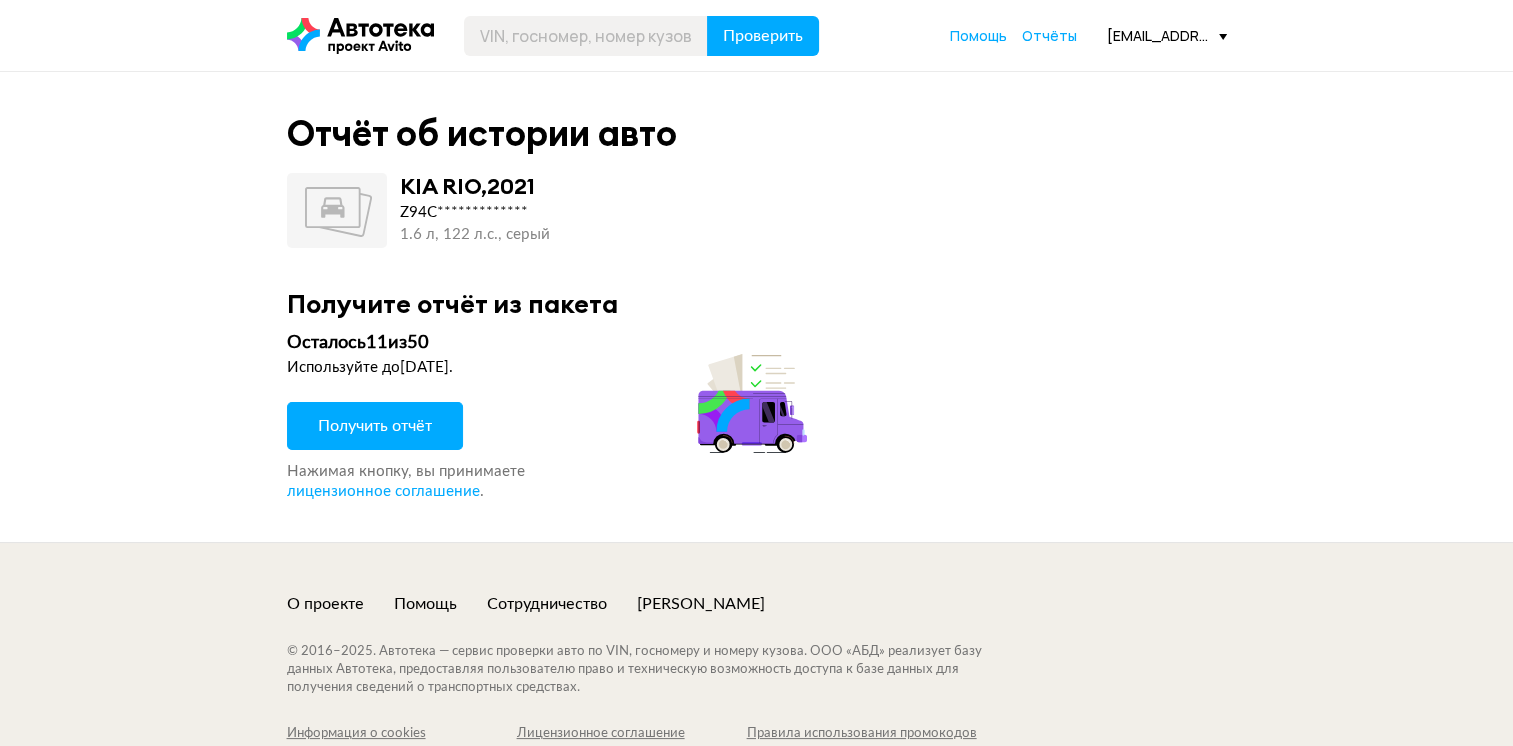 click on "Получить отчёт" at bounding box center (375, 426) 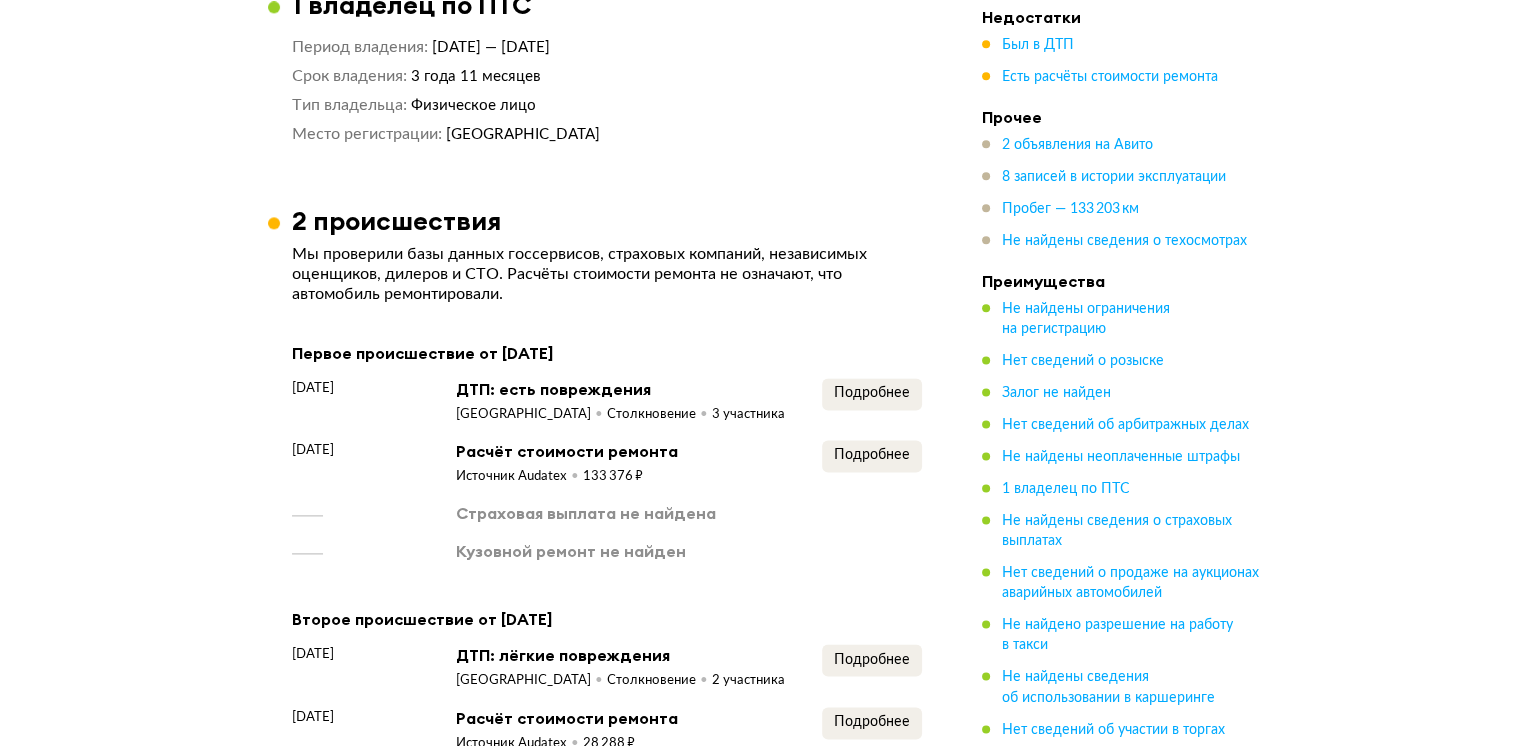 scroll, scrollTop: 2600, scrollLeft: 0, axis: vertical 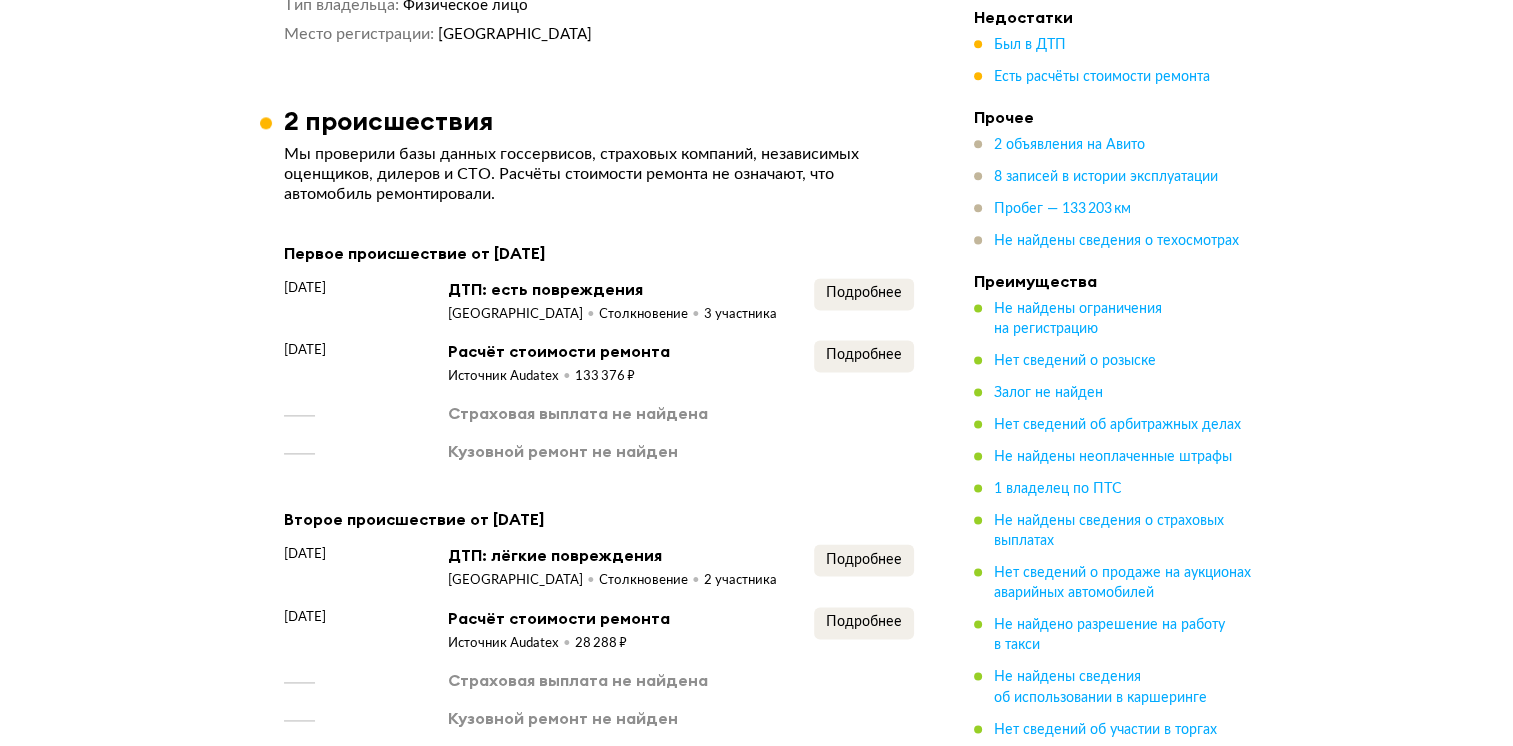 click on "Подробнее" at bounding box center [864, 301] 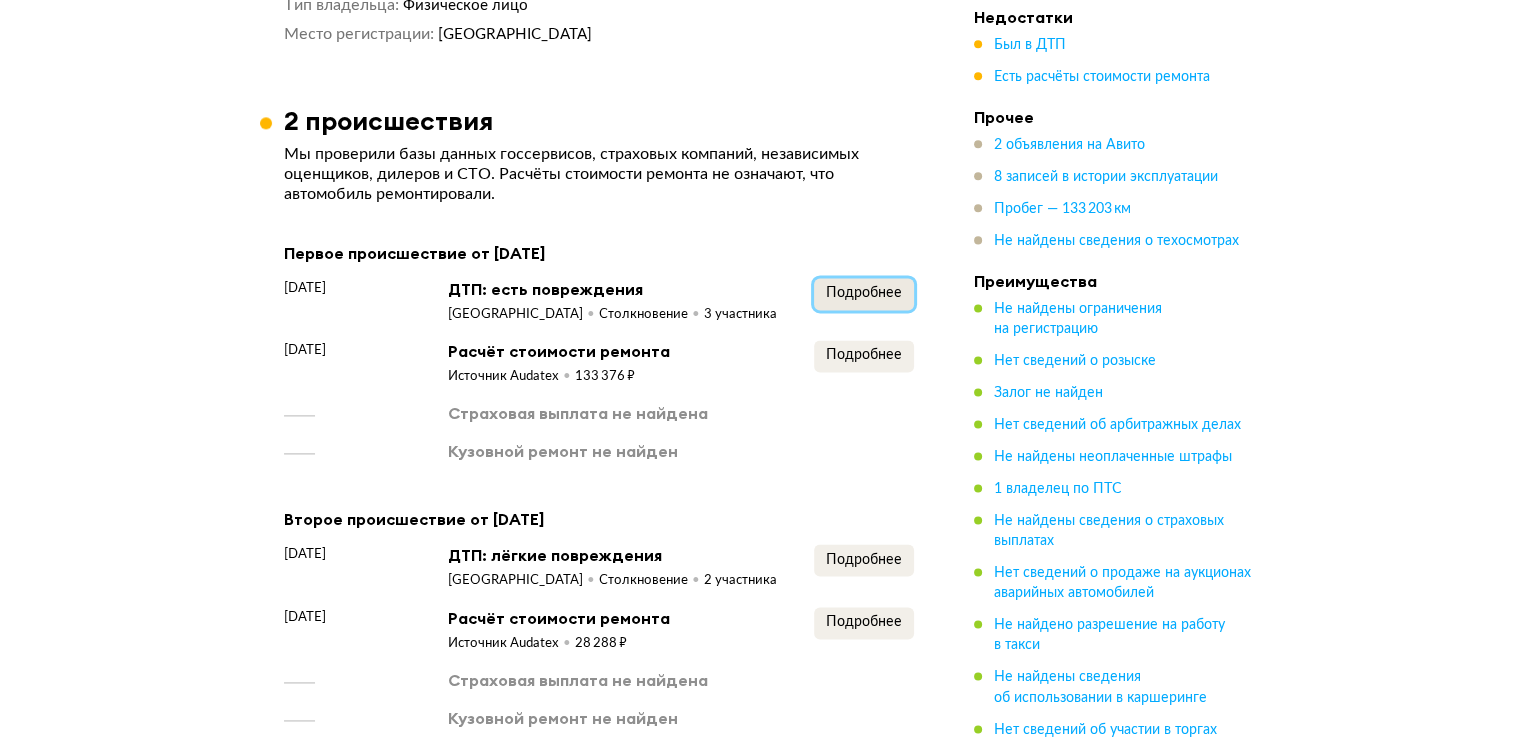 click on "Подробнее" at bounding box center [864, 293] 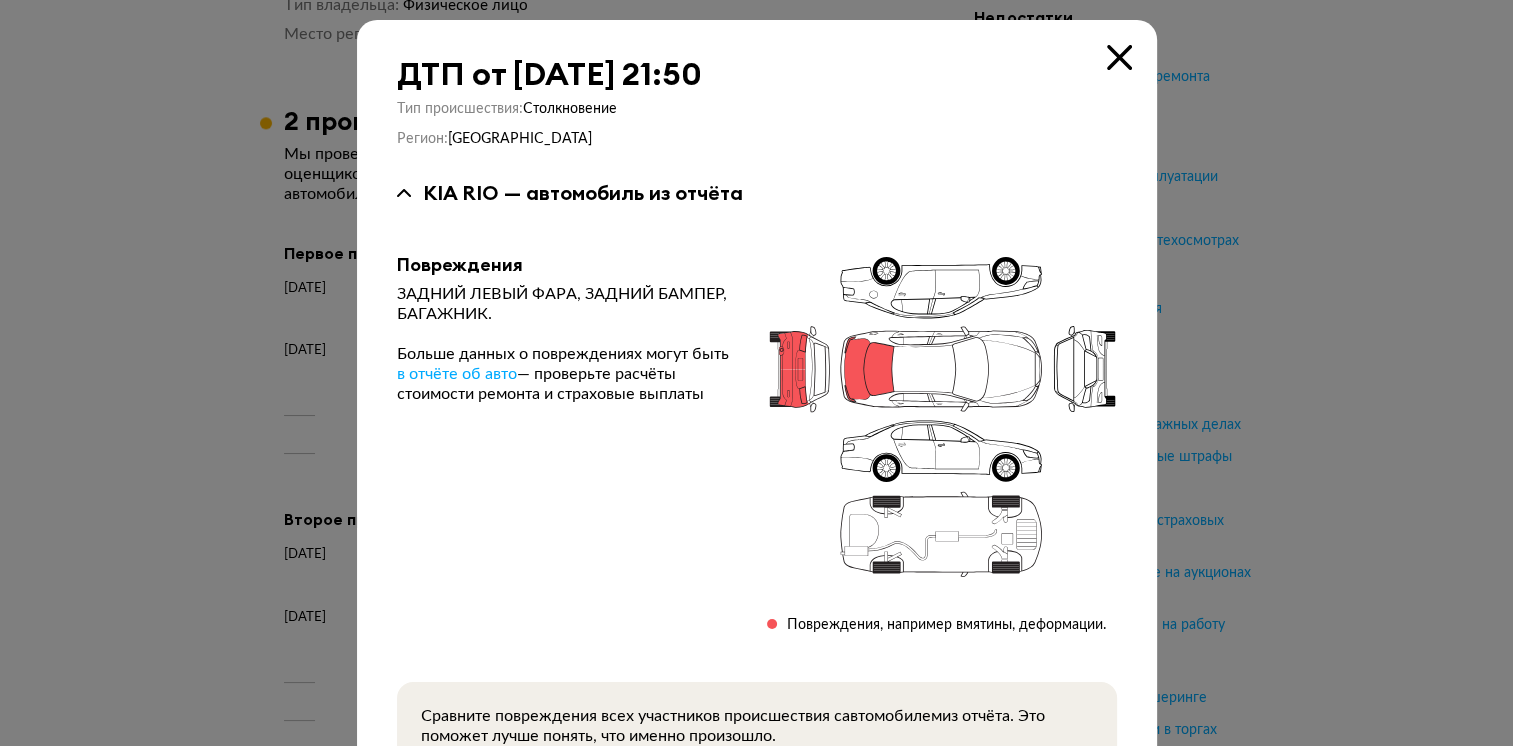 drag, startPoint x: 1260, startPoint y: 279, endPoint x: 1172, endPoint y: 276, distance: 88.051125 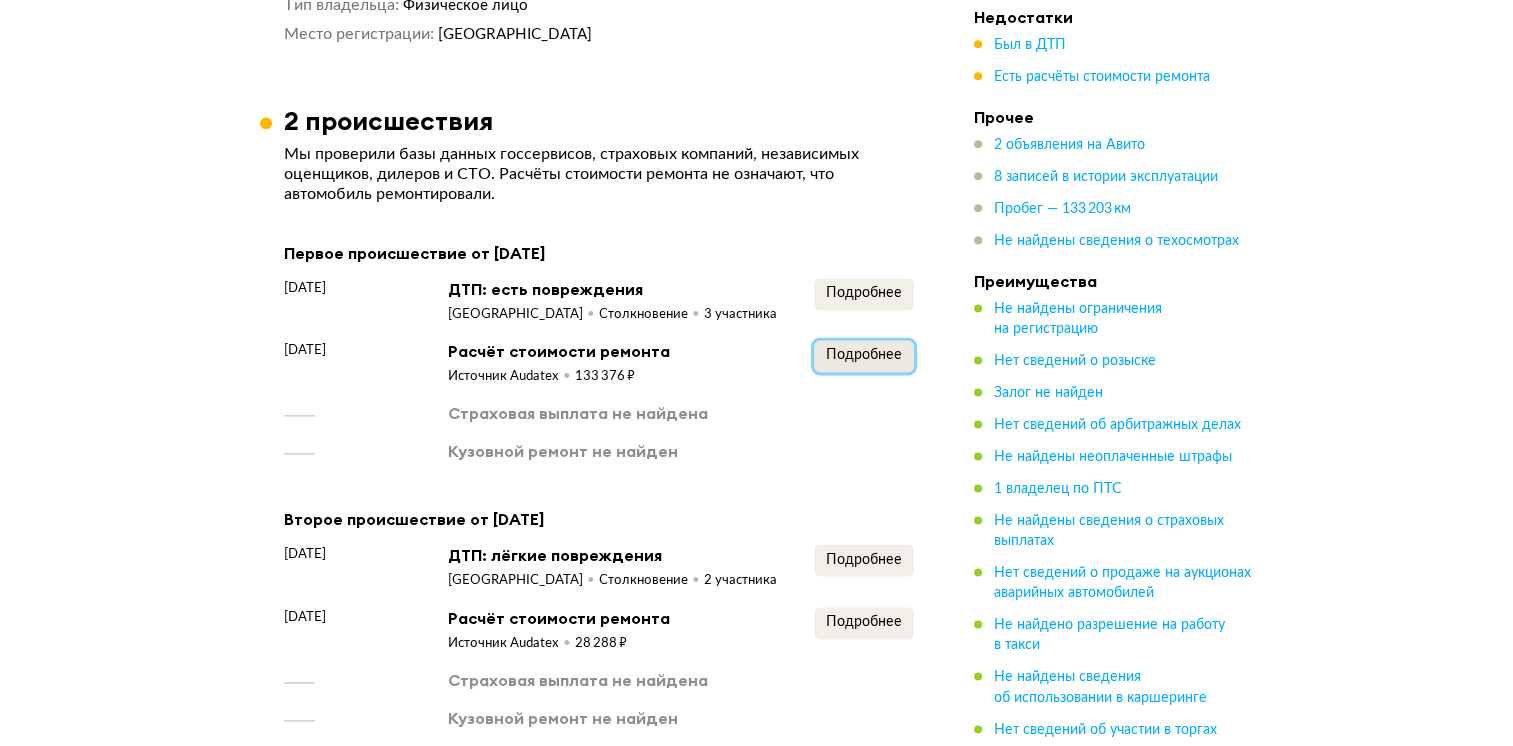 click on "Подробнее" at bounding box center [864, 355] 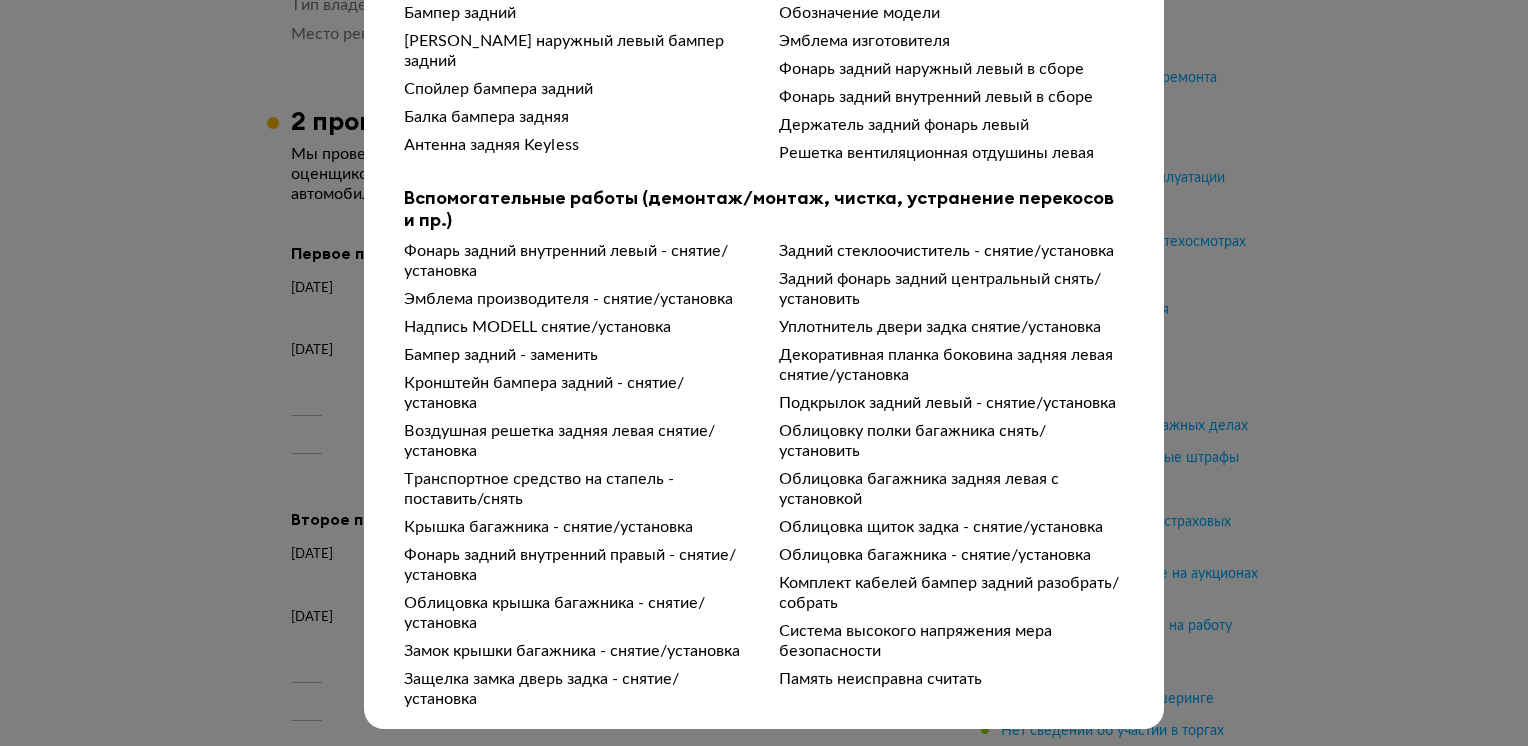scroll, scrollTop: 758, scrollLeft: 0, axis: vertical 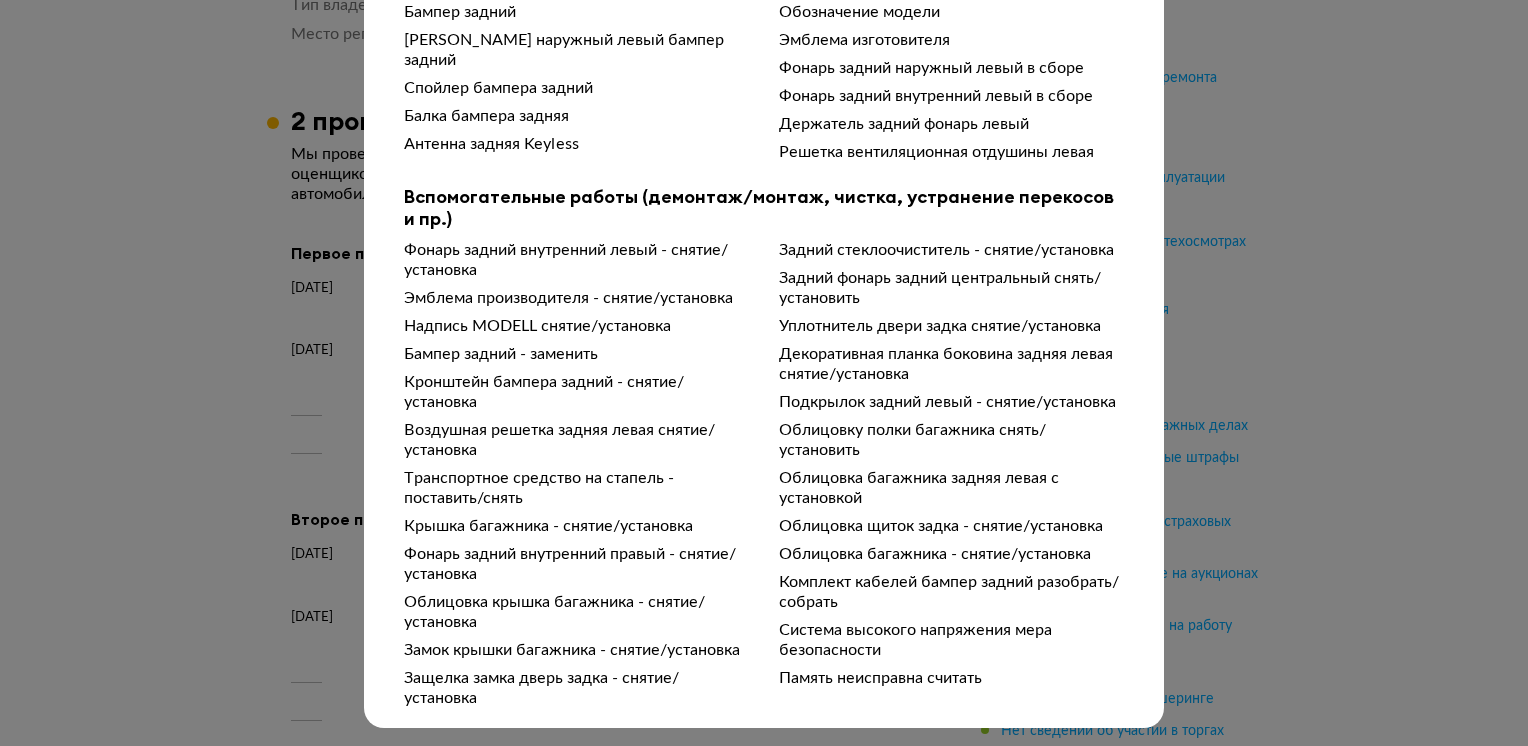 click on "Подробности расчёта Чтобы вам было проще разобраться в данных от СТО, мы обработали их через нейросеть. Посмотреть оригинал Детализация стоимости Стоимость окраски 10 000 – 20 000 ₽ Стоимость механических работ 20 000 – 30 000 ₽ Стоимость запасных частей 75 000 – 100 000 ₽ Общая стоимость 100 000 – 150 000 ₽ Ремонт Щиток задний капота отремонтировать Крышка багажника отремонтировать Боковина задняя левая отремонтировать Крепление панели фонаря заднего левого отремонтировать Окраска ремонтная (площадь повреждения детали <20-50%) Окраска новой детали Замена" at bounding box center [764, 373] 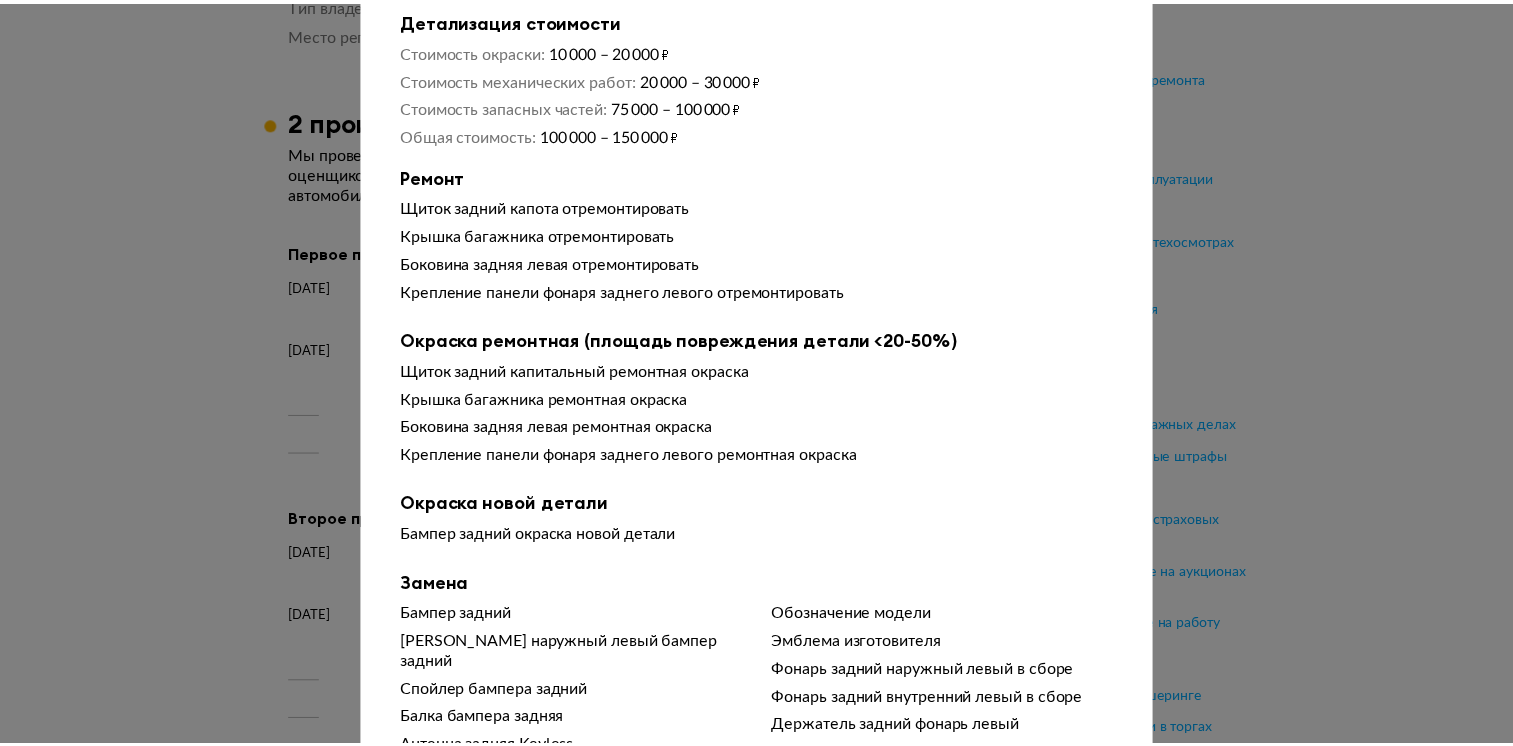 scroll, scrollTop: 0, scrollLeft: 0, axis: both 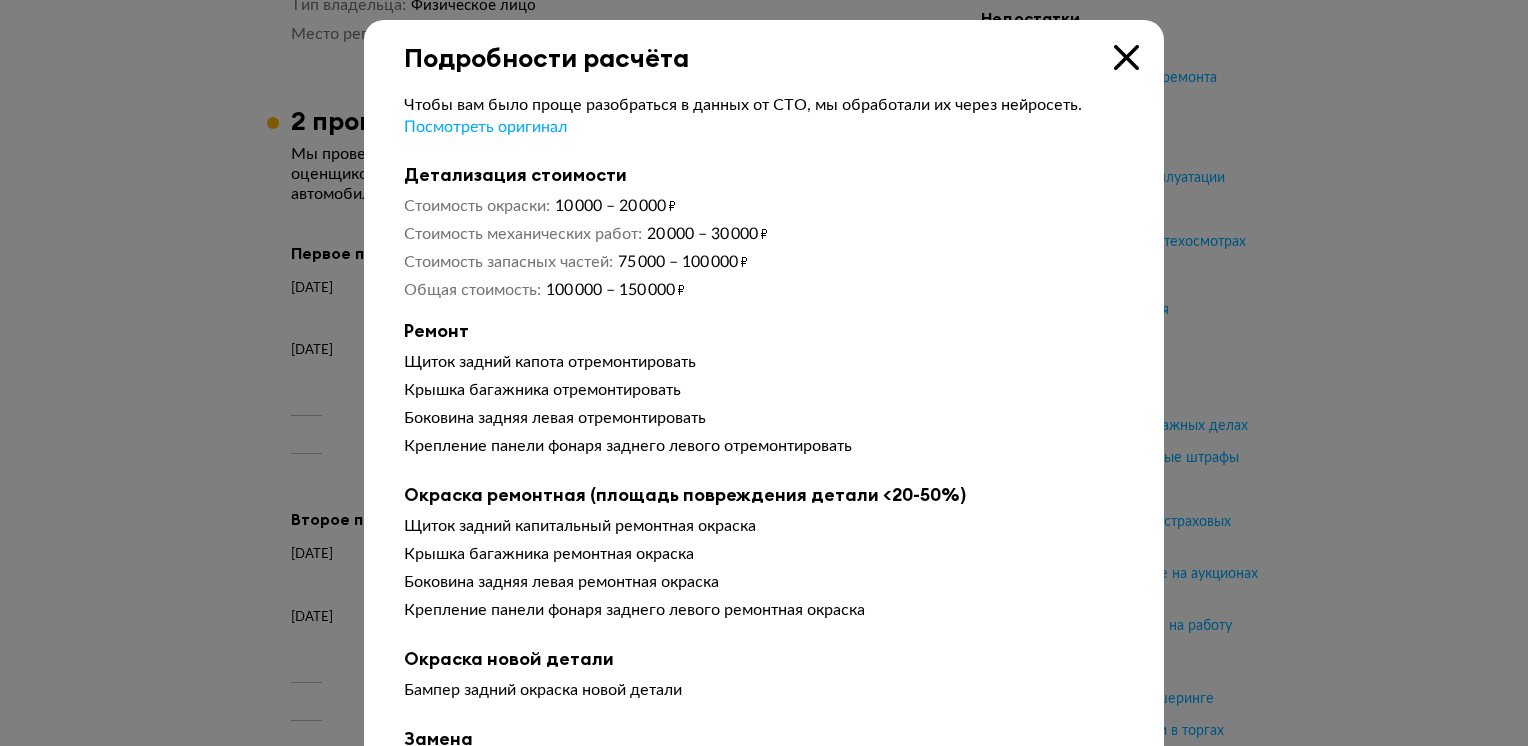 click at bounding box center (1126, 57) 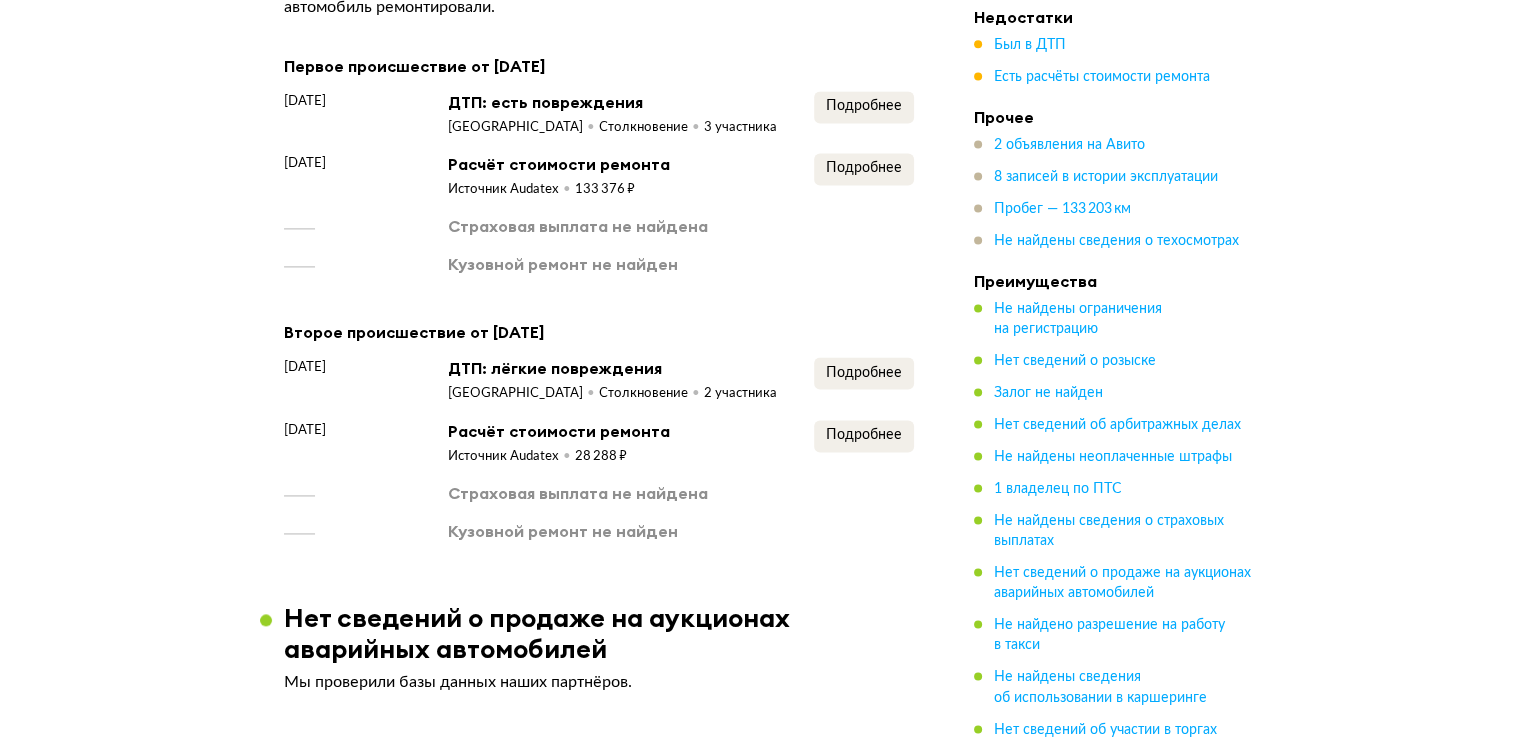 scroll, scrollTop: 3000, scrollLeft: 0, axis: vertical 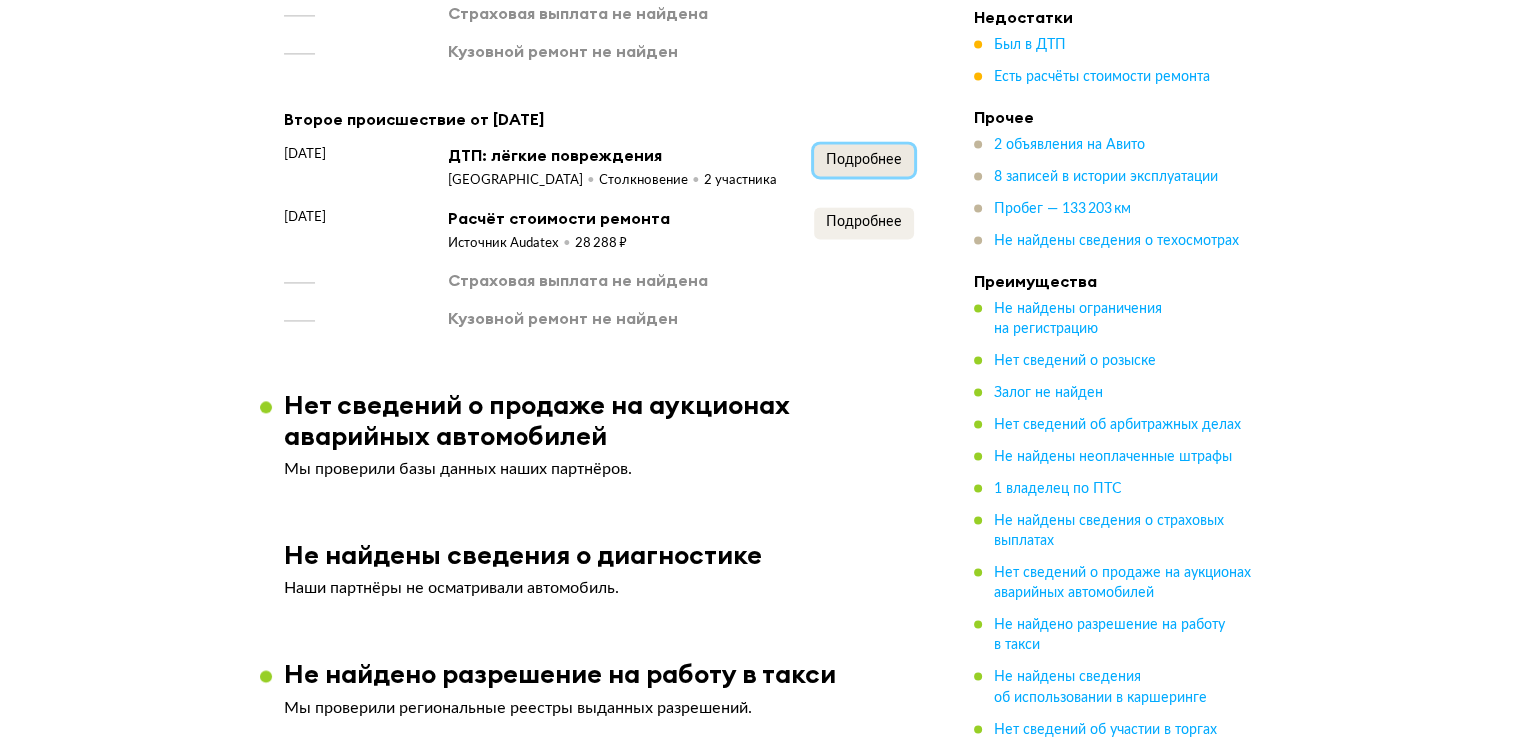 click on "Подробнее" at bounding box center [864, 160] 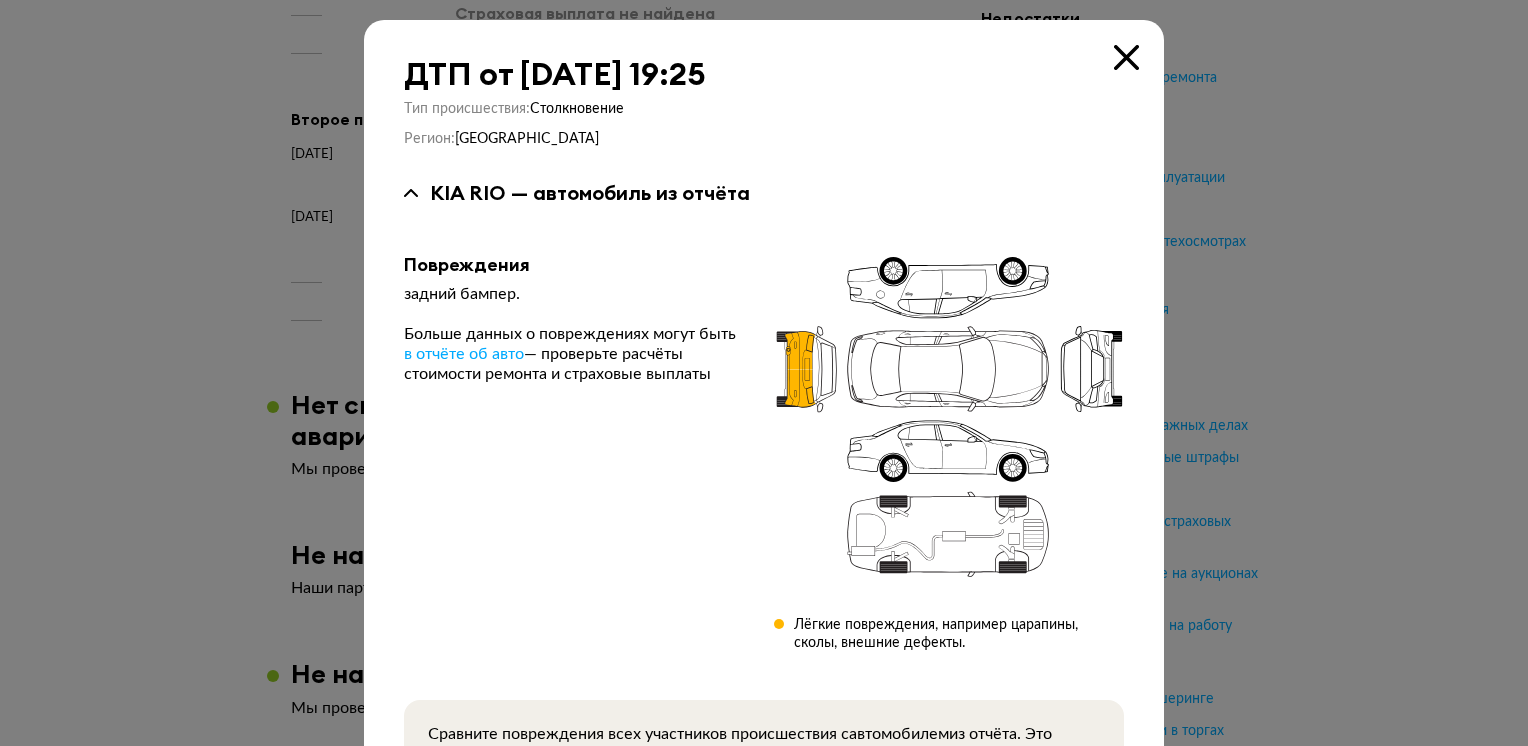 click at bounding box center (1126, 57) 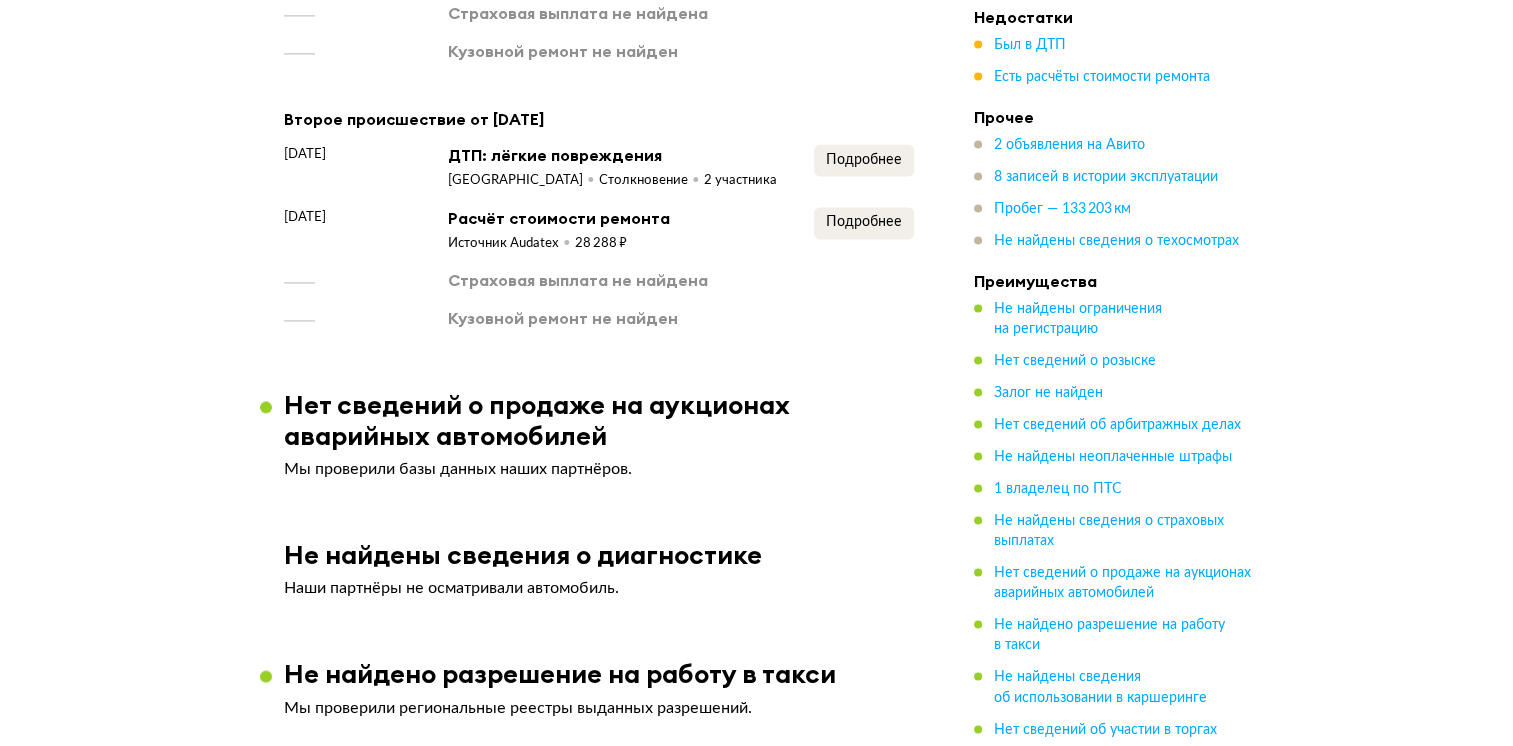 click on "5 декабря 2022 года ДТП: лёгкие повреждения Свердловская область Столкновение 2 участника Подробнее 13 декабря 2022 года Расчёт стоимости ремонта Источник Audatex 28 288 ₽ Подробнее Страховая выплата не найдена Кузовной ремонт не найден" at bounding box center [599, 236] 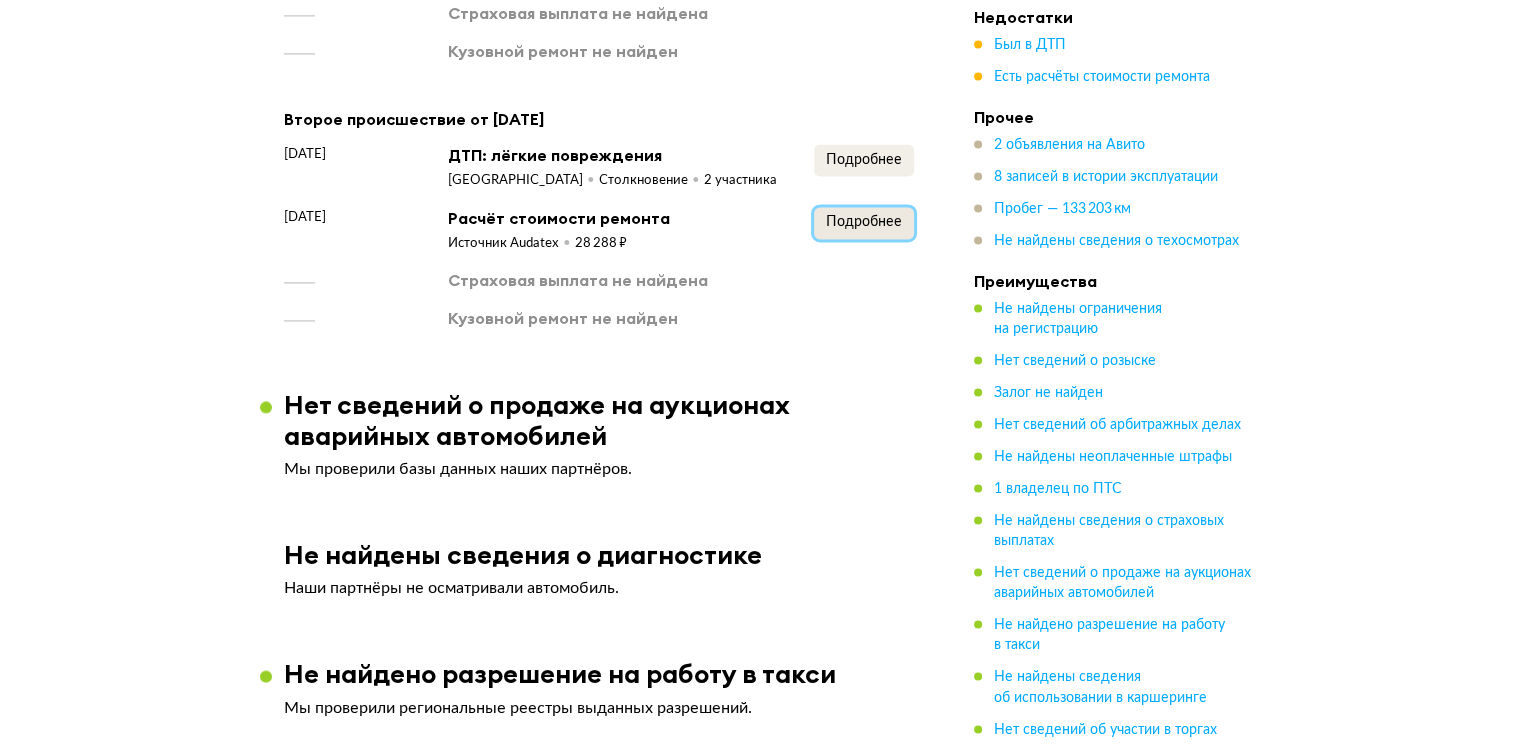 click on "Подробнее" at bounding box center [864, 222] 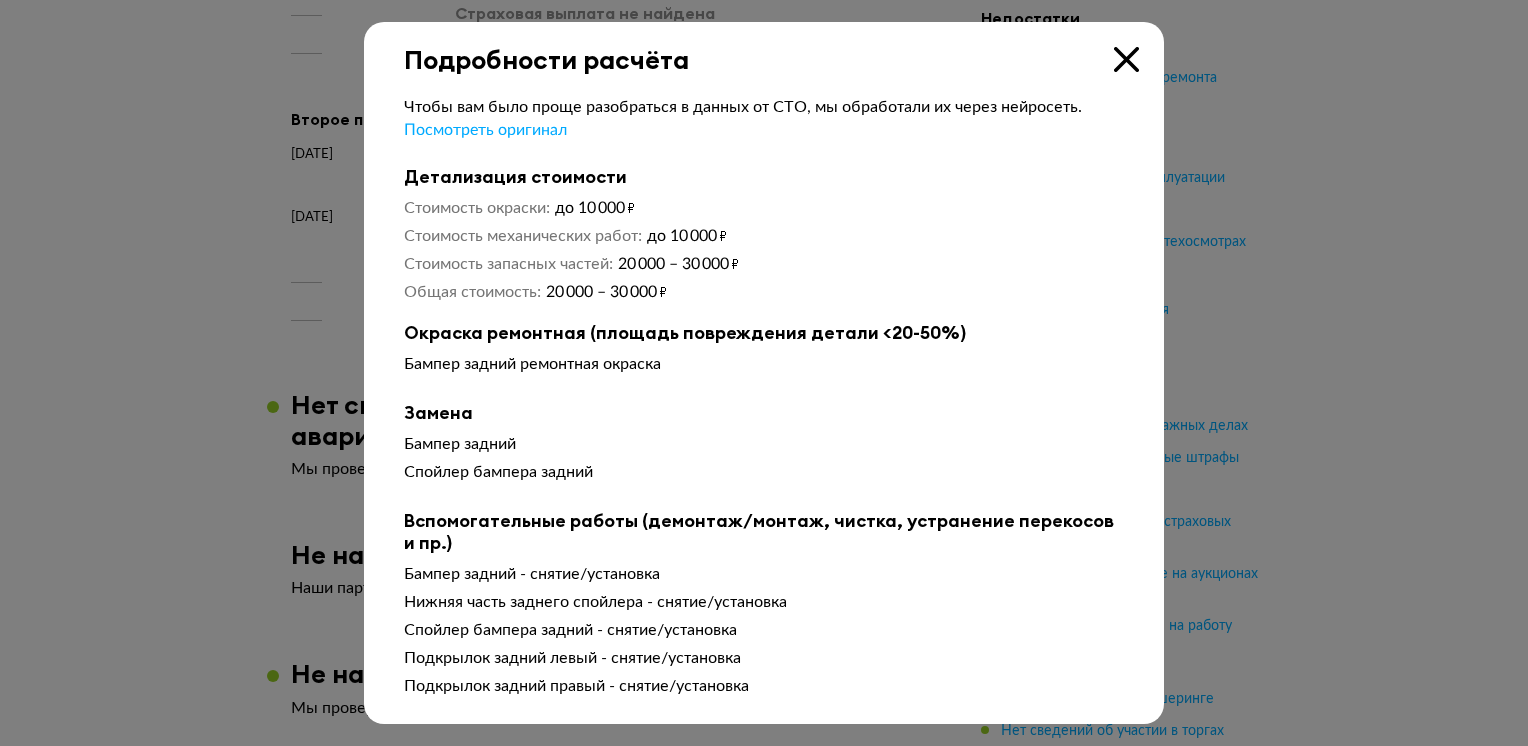 click at bounding box center [1126, 59] 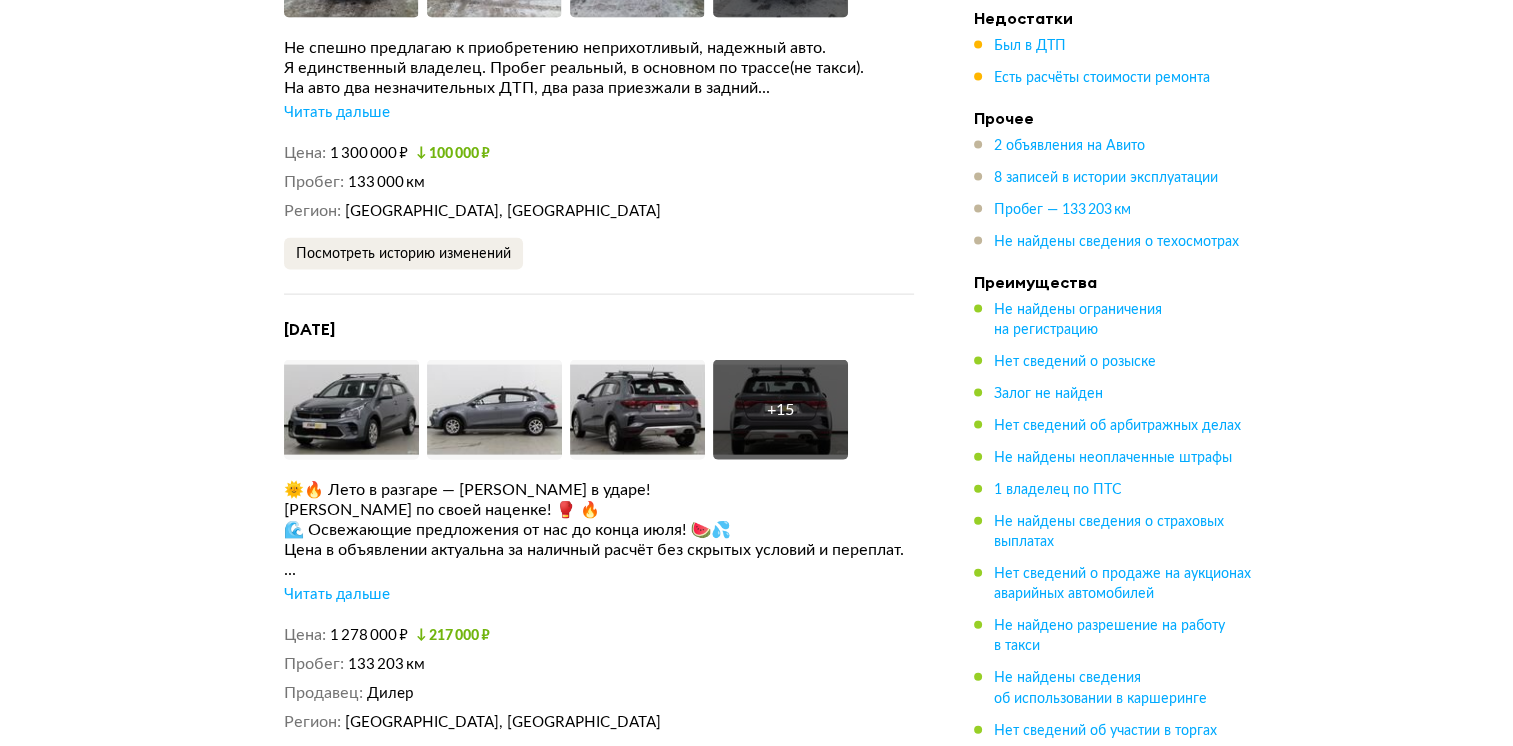 scroll, scrollTop: 4100, scrollLeft: 0, axis: vertical 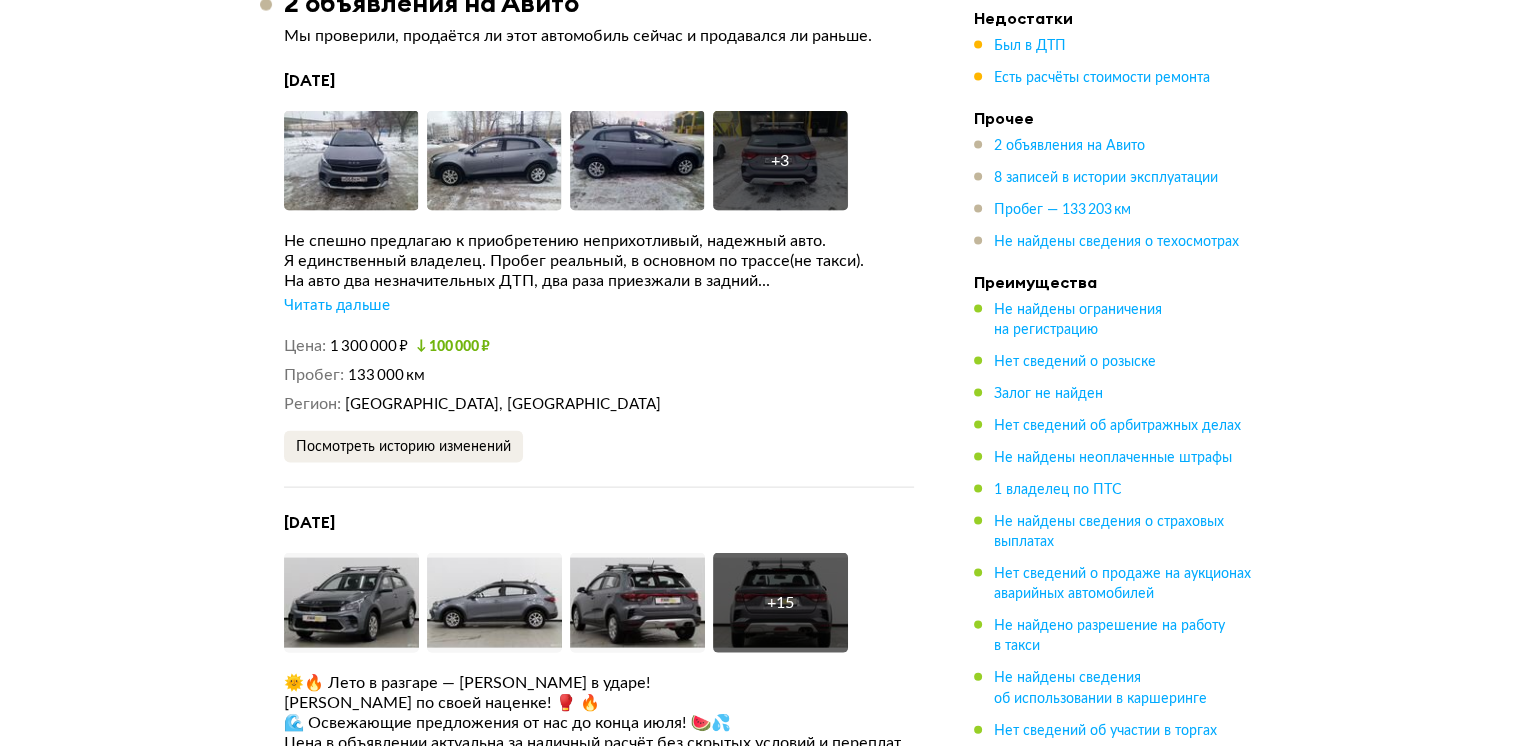 click on "Читать дальше" at bounding box center [337, 306] 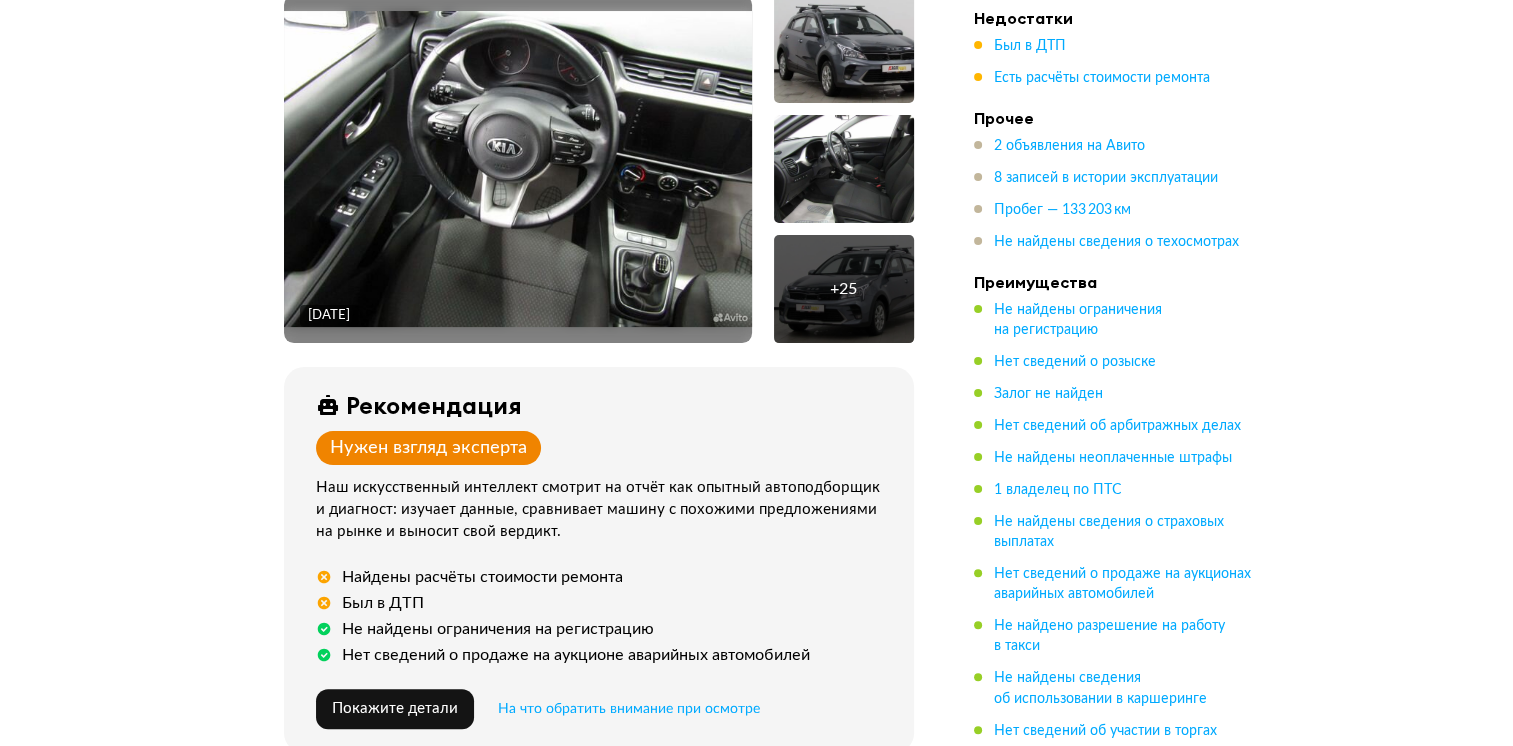 scroll, scrollTop: 200, scrollLeft: 0, axis: vertical 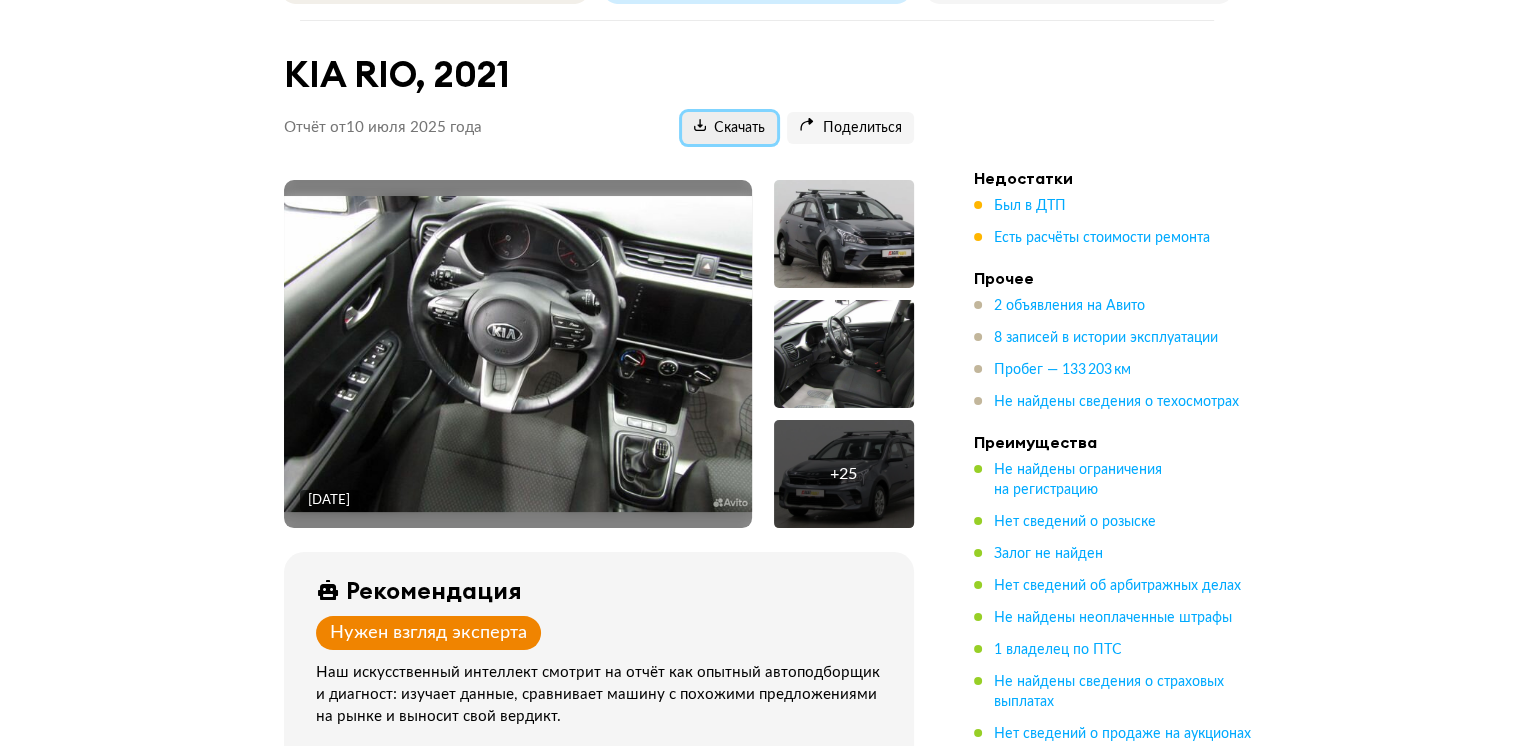 click on "Скачать" at bounding box center [729, 128] 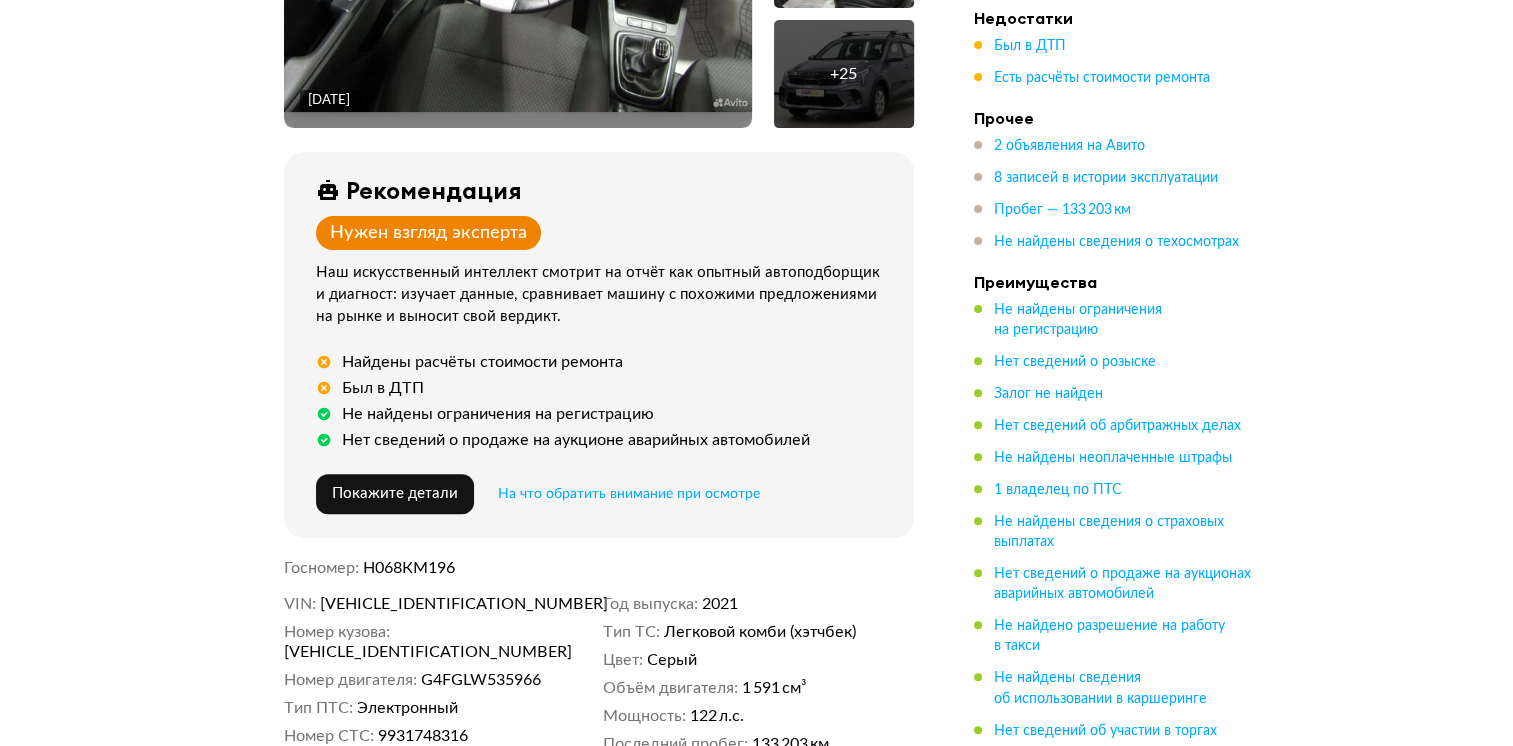scroll, scrollTop: 600, scrollLeft: 0, axis: vertical 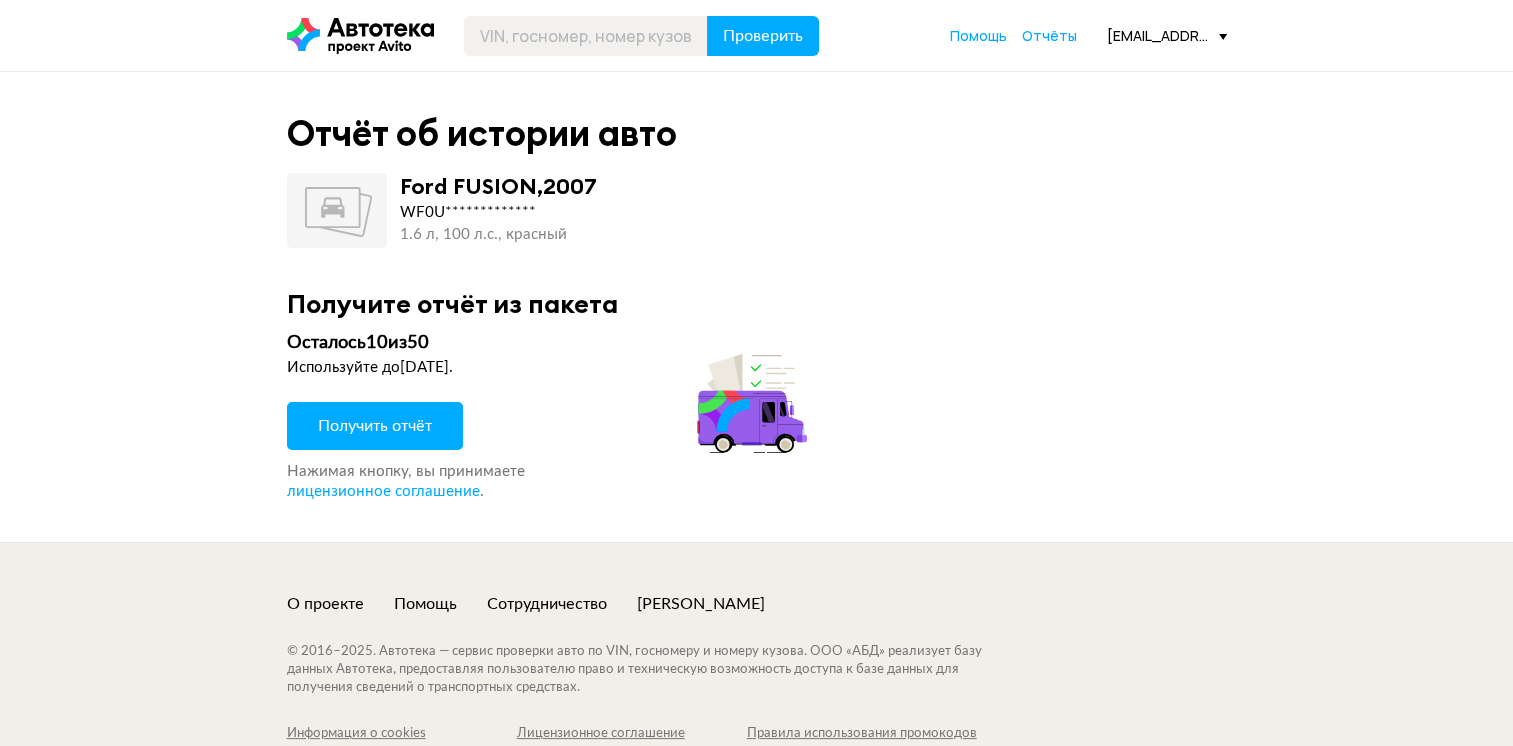 click on "Получить отчёт" at bounding box center [375, 426] 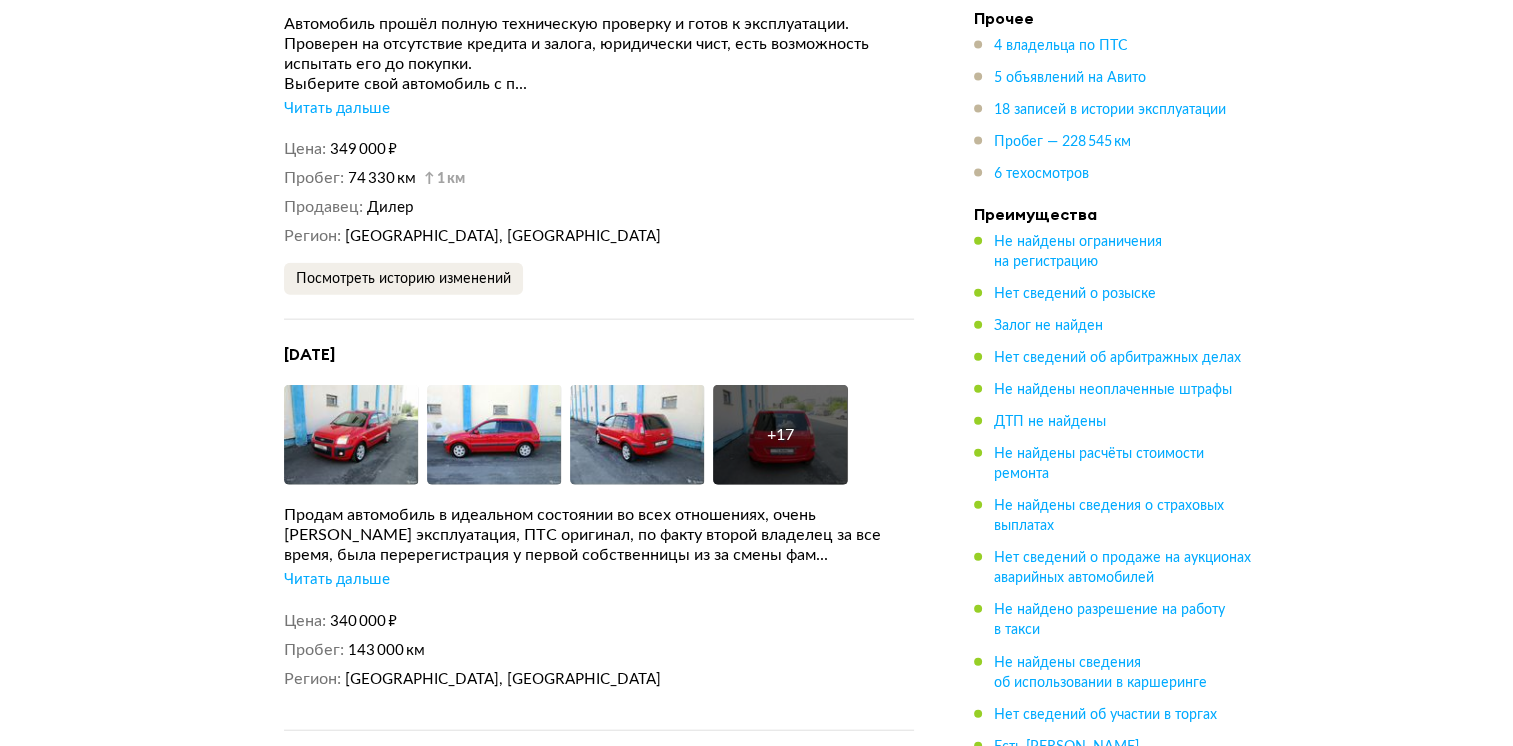 scroll, scrollTop: 4600, scrollLeft: 0, axis: vertical 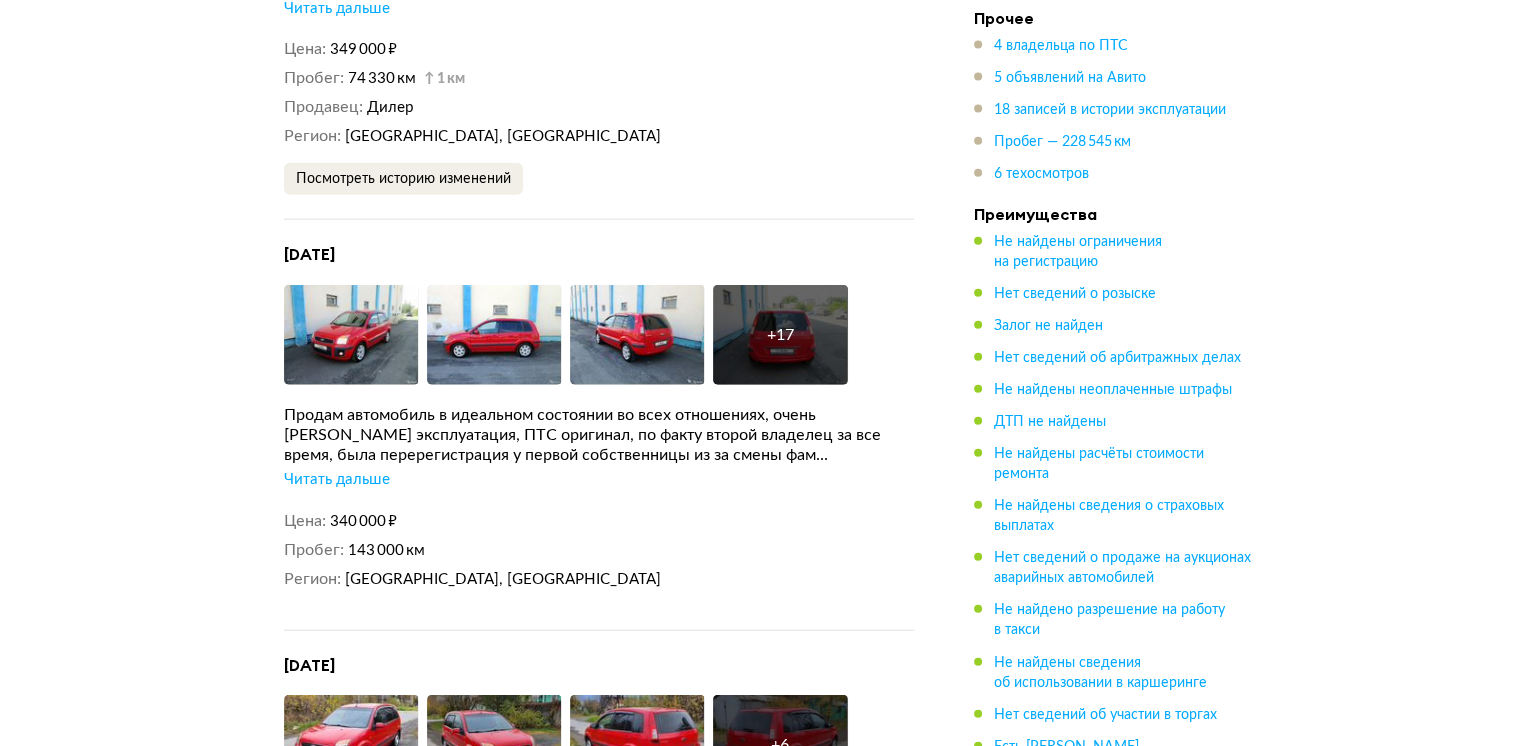 click on "Читать дальше" at bounding box center (337, 480) 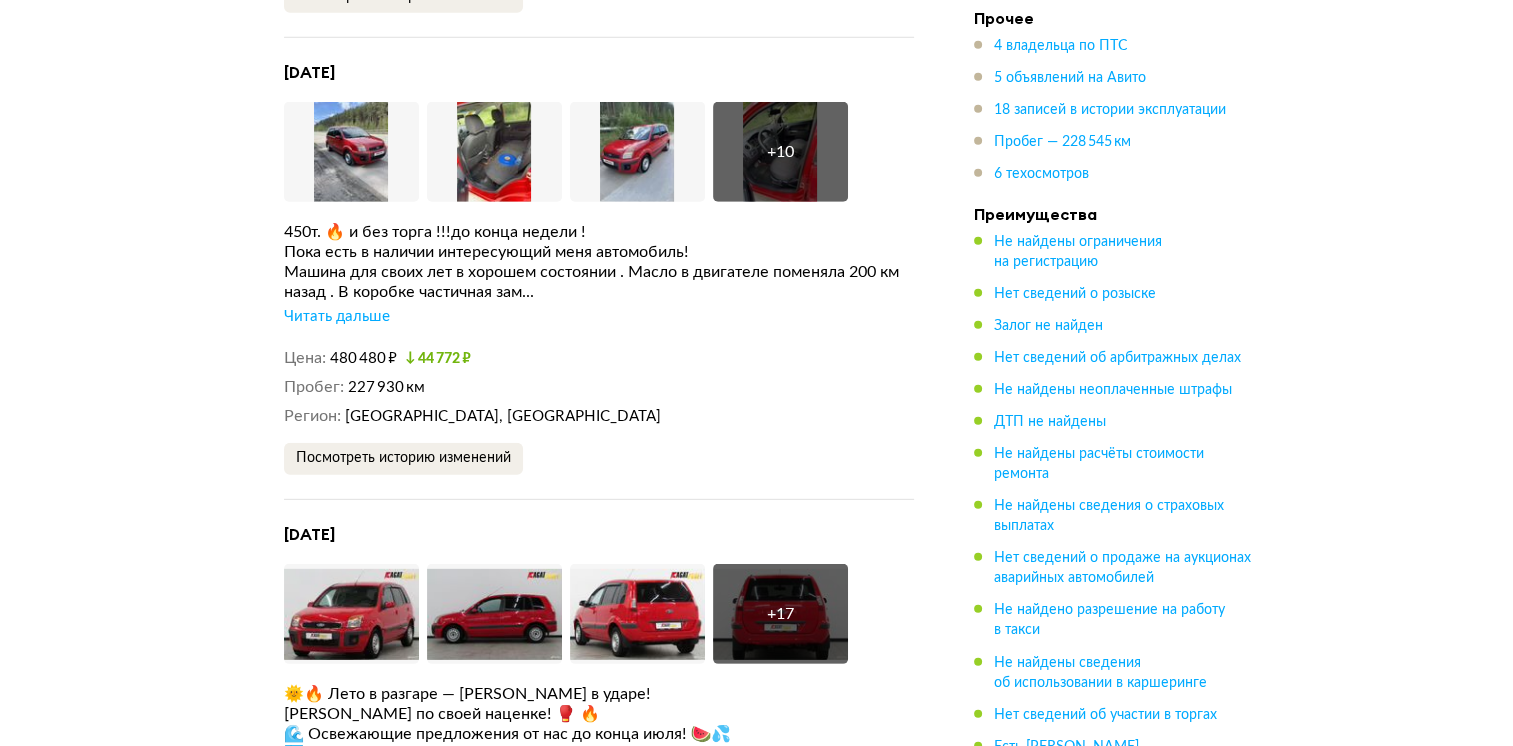 scroll, scrollTop: 5800, scrollLeft: 0, axis: vertical 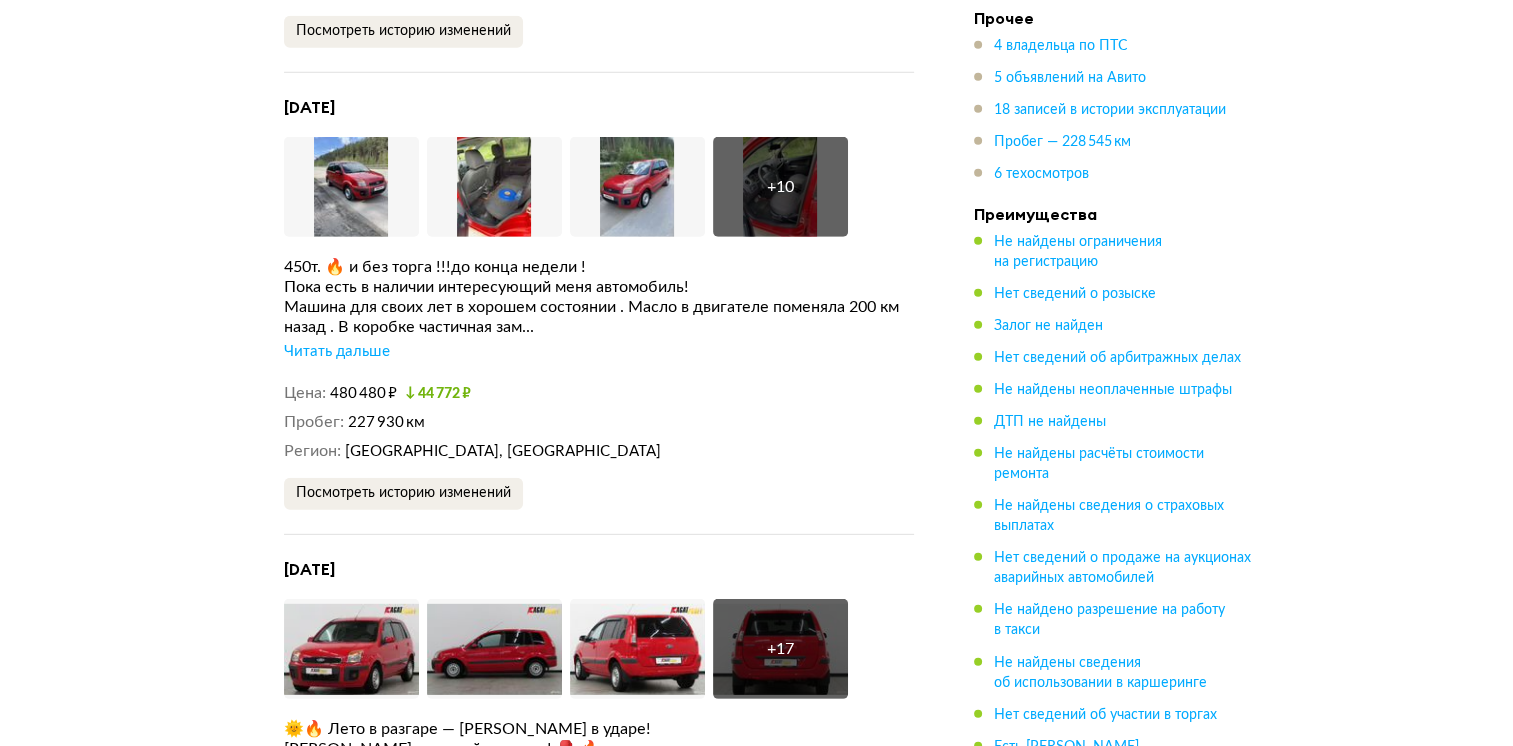 click on "Читать дальше" at bounding box center (337, 352) 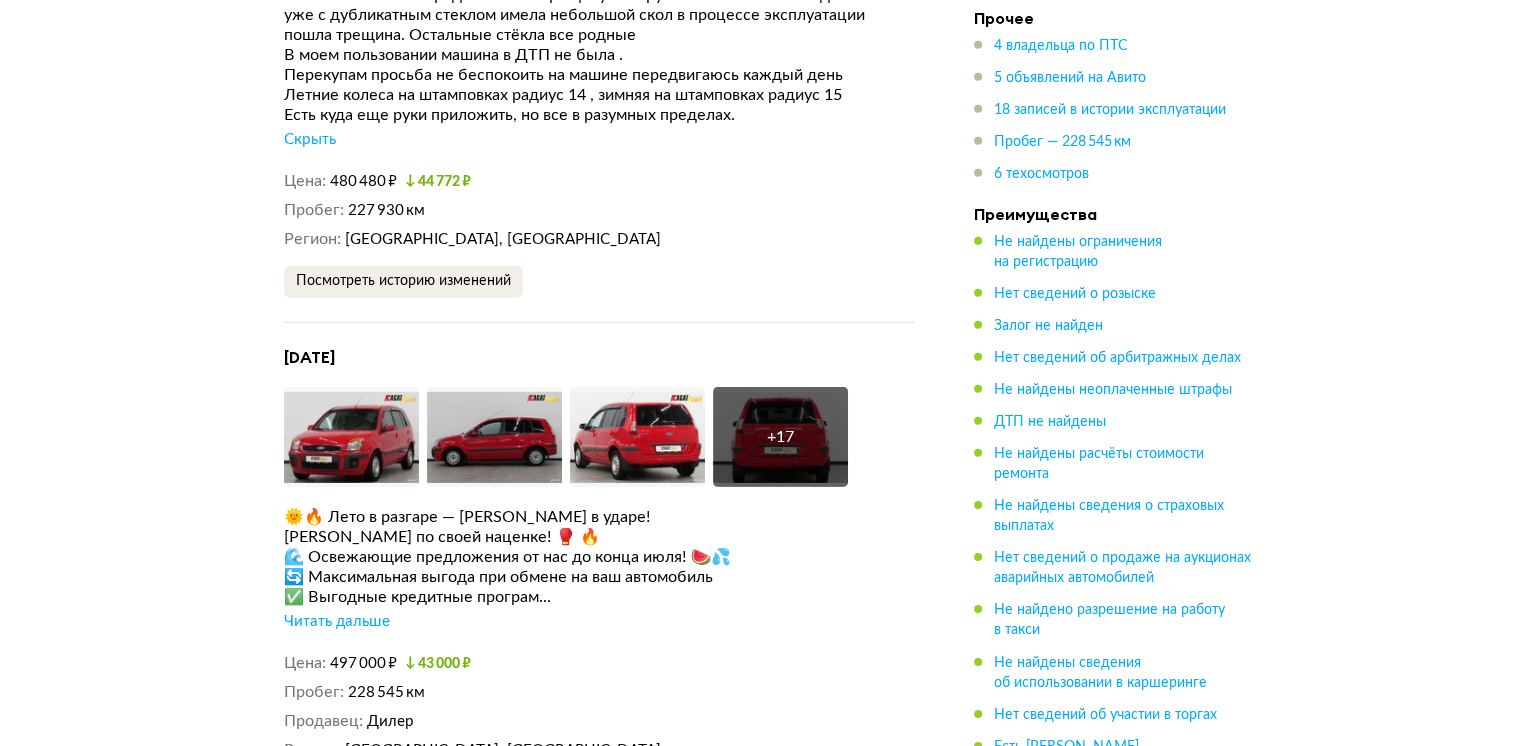 scroll, scrollTop: 6300, scrollLeft: 0, axis: vertical 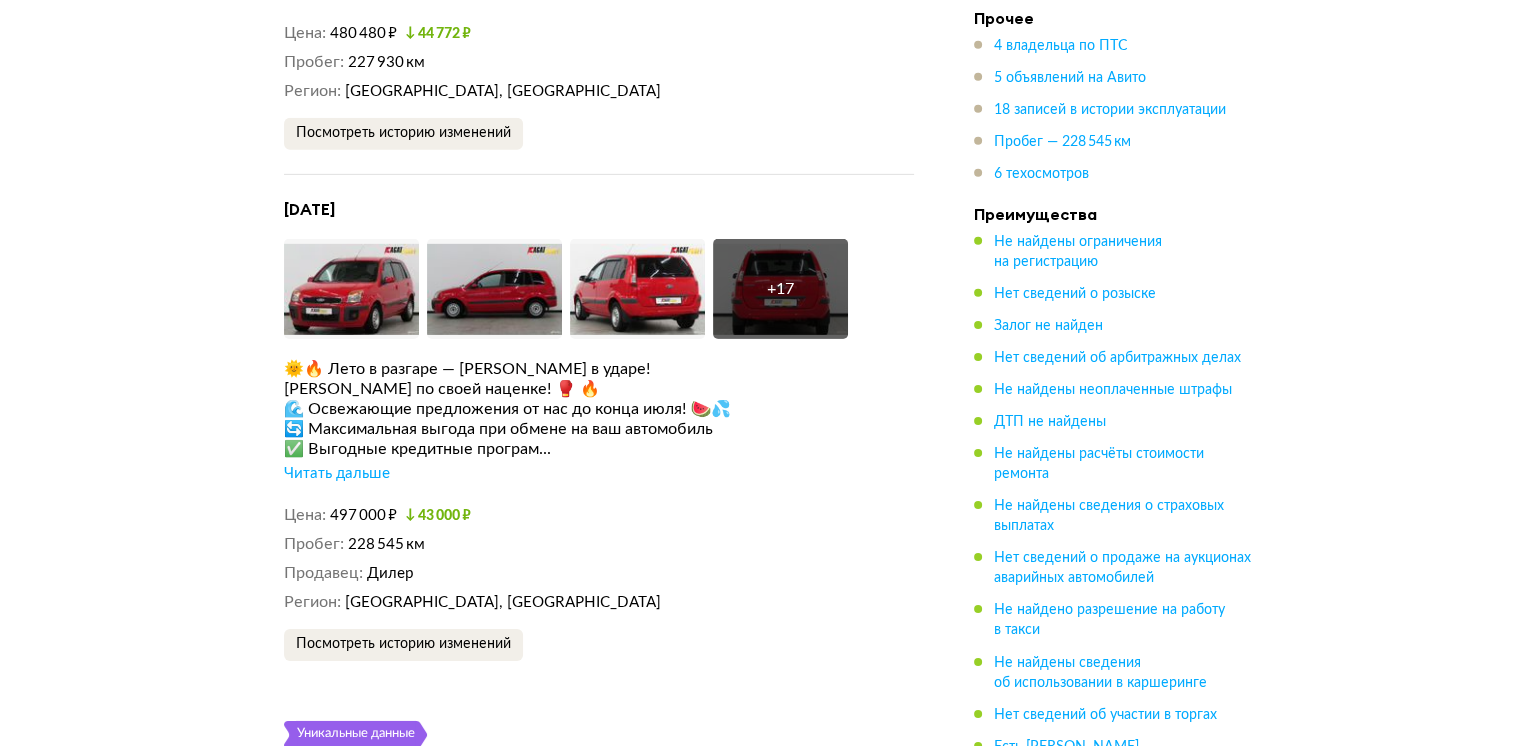click on "Читать дальше" at bounding box center (337, 474) 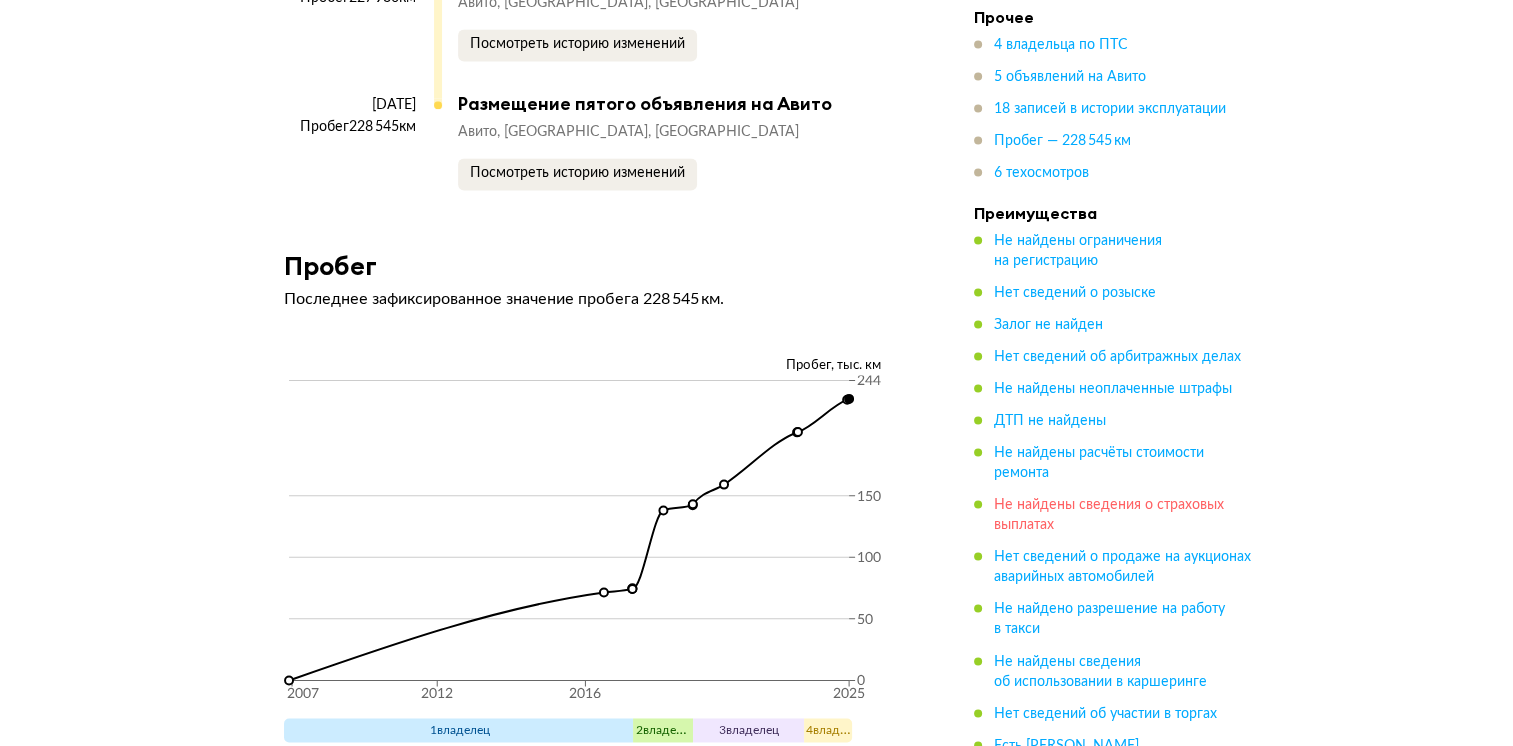 scroll, scrollTop: 10600, scrollLeft: 0, axis: vertical 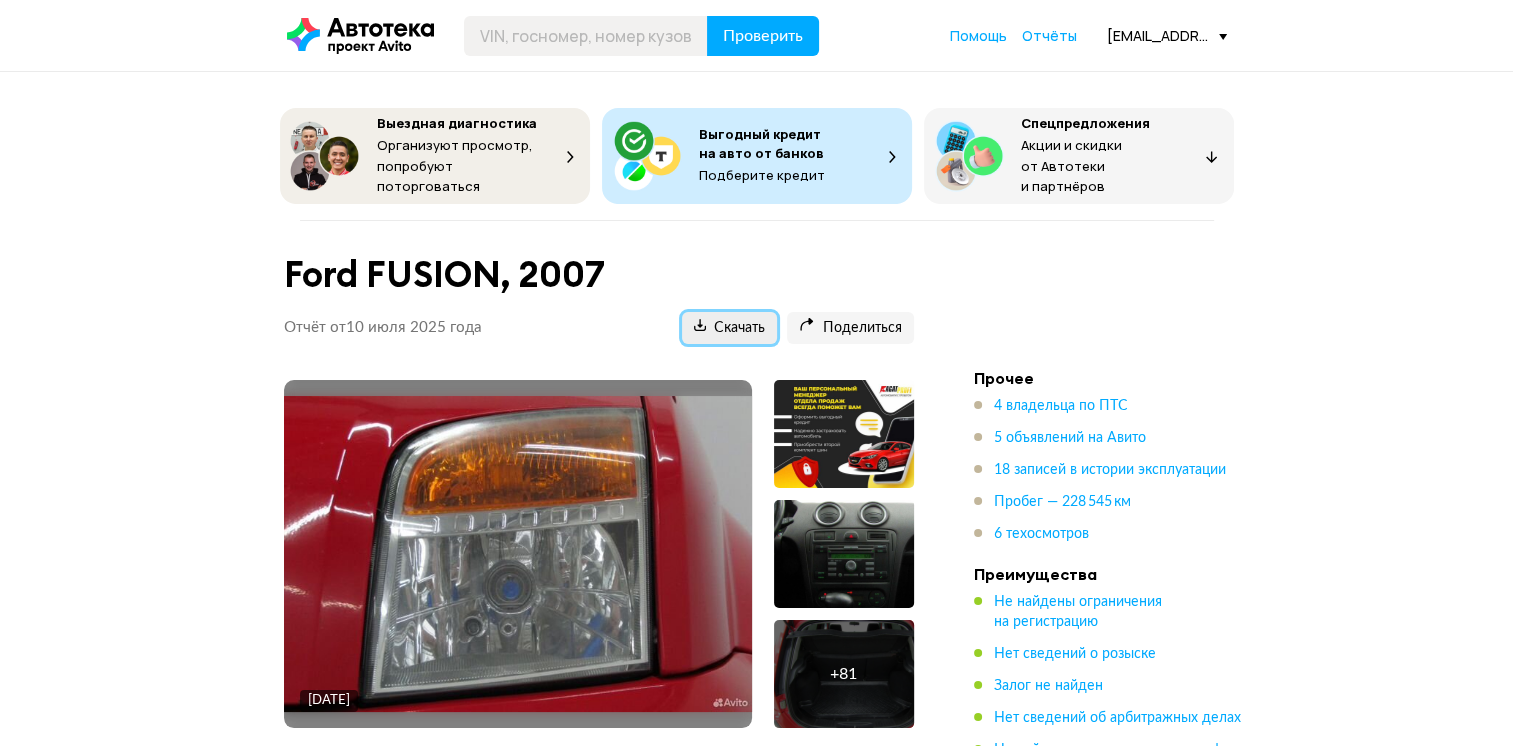 click on "Скачать" at bounding box center (729, 328) 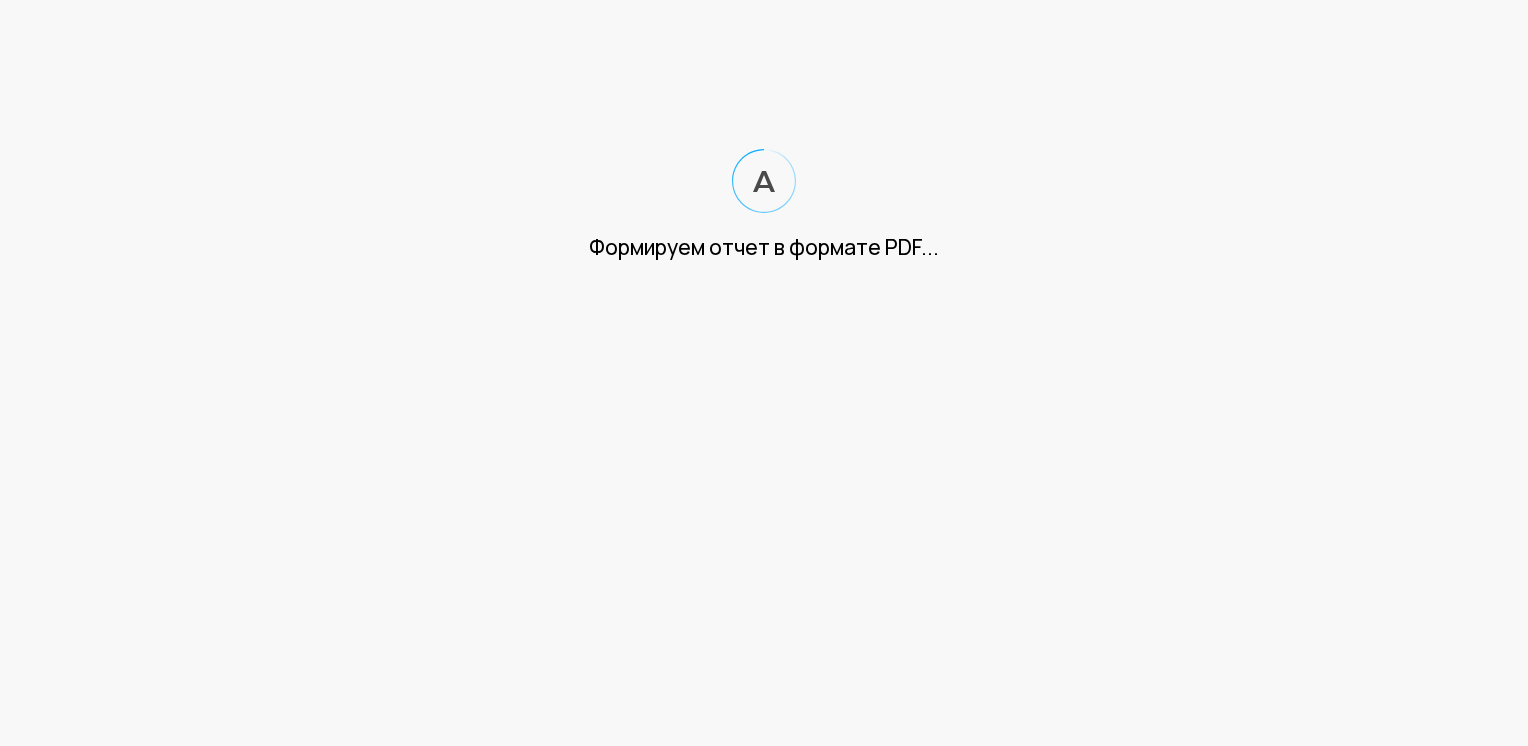 scroll, scrollTop: 0, scrollLeft: 0, axis: both 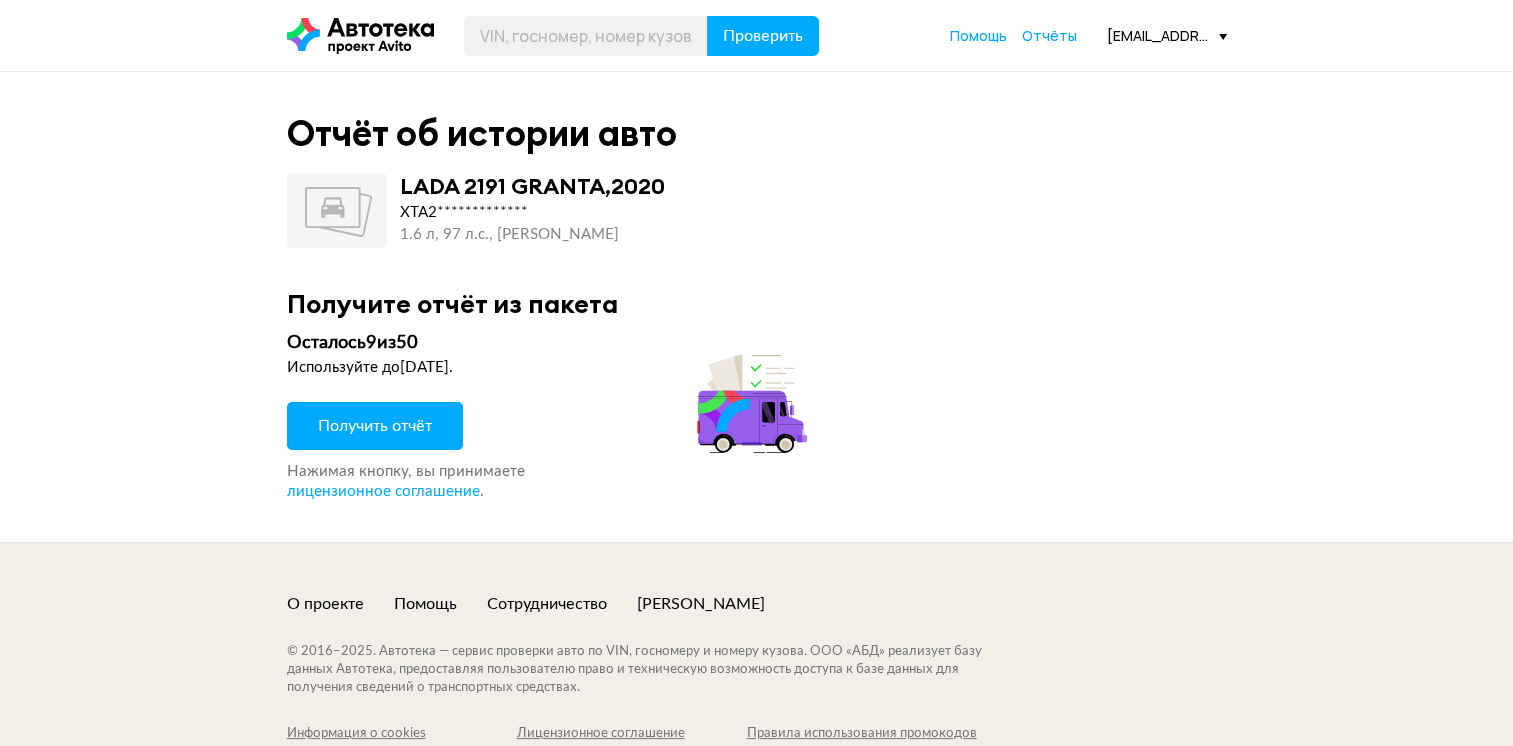 click on "Получить отчёт" at bounding box center [375, 426] 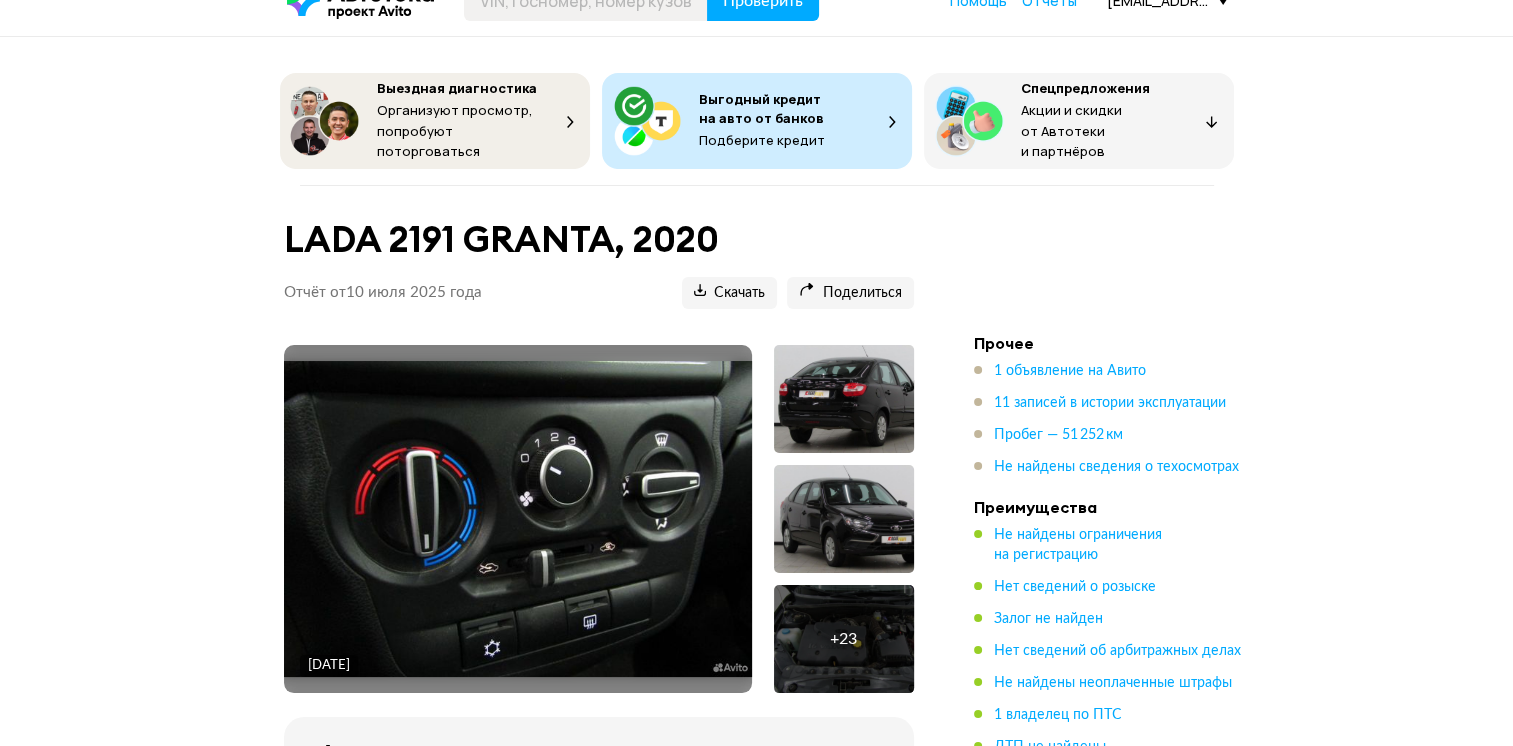 scroll, scrollTop: 0, scrollLeft: 0, axis: both 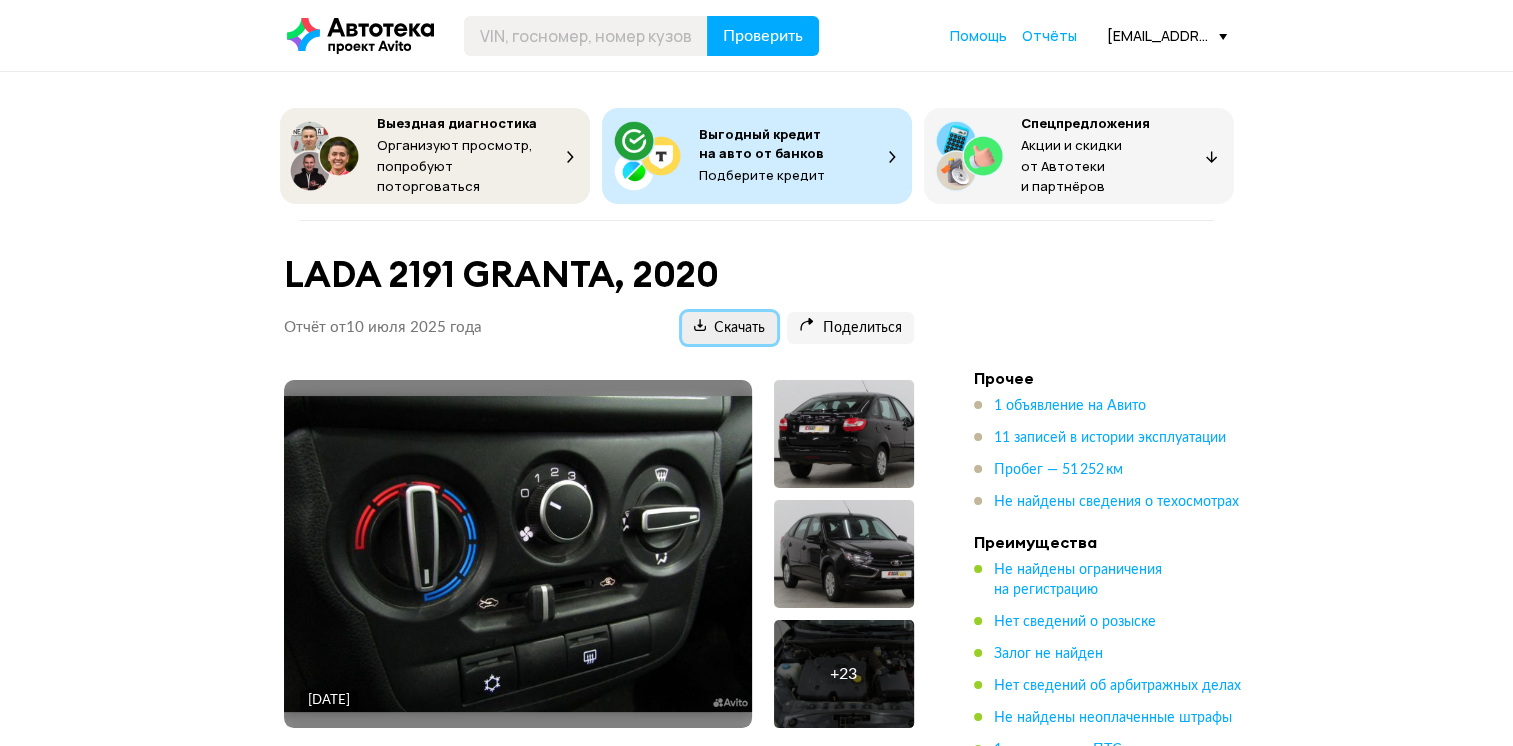 click on "Скачать" at bounding box center [729, 328] 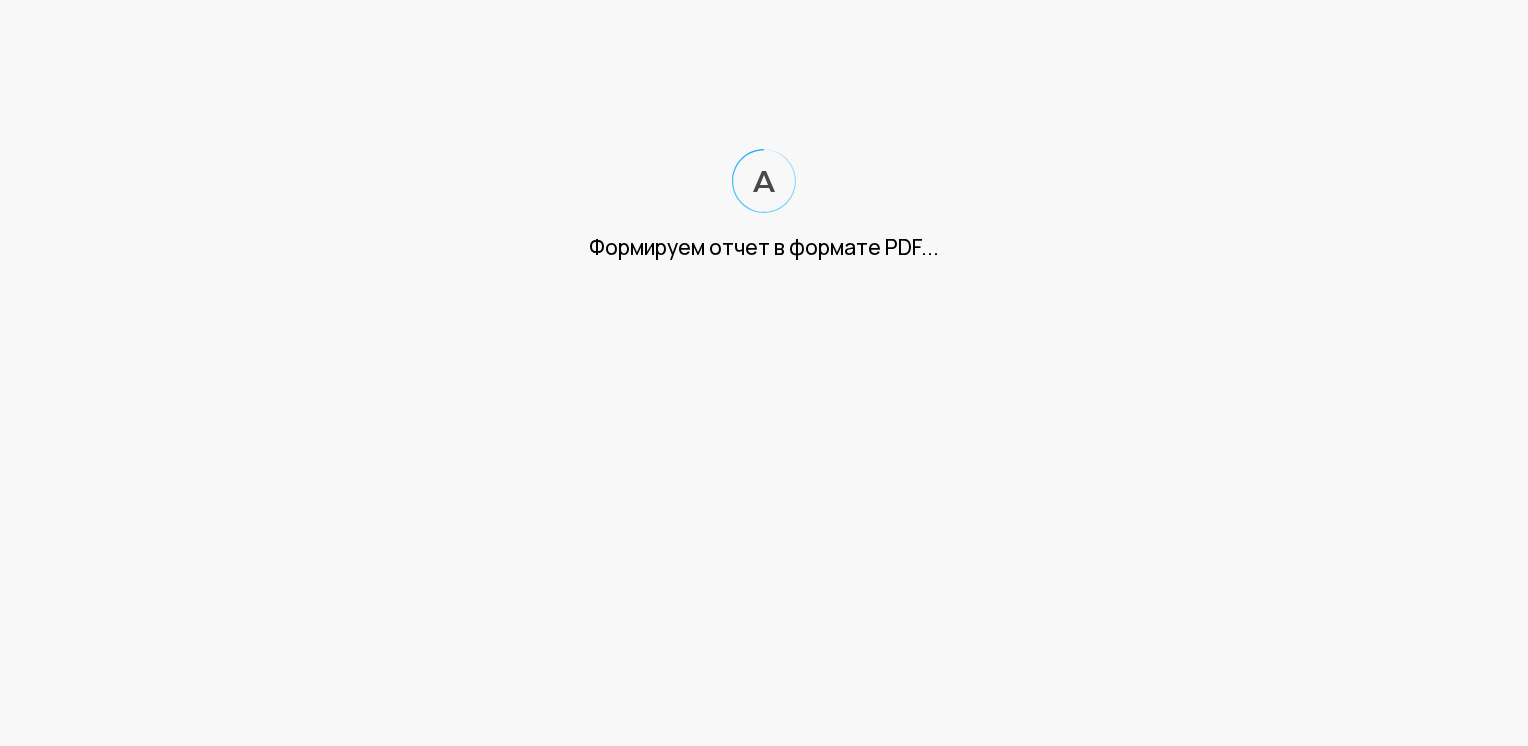 scroll, scrollTop: 0, scrollLeft: 0, axis: both 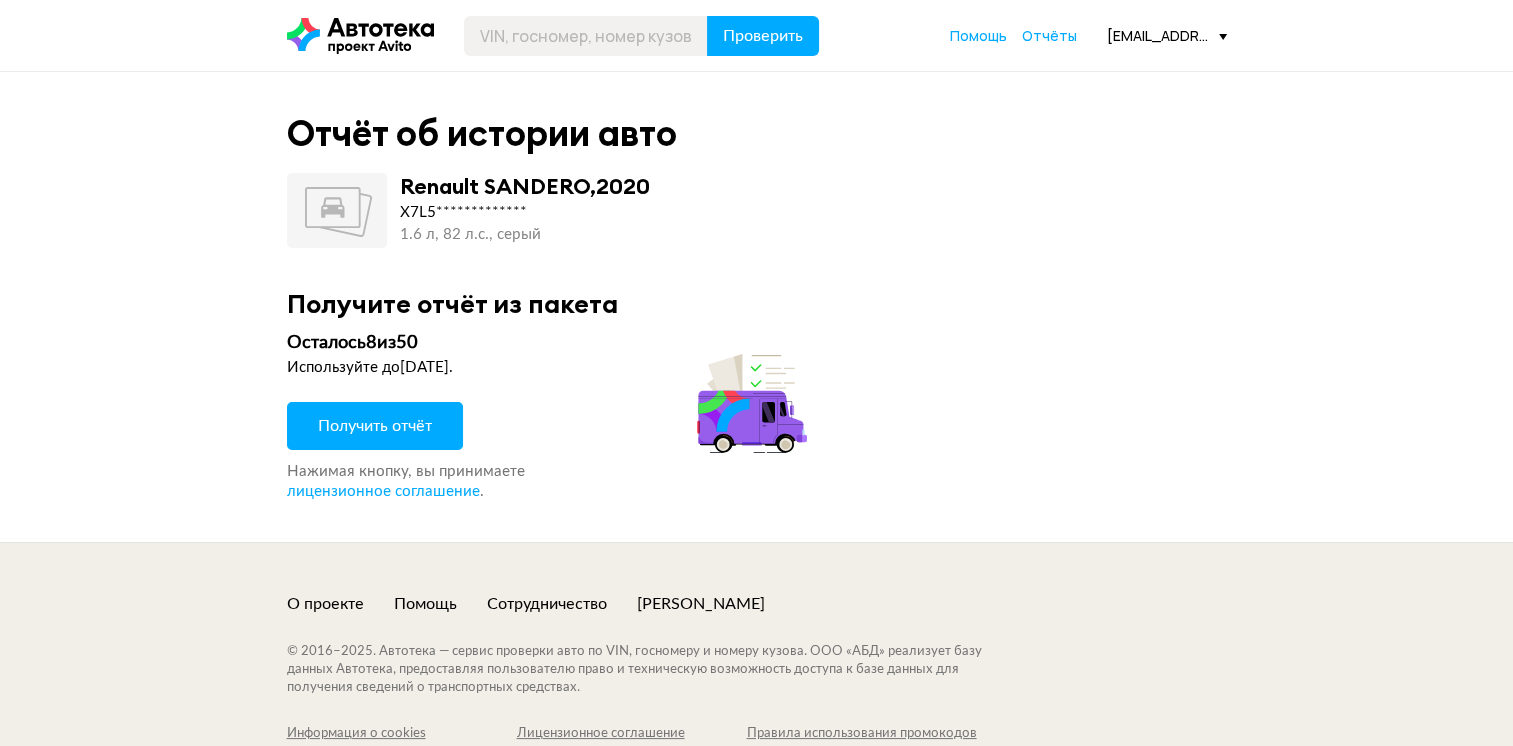 click on "Получить отчёт" at bounding box center [375, 426] 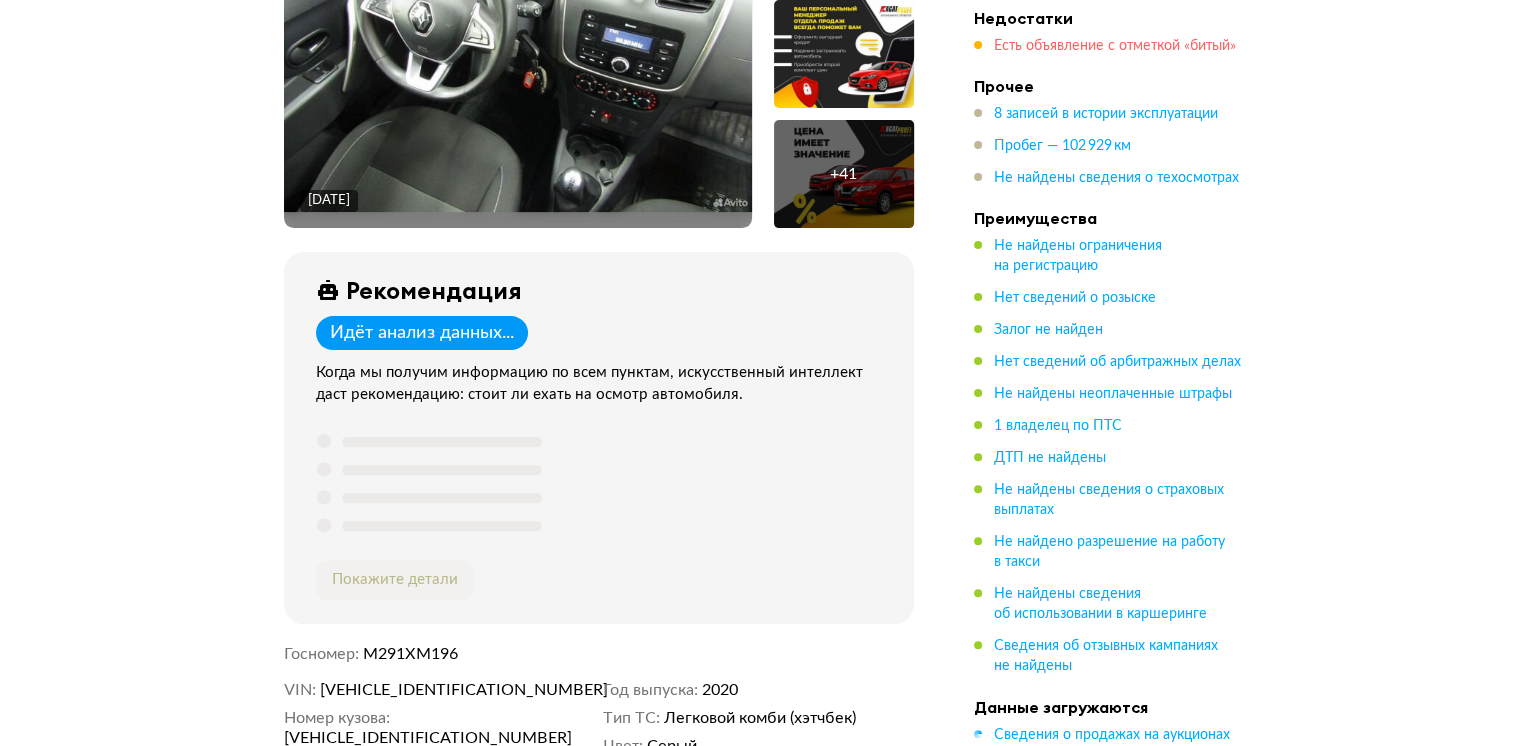 click on "Есть объявление с отметкой «битый»" at bounding box center (1115, 46) 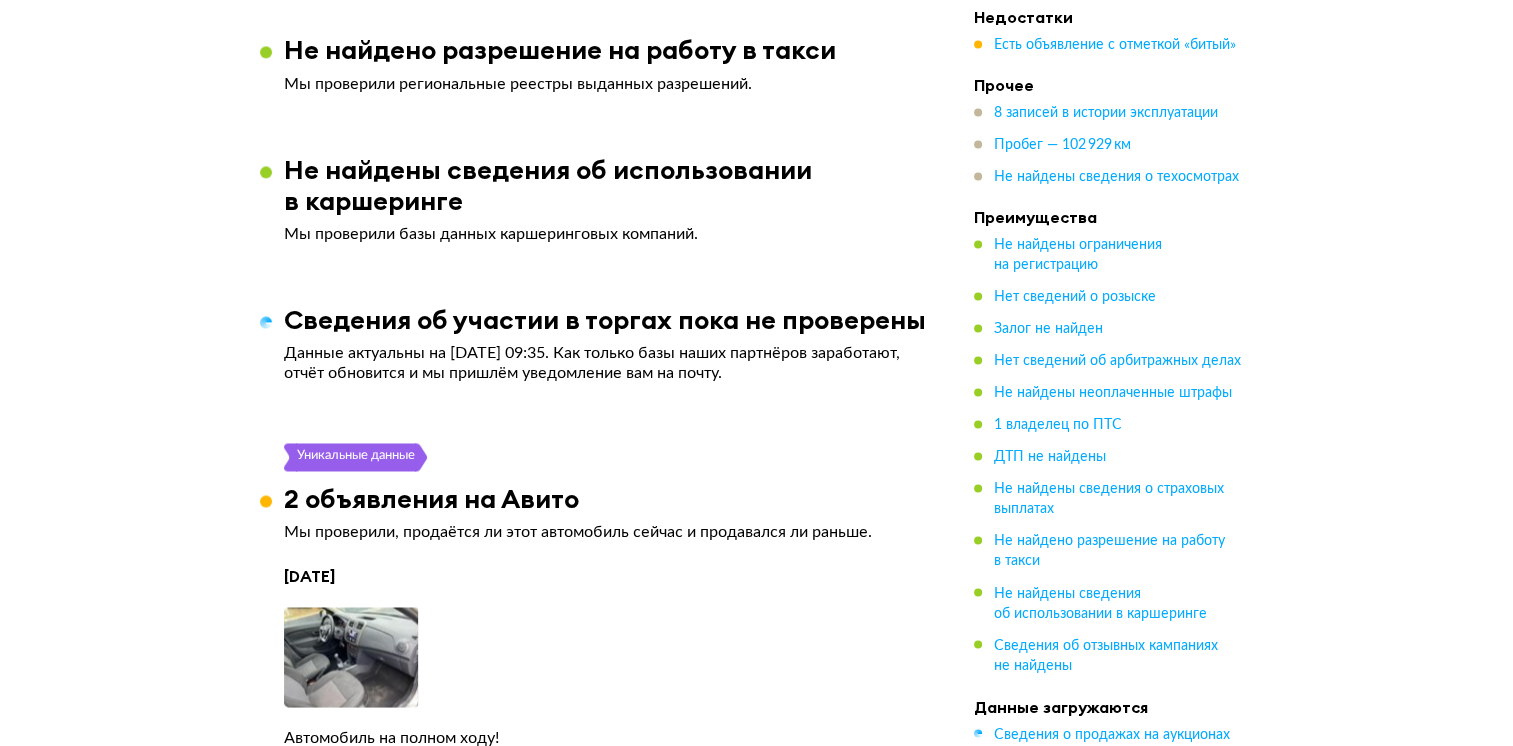 scroll, scrollTop: 3528, scrollLeft: 0, axis: vertical 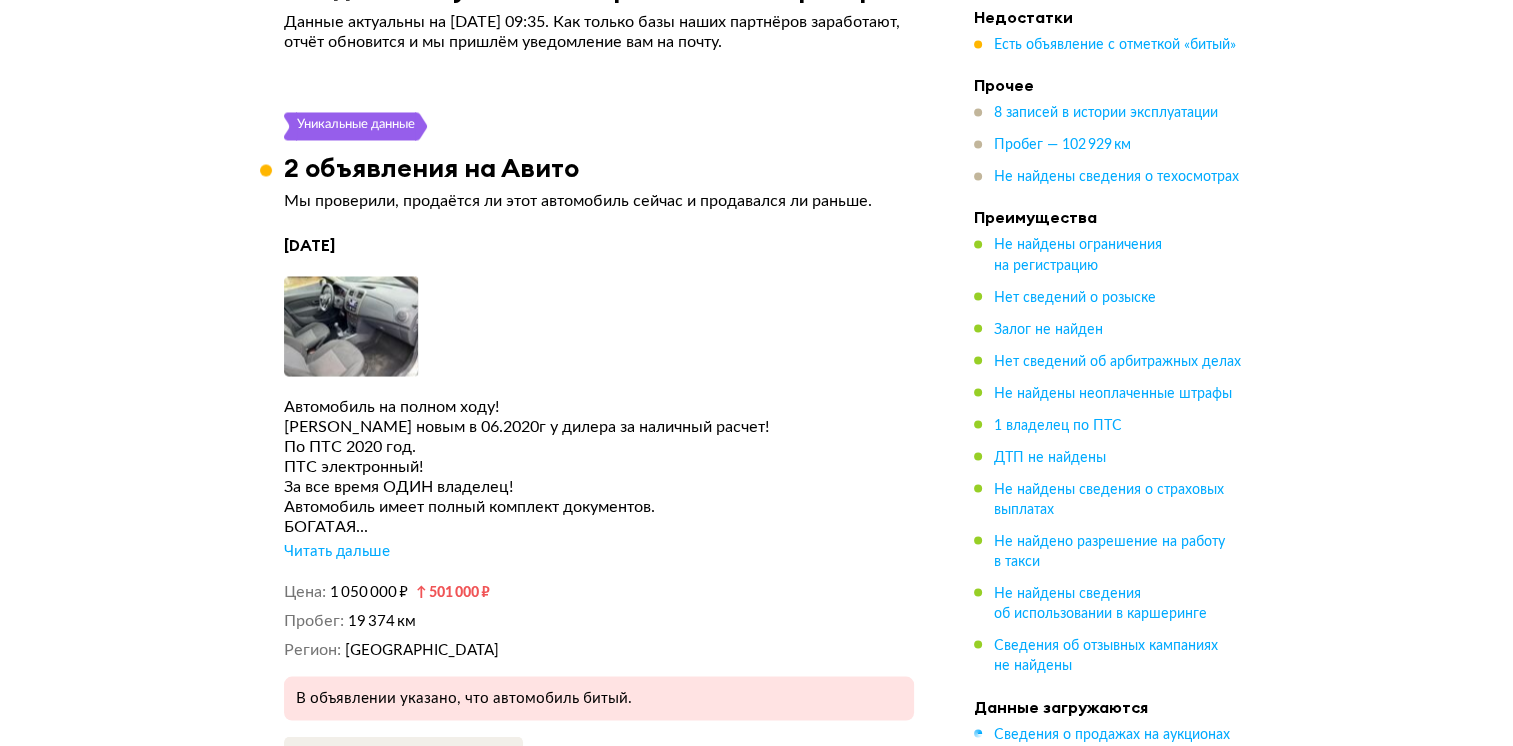 click on "Читать дальше" at bounding box center (337, 551) 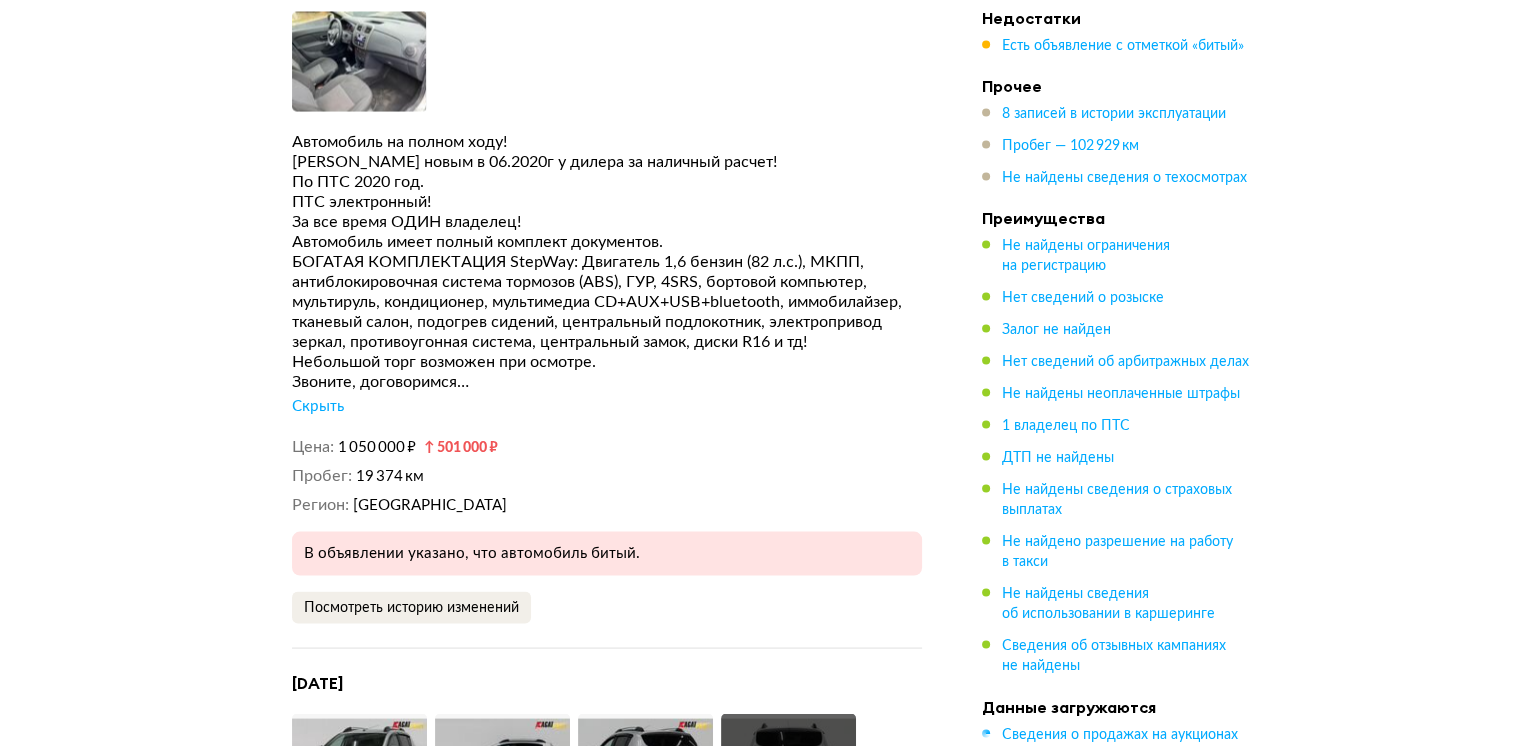 scroll, scrollTop: 3828, scrollLeft: 0, axis: vertical 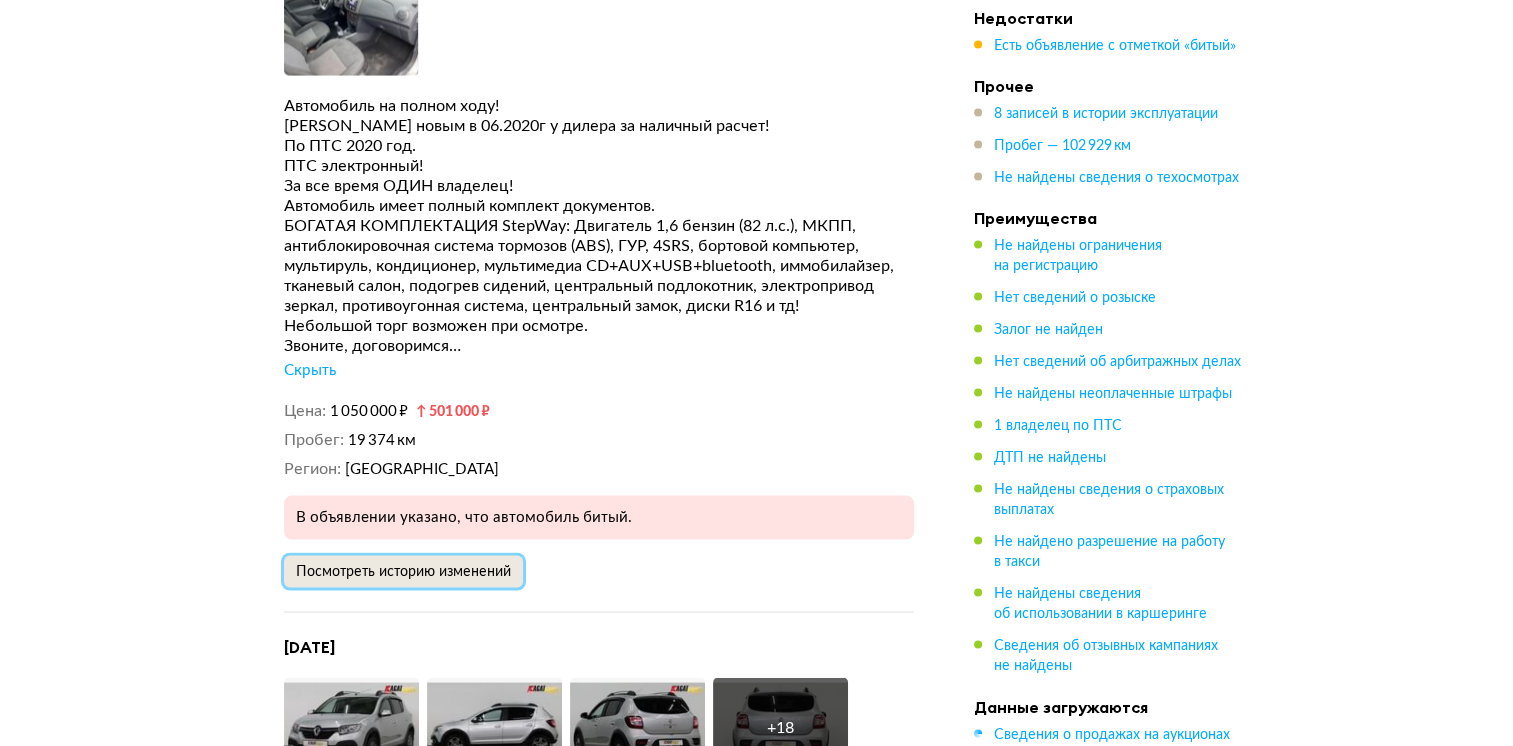click on "Посмотреть историю изменений" at bounding box center (403, 572) 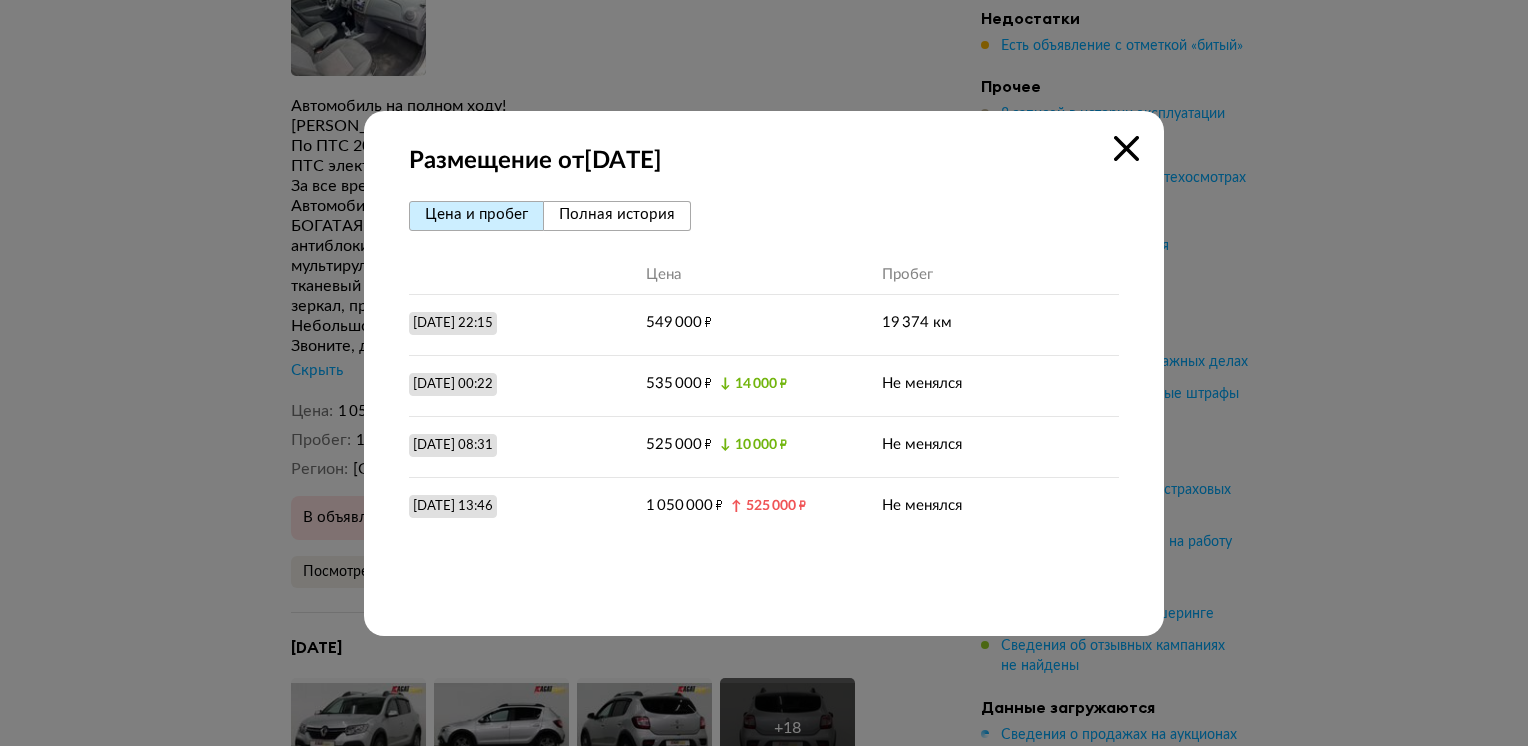 click on "Цена и пробег Полная история Цена Пробег 26 ноября 2021 г. 22:15 549 000 ₽    19 374 км    29 ноября 2021 г. 00:22 535 000 ₽    ↓   14 000 ₽ Не менялся 30 ноября 2021 г. 08:31 525 000 ₽    ↓   10 000 ₽ Не менялся 11 декабря 2021 г. 13:46 1 050 000 ₽    ↑   525 000 ₽ Не менялся" at bounding box center [764, 401] 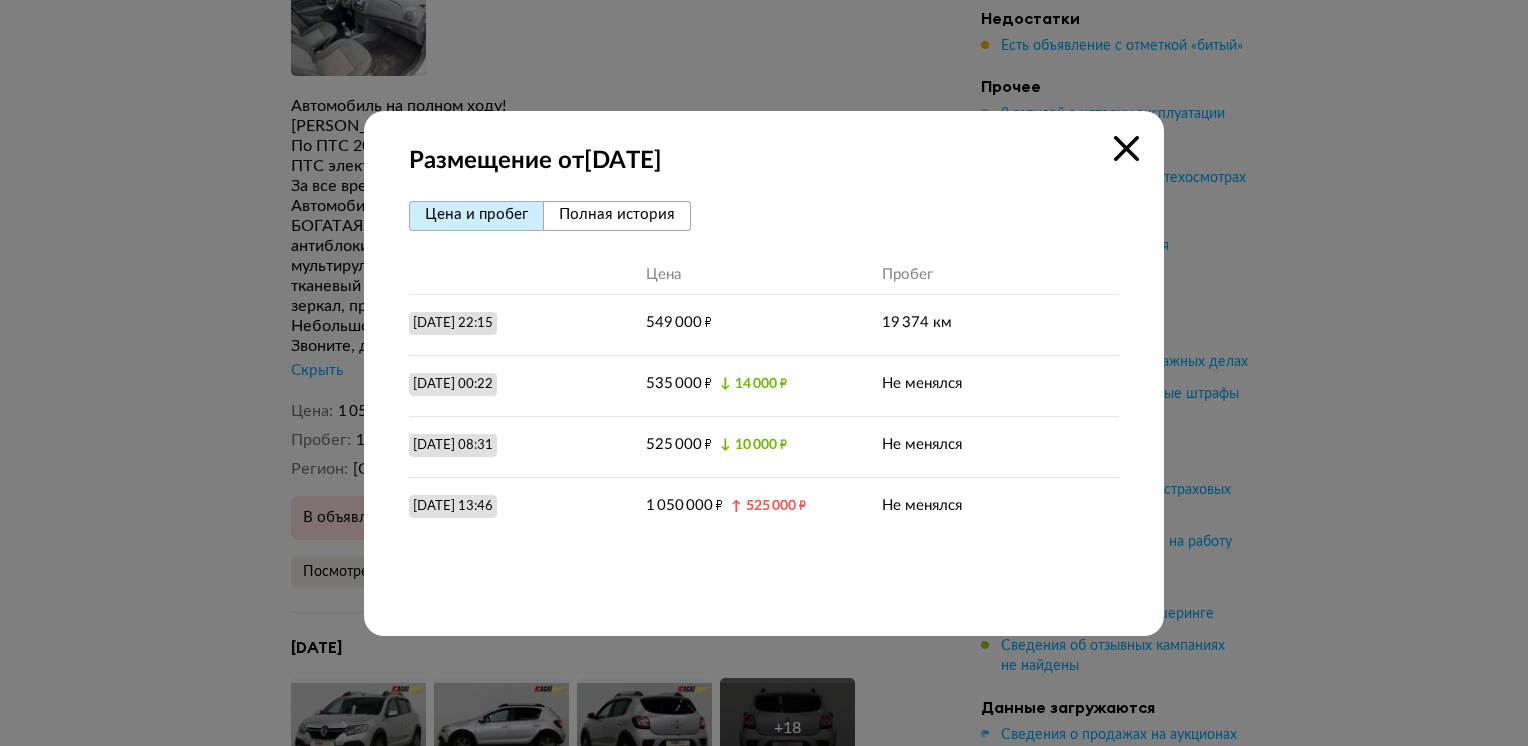 click on "Полная история" at bounding box center [617, 216] 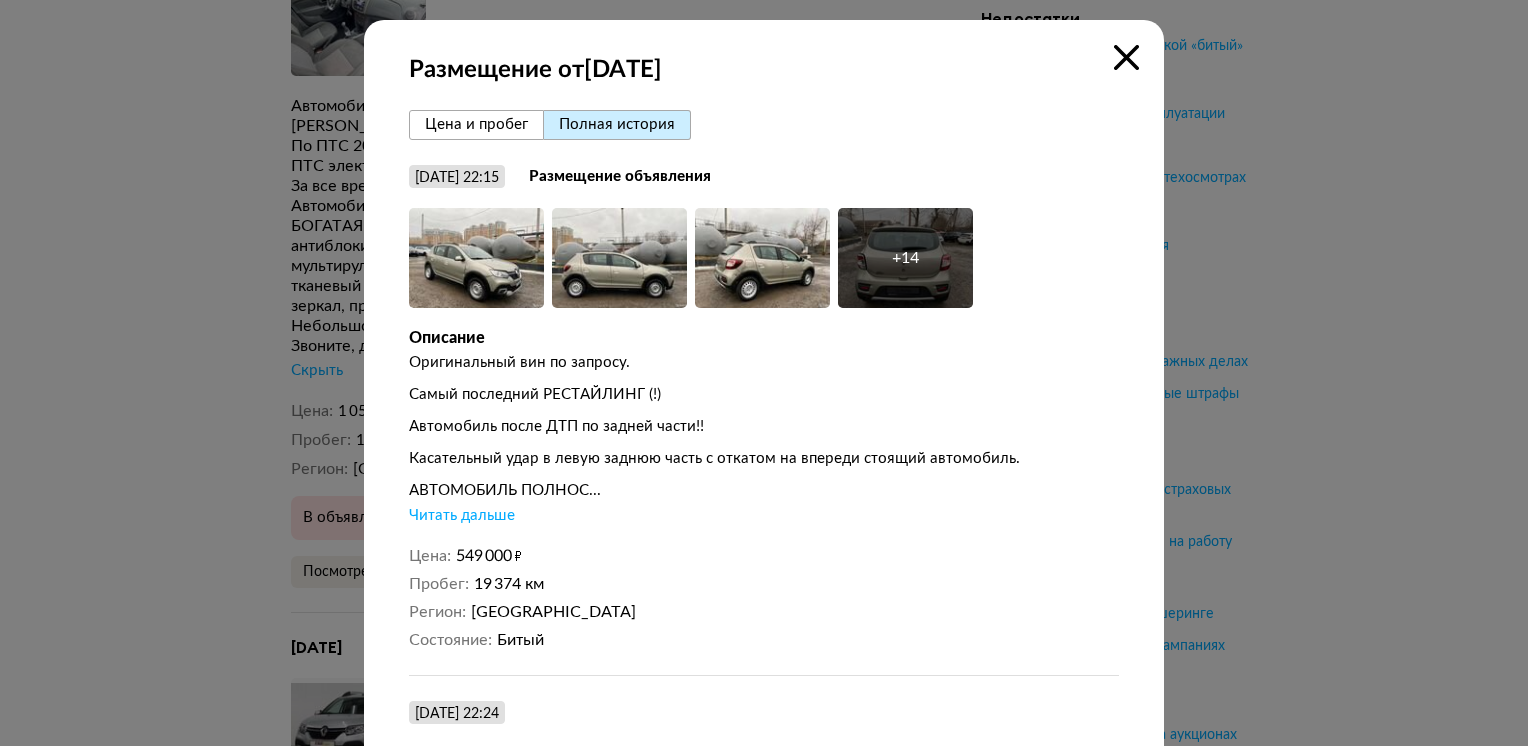 click on "Читать дальше" at bounding box center [462, 516] 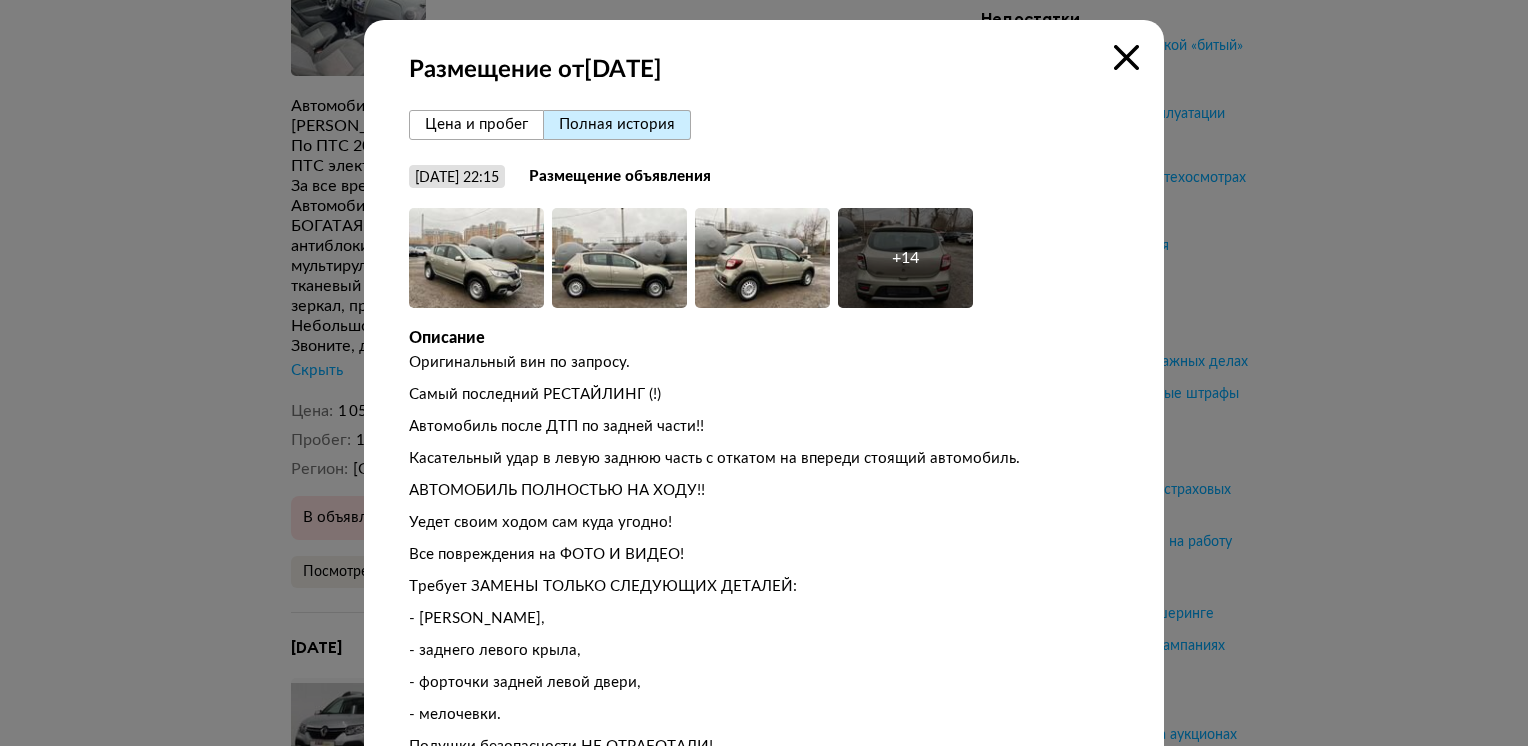 scroll, scrollTop: 0, scrollLeft: 0, axis: both 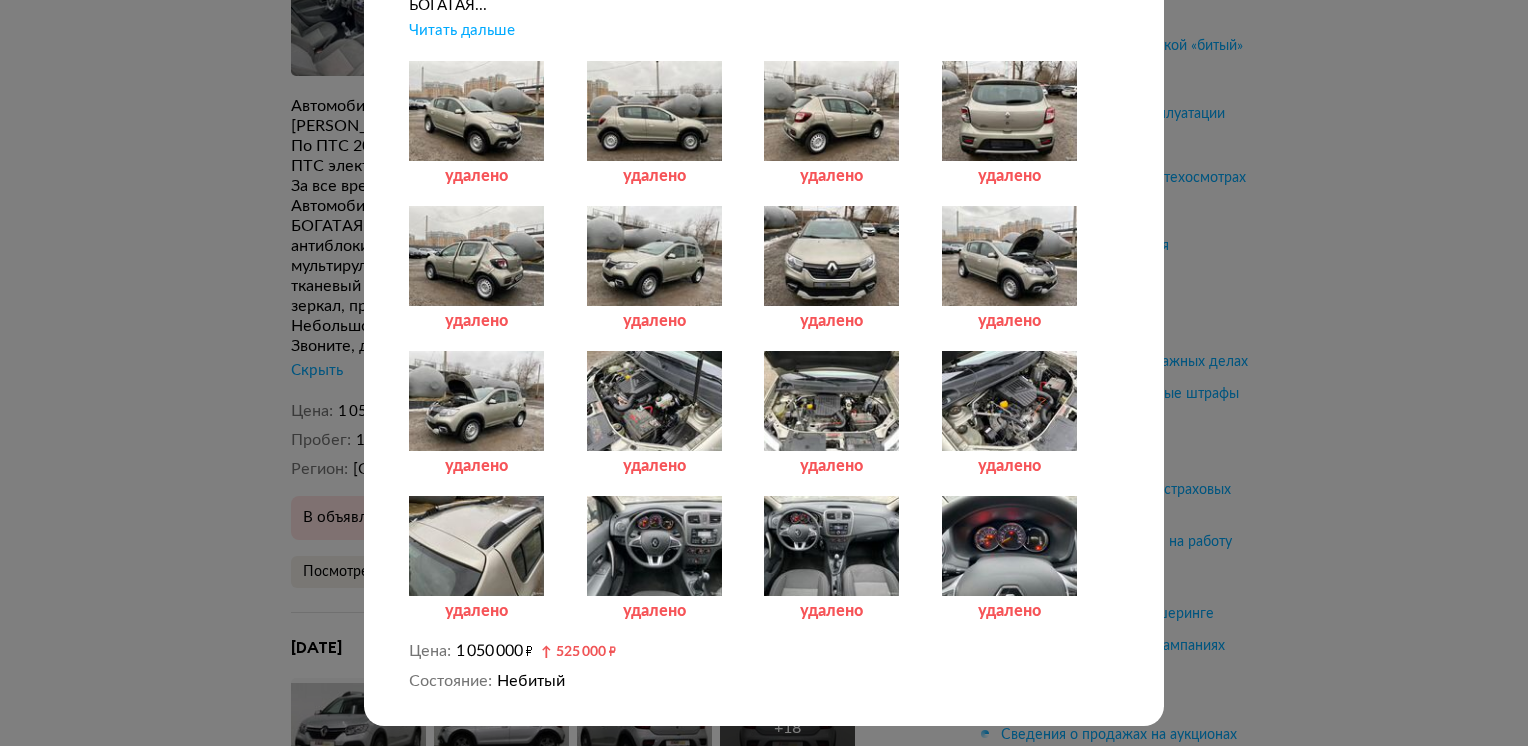 click at bounding box center (831, 111) 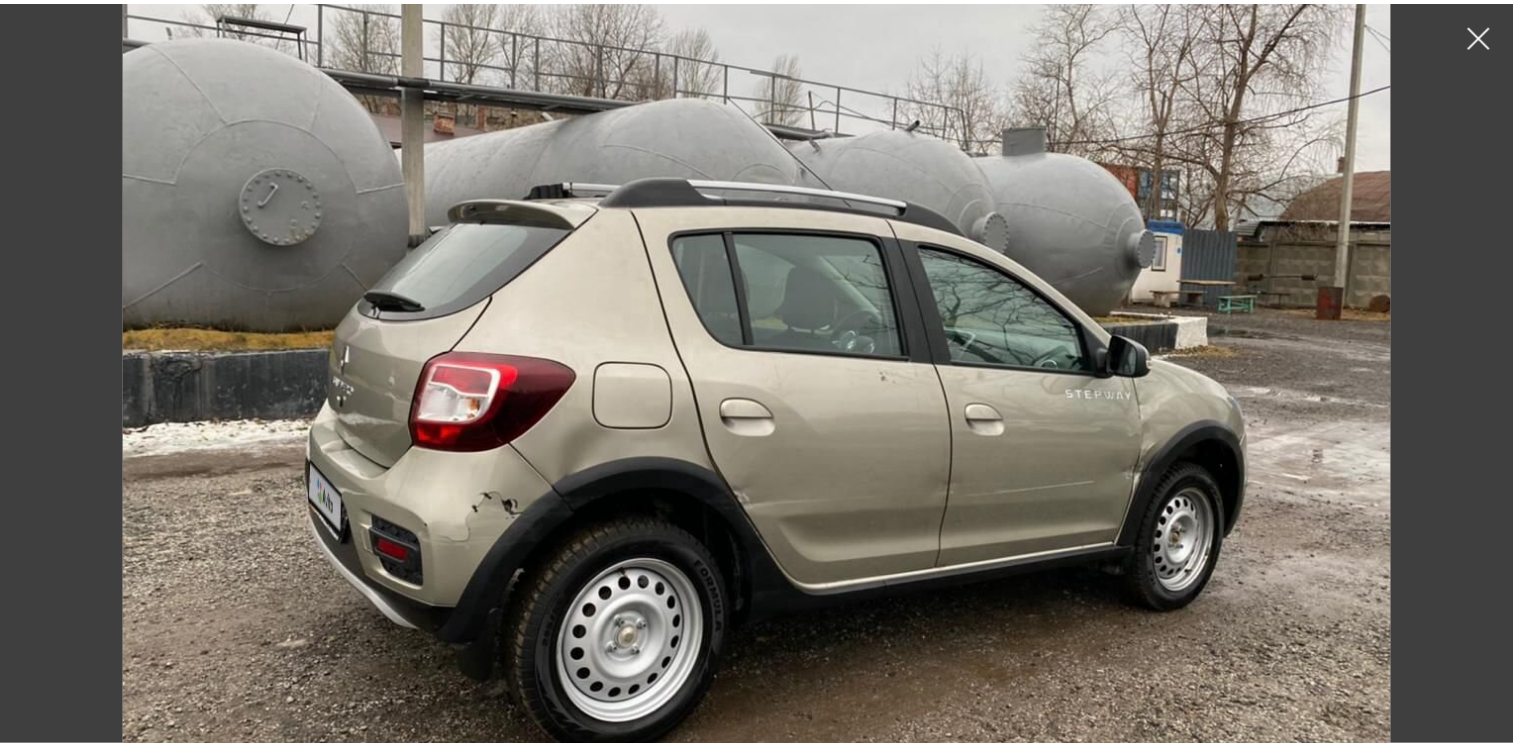 scroll, scrollTop: 0, scrollLeft: 0, axis: both 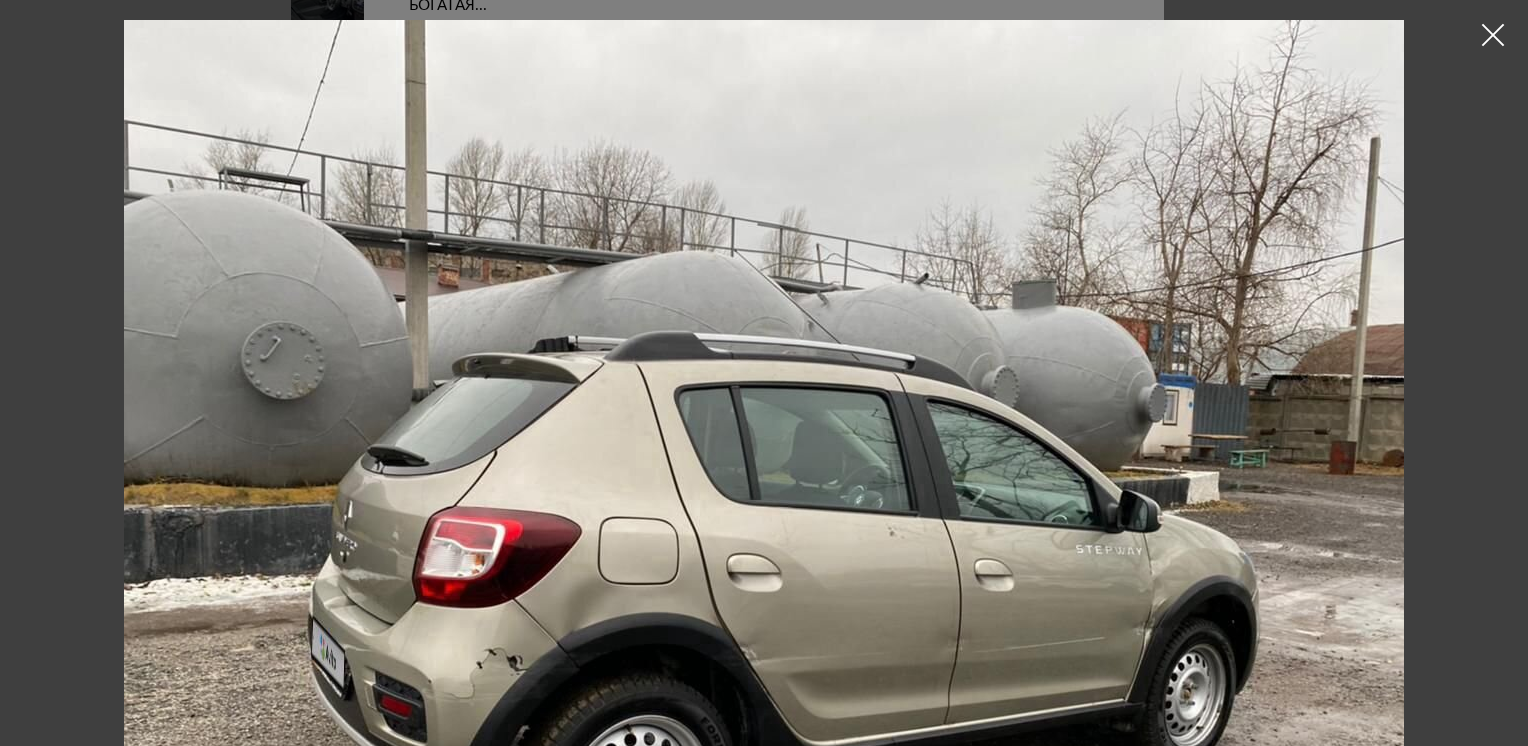 click at bounding box center [1493, 35] 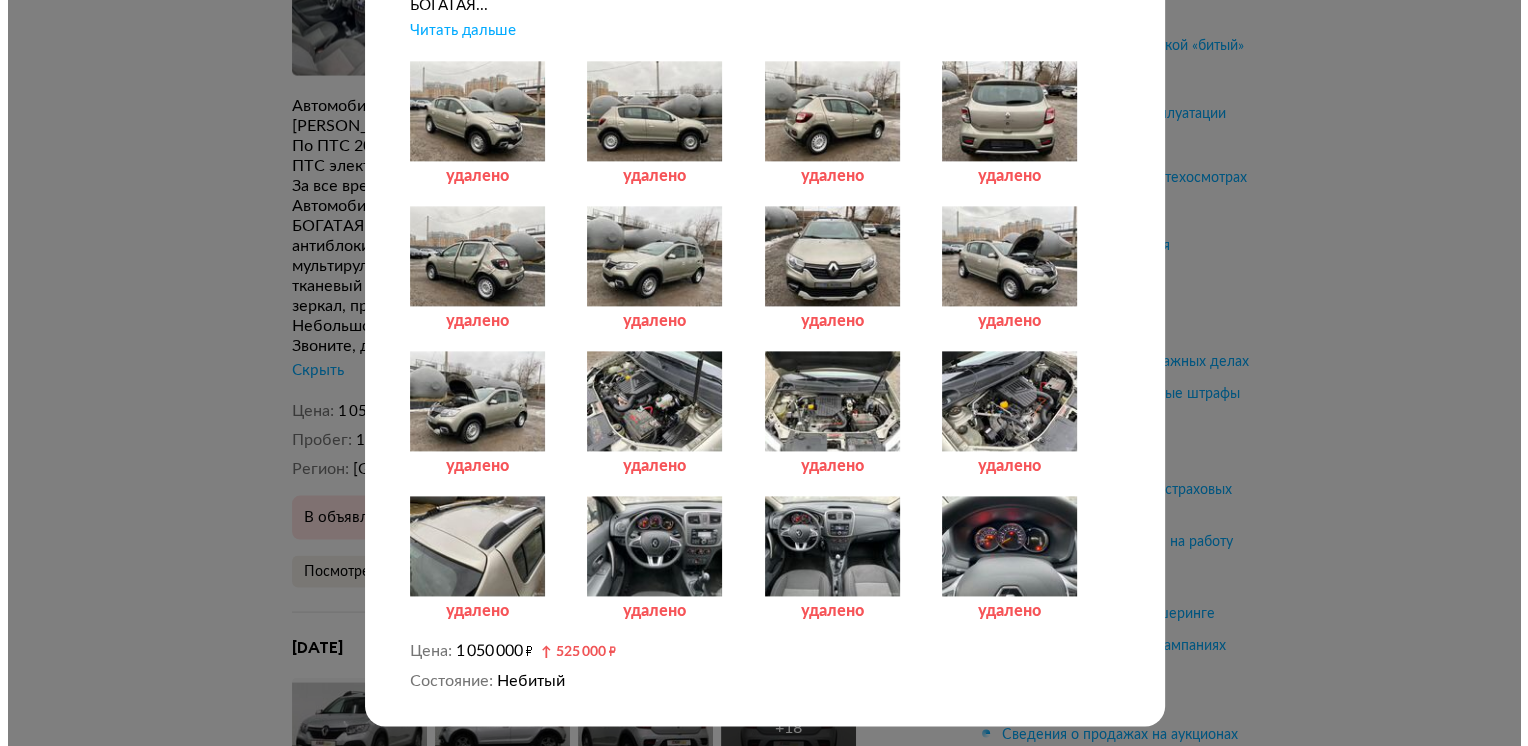 scroll, scrollTop: 0, scrollLeft: 0, axis: both 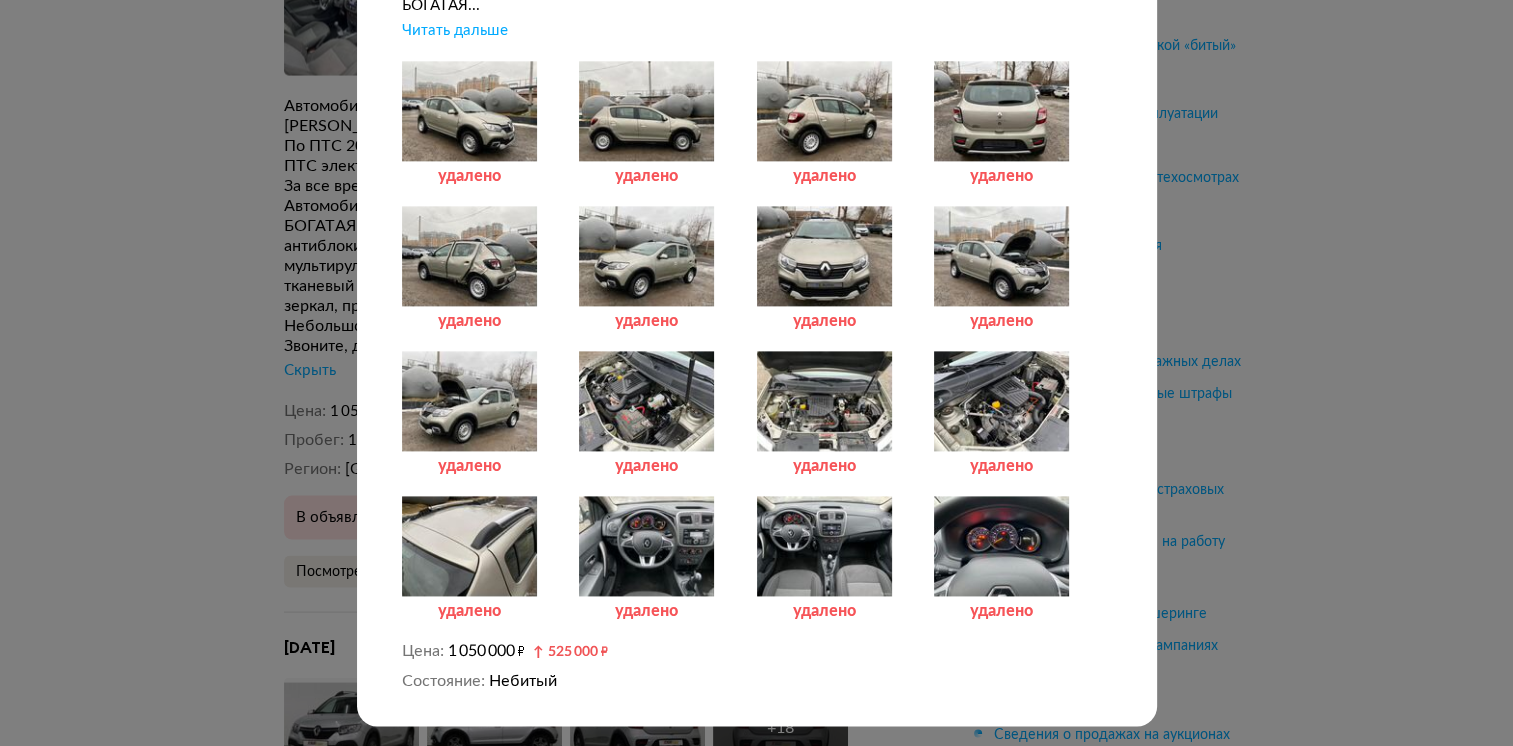 click on "удалено" at bounding box center [469, 176] 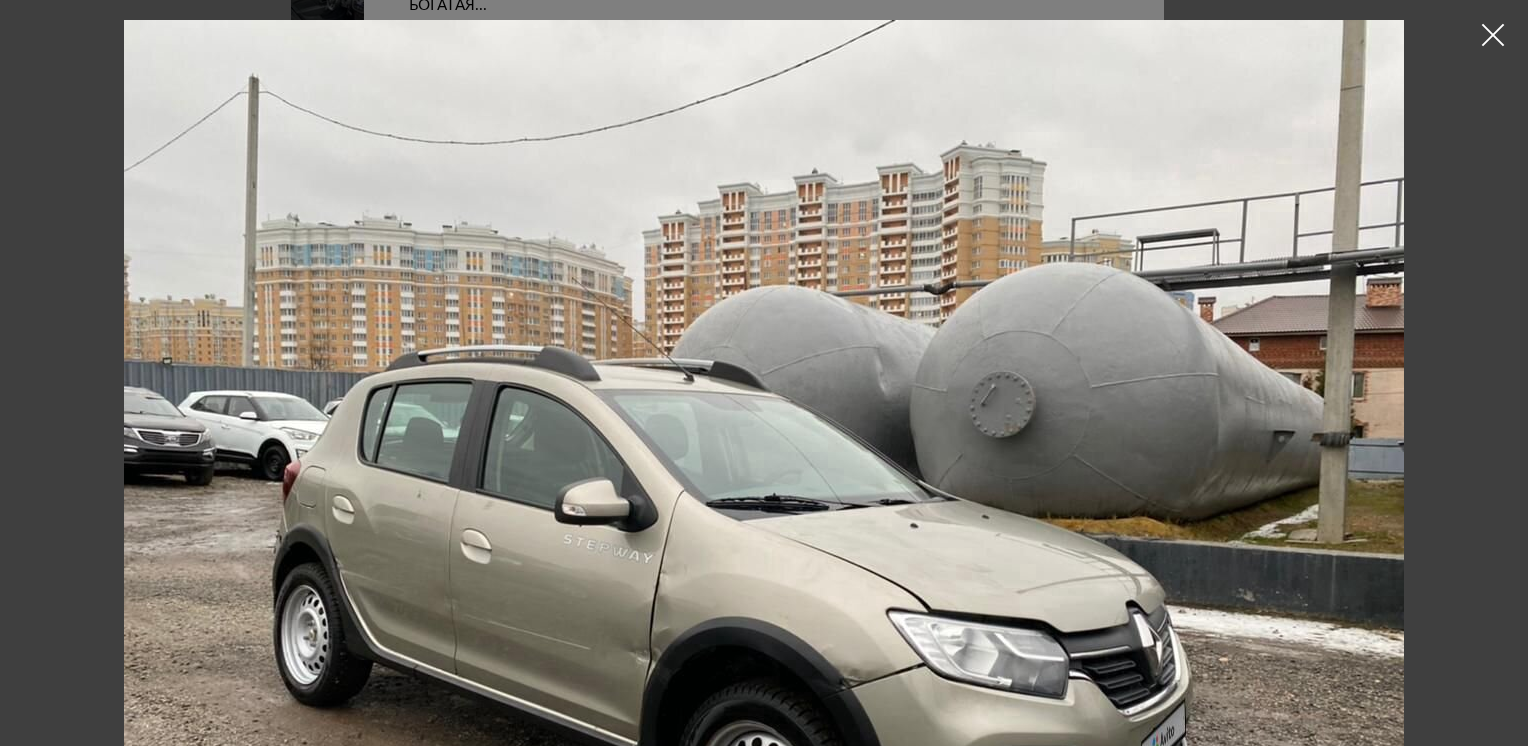 click at bounding box center [764, 373] 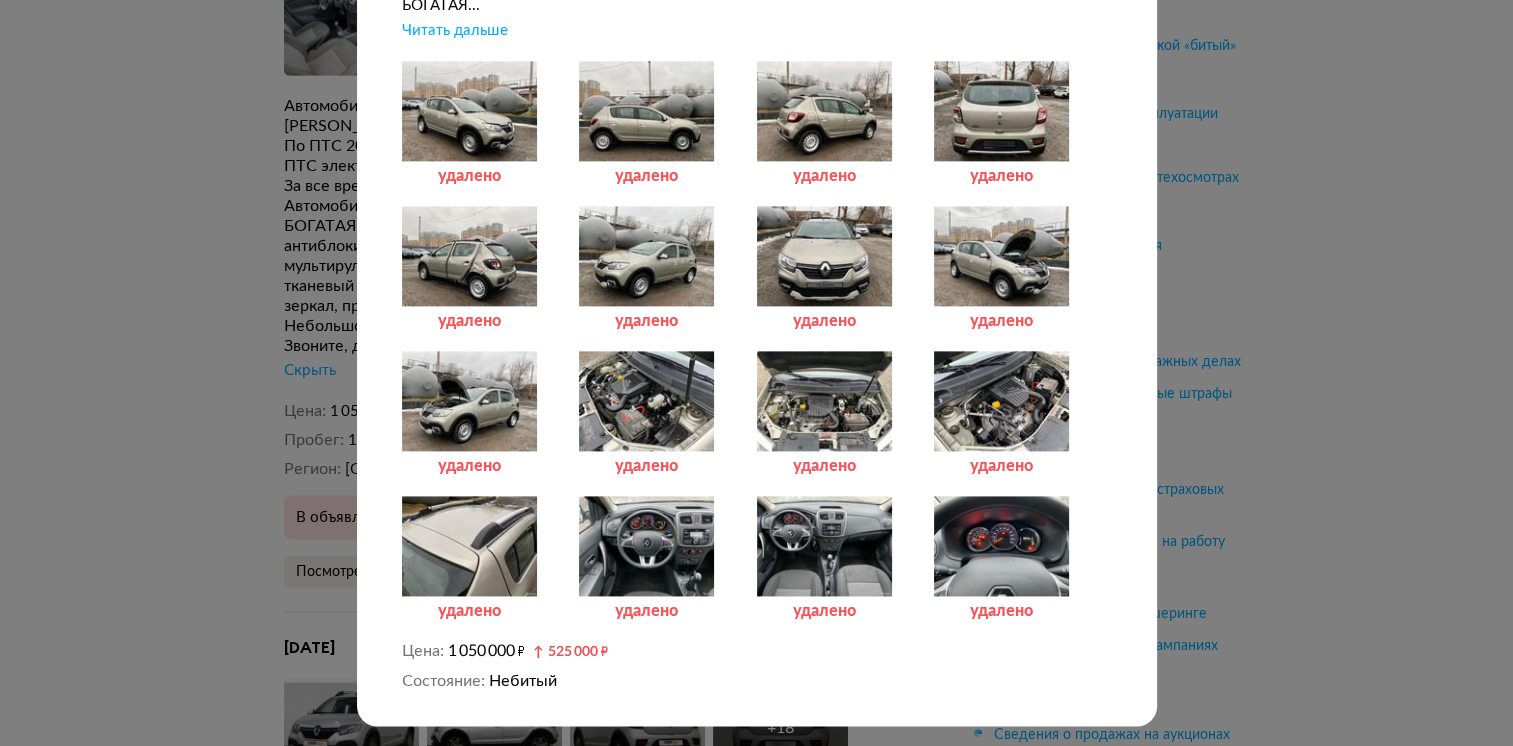 click on "Размещение от  26 ноября 2021 года Цена и пробег Полная история 26 ноября 2021 г. 22:15 Размещение объявления Увеличить фото Увеличить фото Увеличить фото + 14 Увеличить фото Описание Оригинальный вин по запросу. Самый последний РЕСТАЙЛИНГ (!) Автомобиль после ДТП по задней части!!  Касательный удар в левую заднюю часть с откатом на впереди стоящий автомобиль. АВТОМОБИЛЬ ПОЛНОСТЬЮ НА ХОДУ!!  Уедет своим ходом сам куда угодно! Все повреждения на ФОТО И ВИДЕО!   Требует ЗАМЕНЫ ТОЛЬКО СЛЕДУЮЩИХ ДЕТАЛЕЙ:  - левого фонаря,  - заднего левого крыла,  - мелочевки.  По ПТС 2020 год.  ↓" at bounding box center (756, 373) 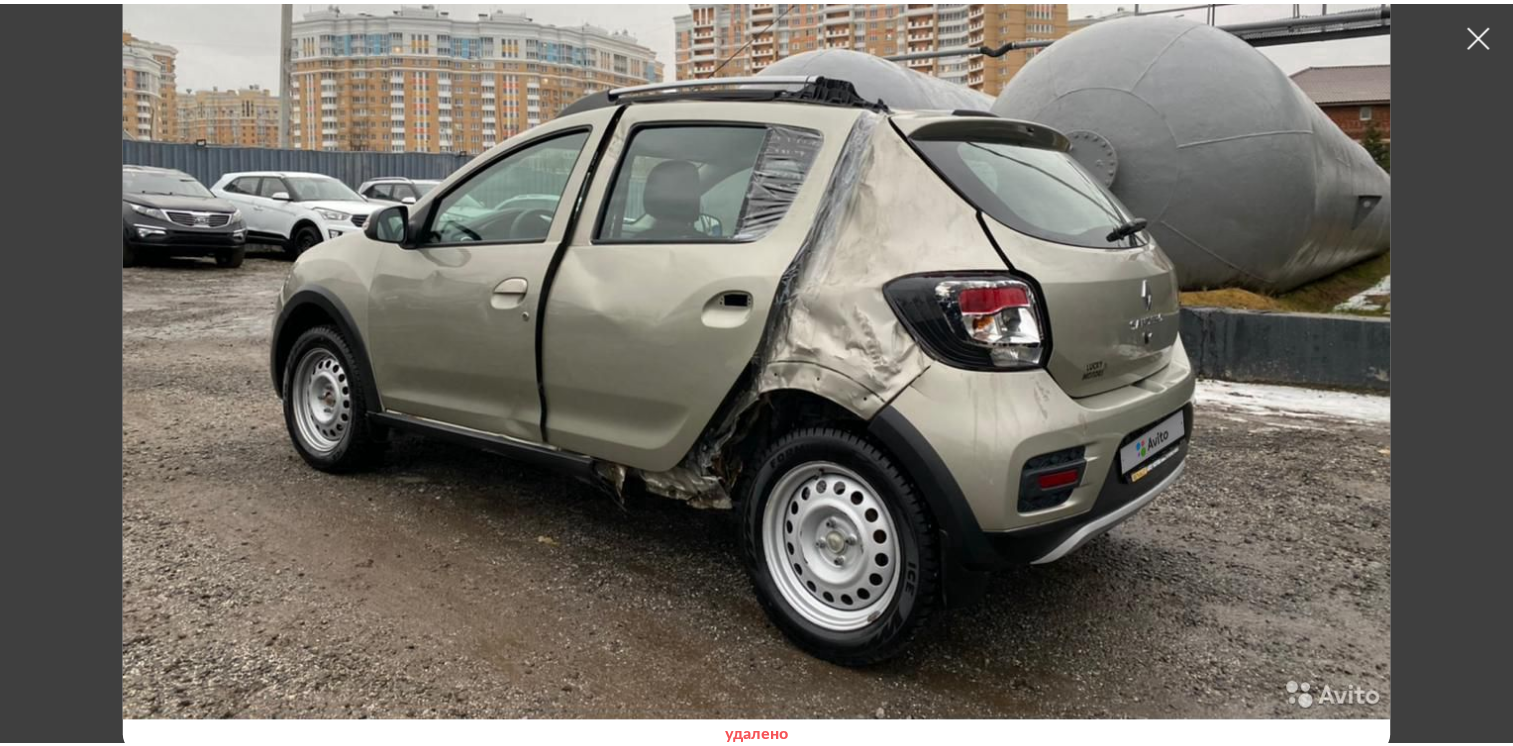 scroll, scrollTop: 286, scrollLeft: 0, axis: vertical 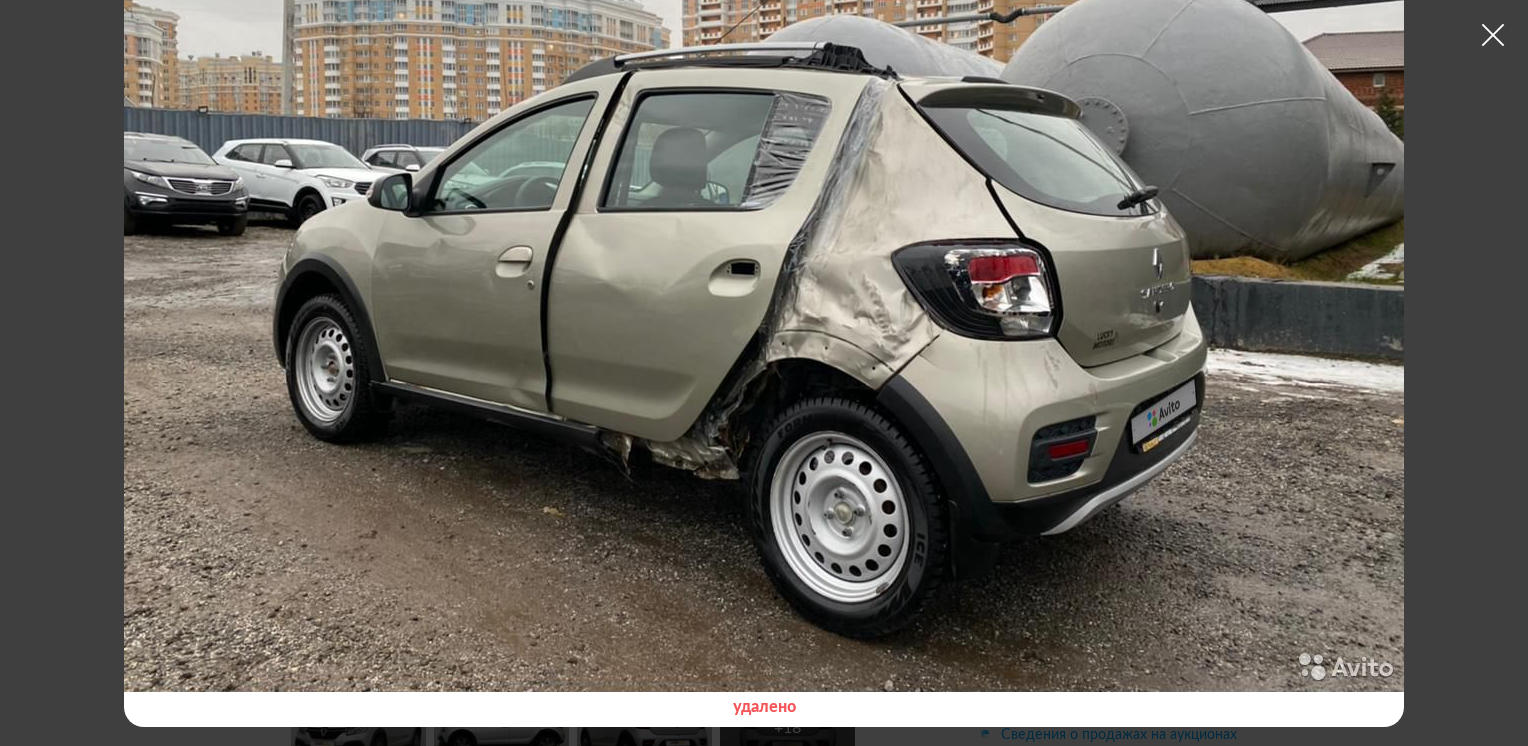 click at bounding box center [1493, 35] 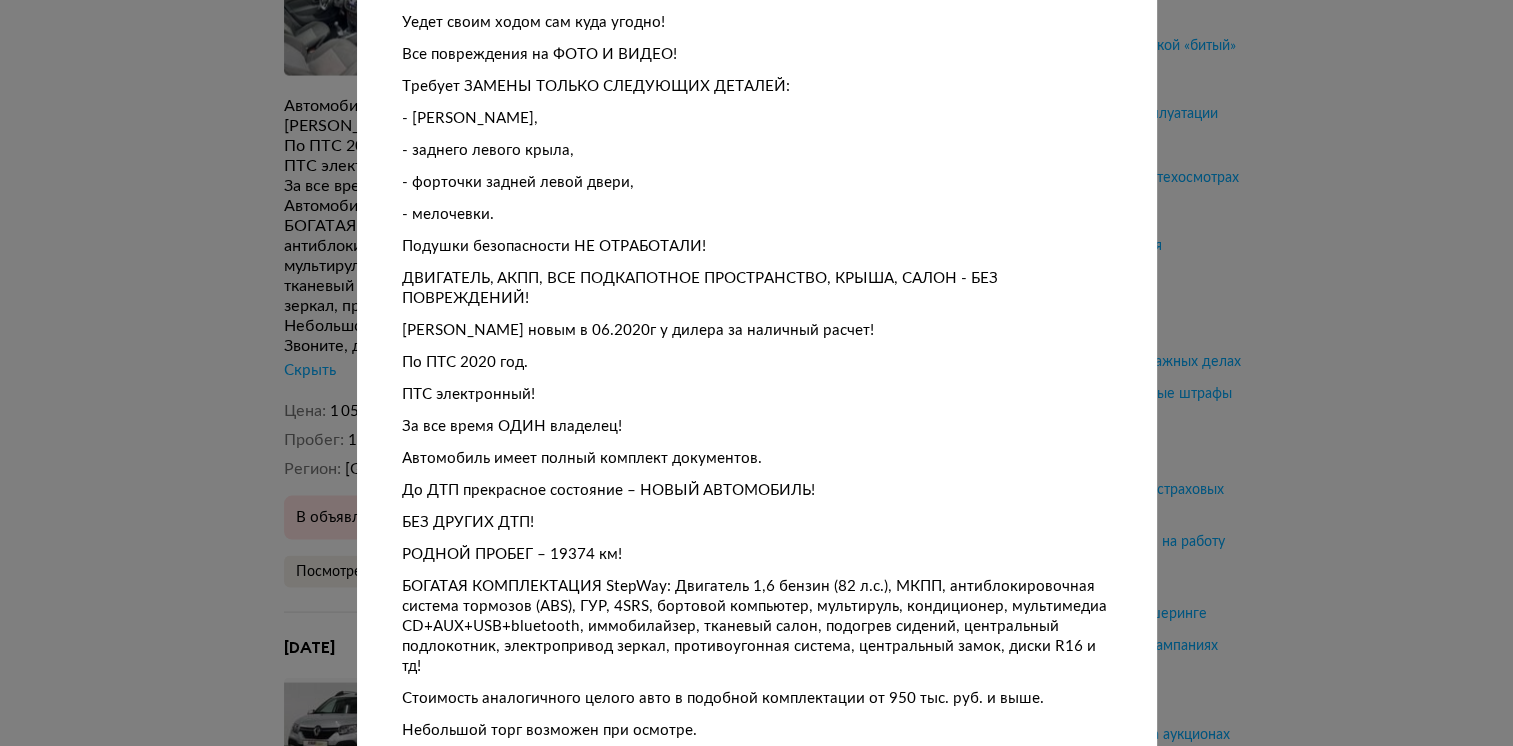 scroll, scrollTop: 1000, scrollLeft: 0, axis: vertical 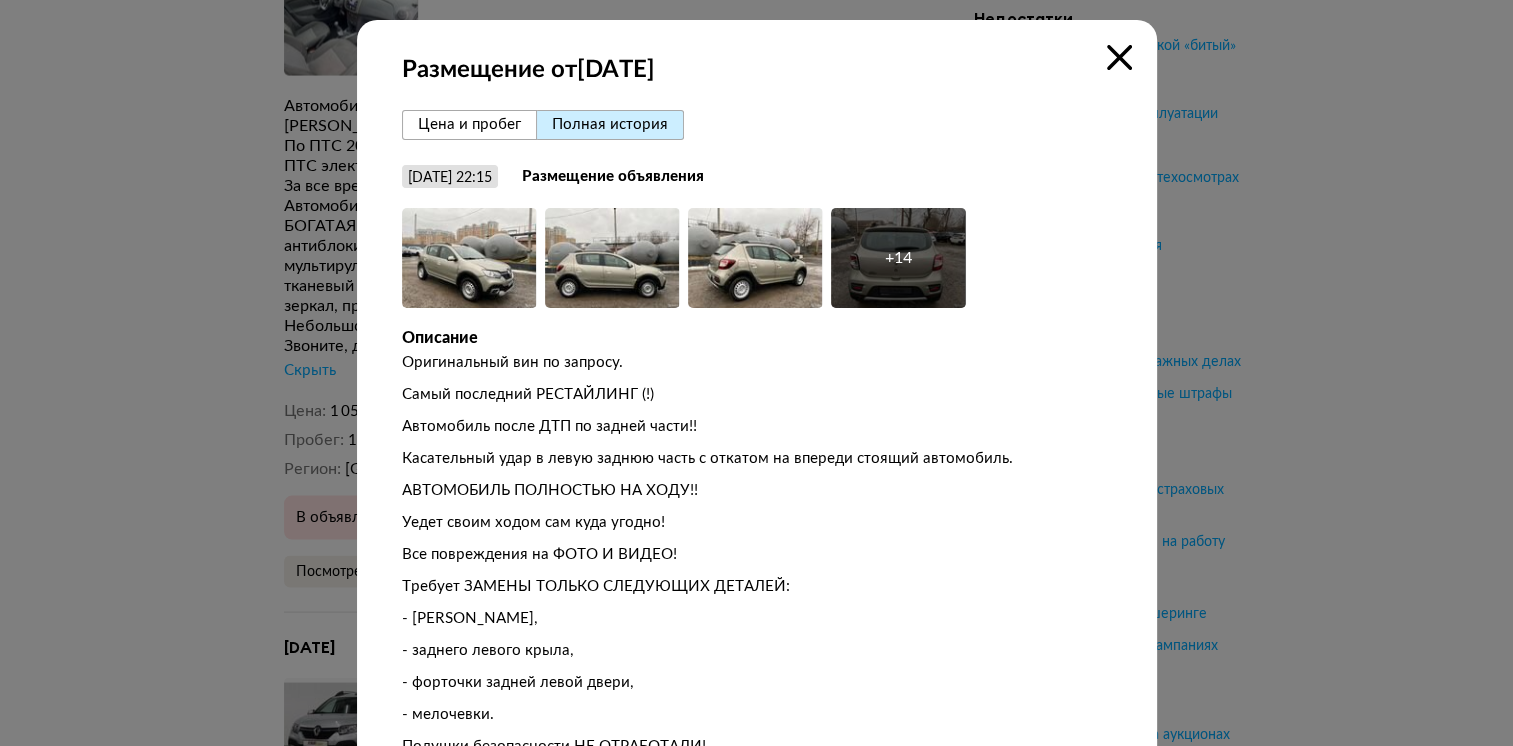 click at bounding box center [1119, 57] 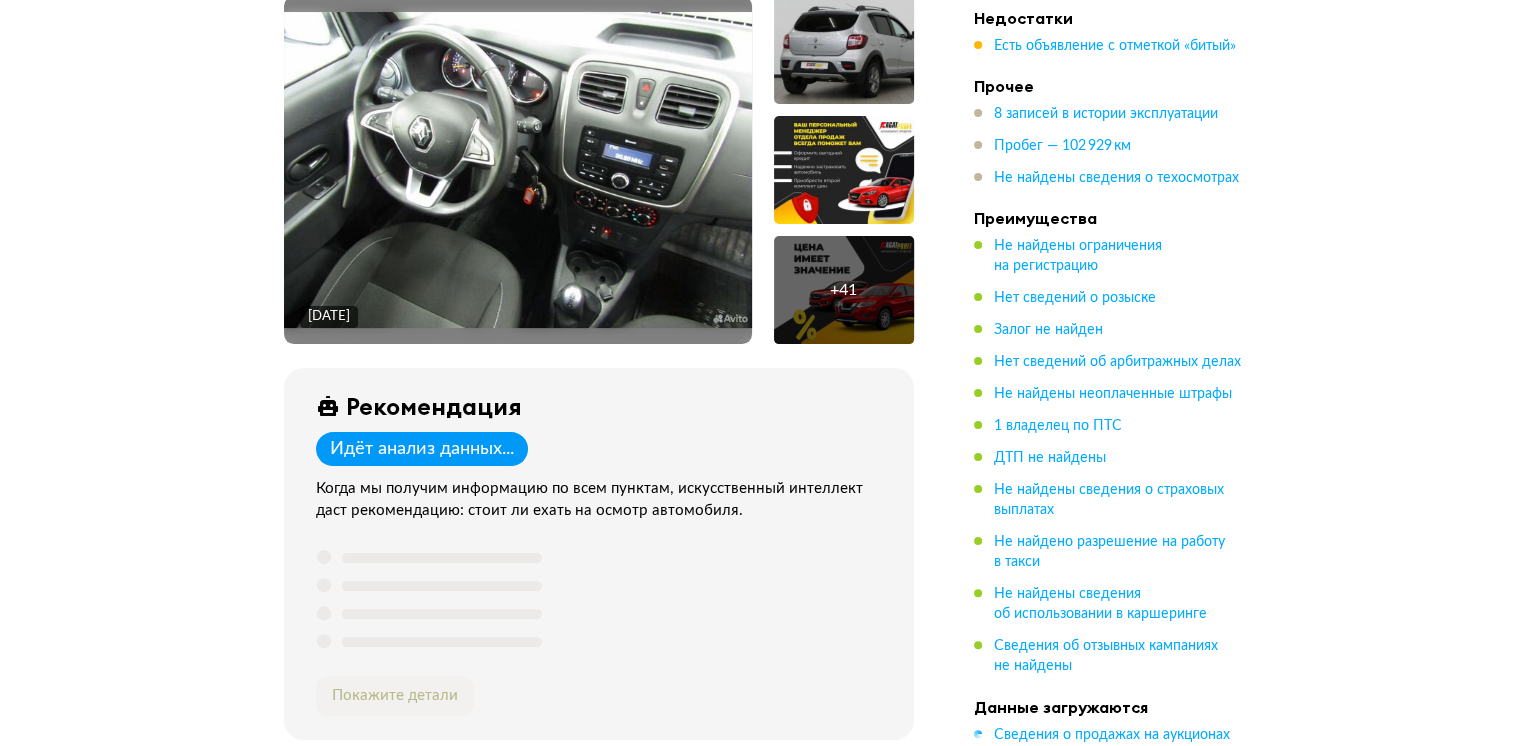 scroll, scrollTop: 28, scrollLeft: 0, axis: vertical 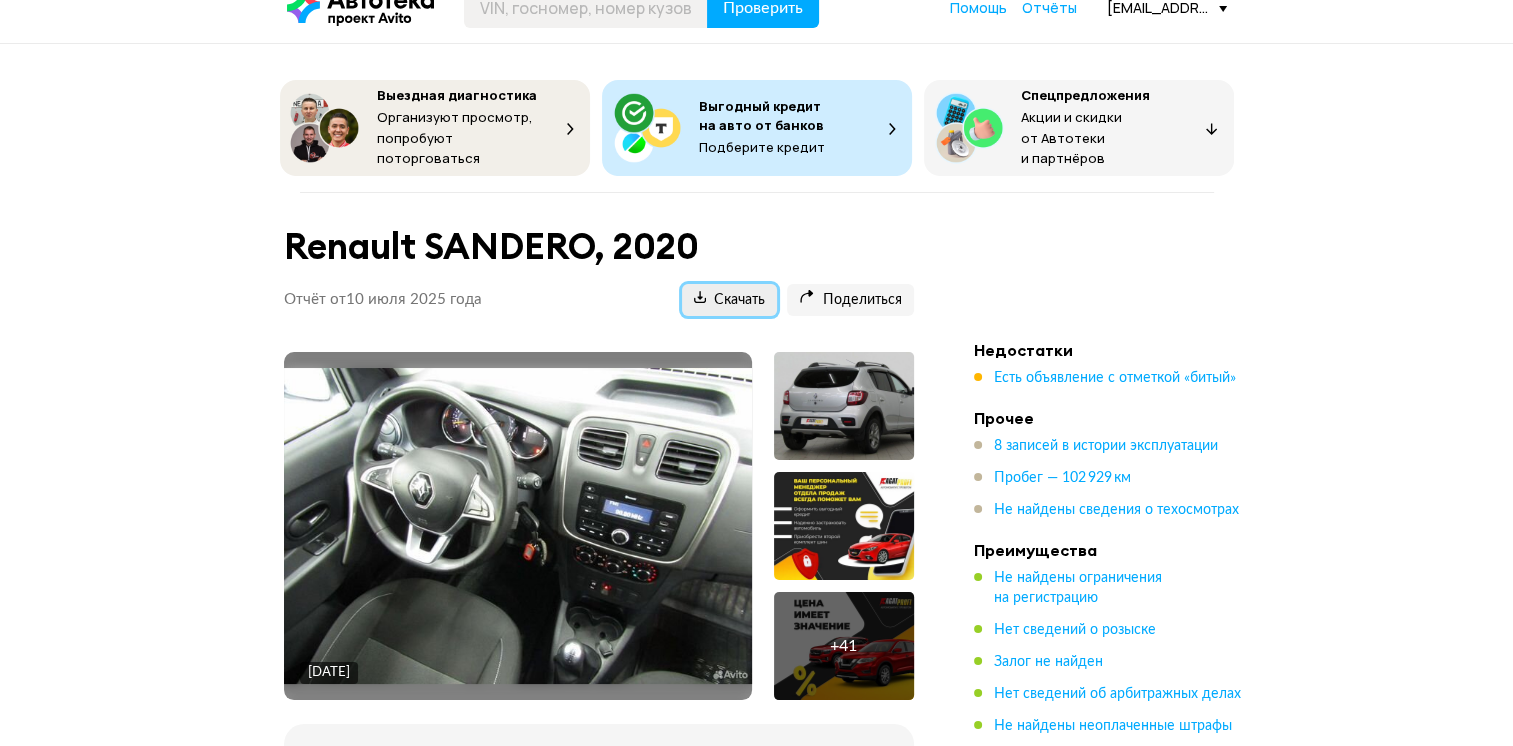 click on "Скачать" at bounding box center (729, 300) 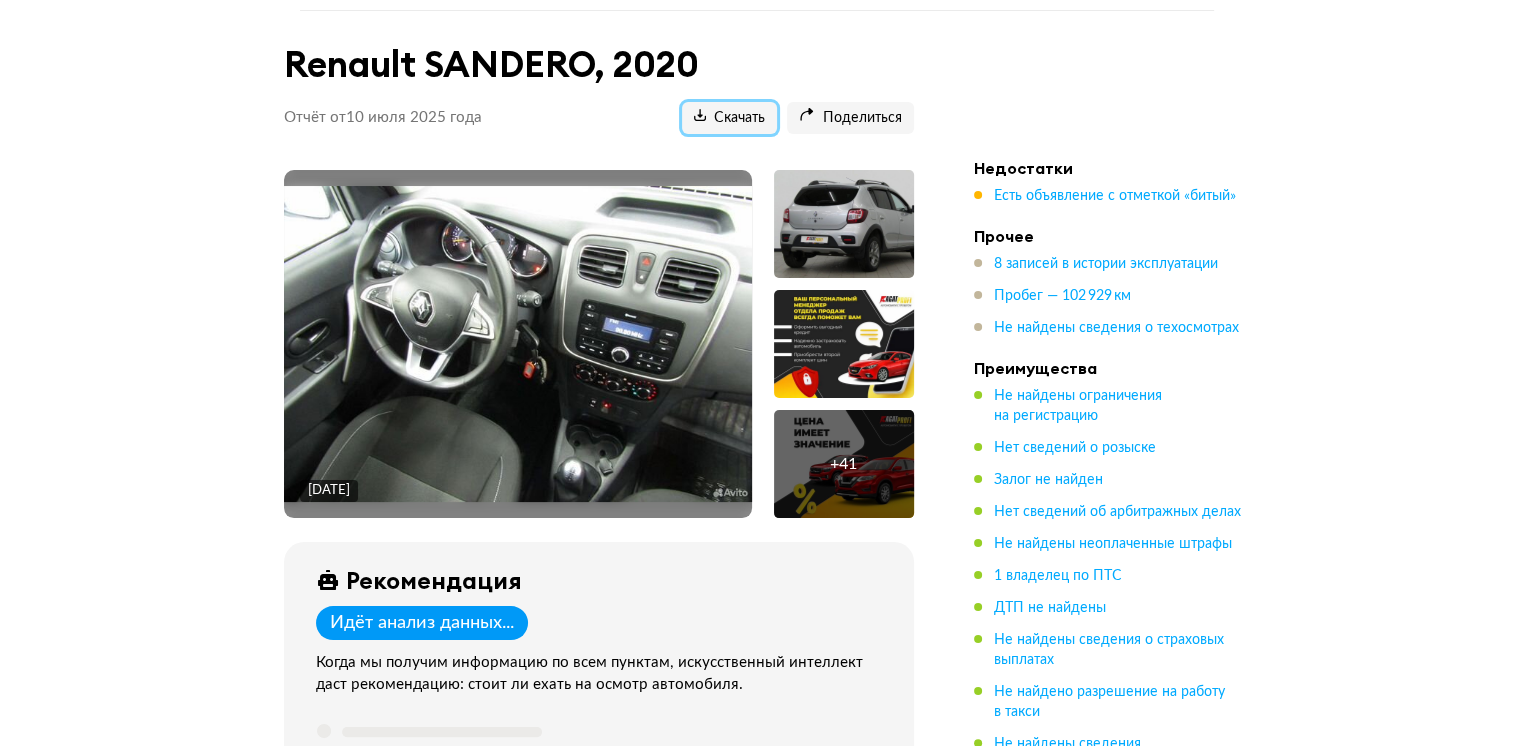 scroll, scrollTop: 0, scrollLeft: 0, axis: both 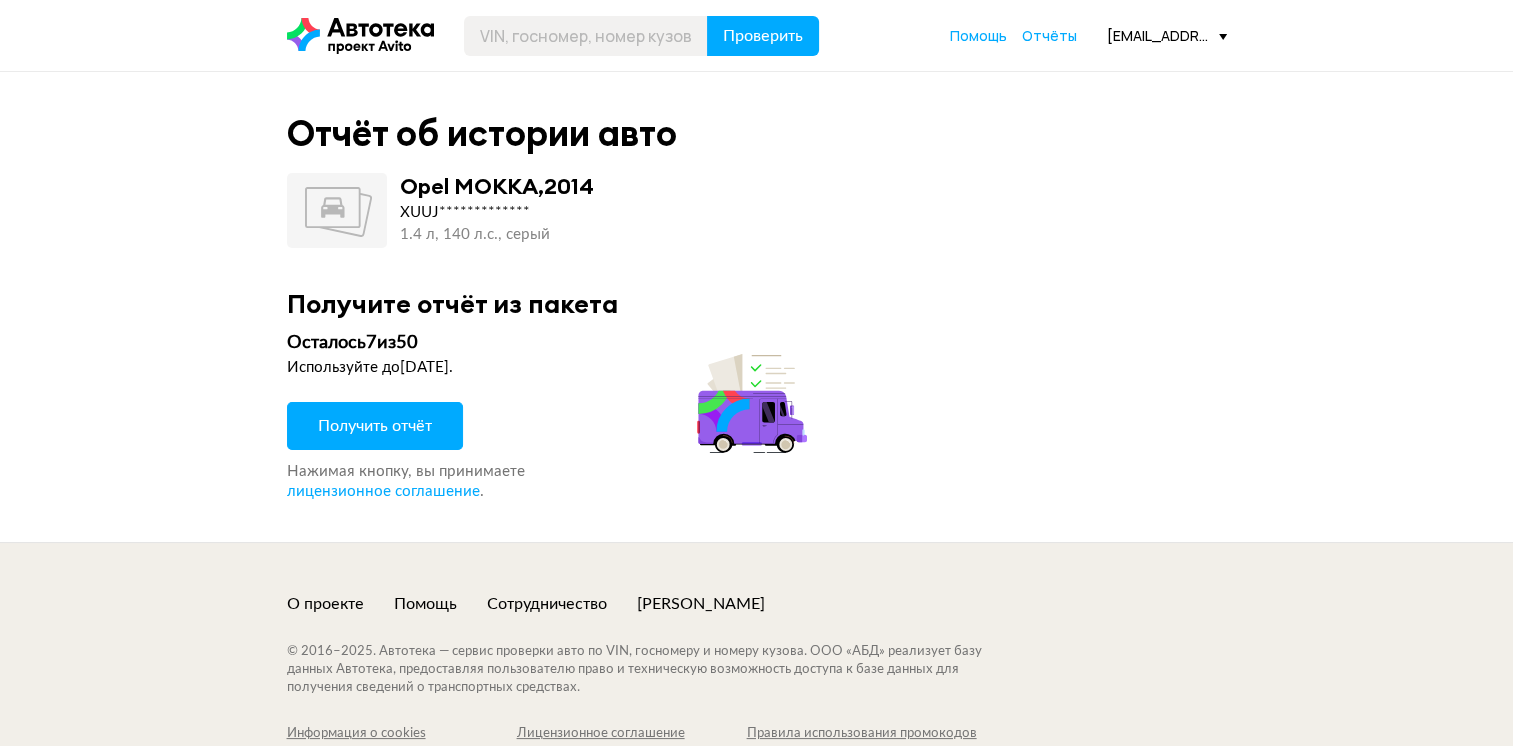 click on "Получить отчёт" at bounding box center (375, 426) 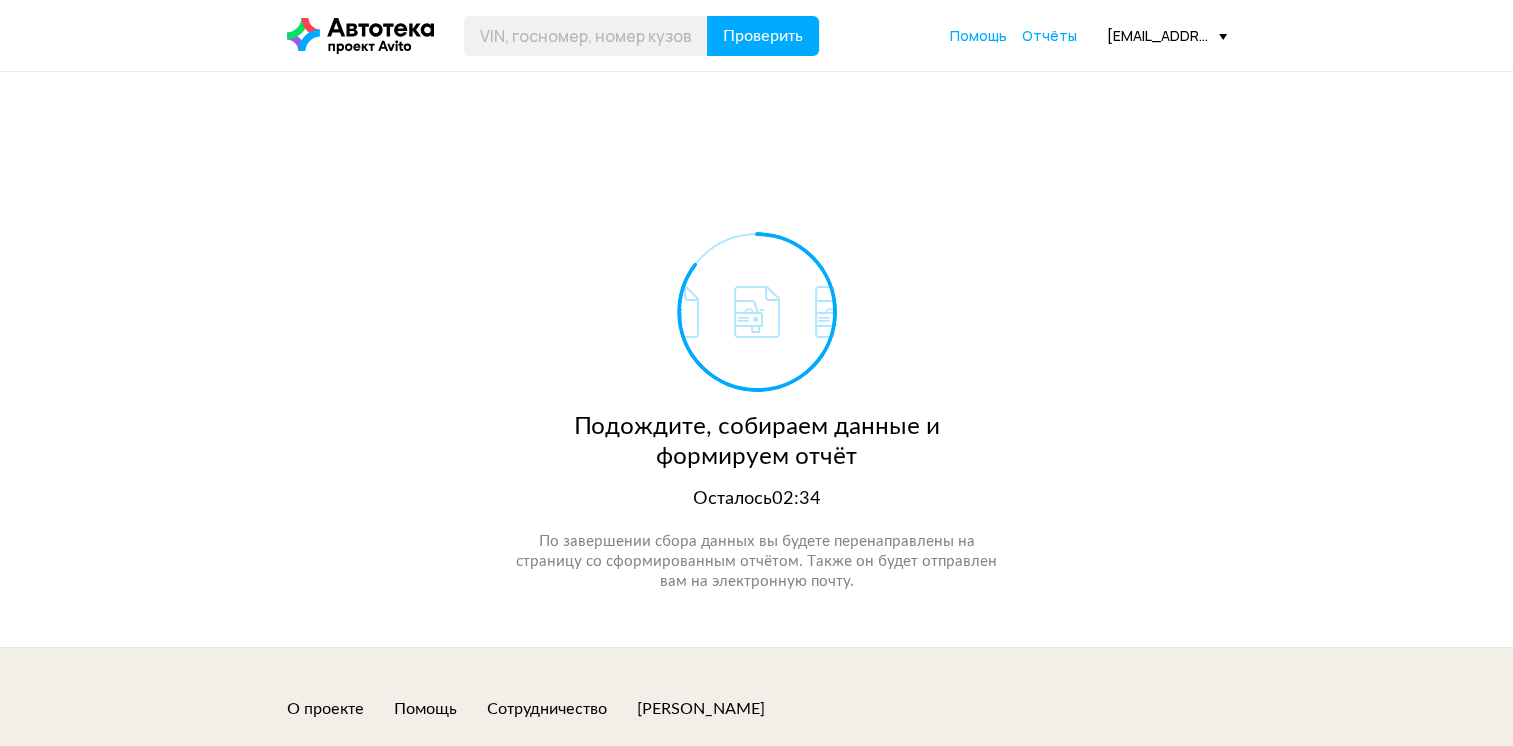 click on "Подождите, собираем данные и формируем отчёт Осталось  02:34 По завершении сбора данных вы будете перенаправлены на страницу со сформированным отчётом. Также он будет отправлен вам на электронную почту." at bounding box center [757, 359] 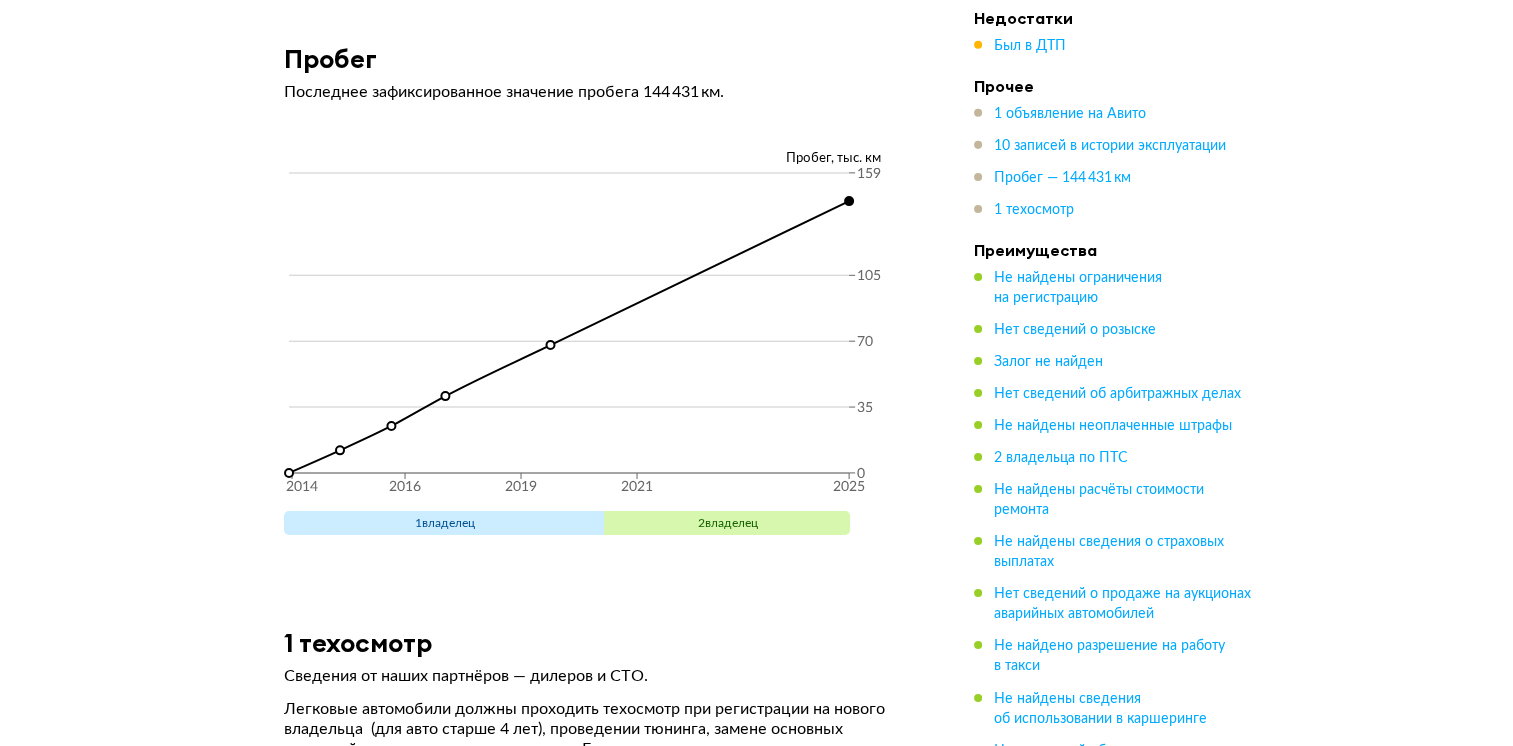 scroll, scrollTop: 6600, scrollLeft: 0, axis: vertical 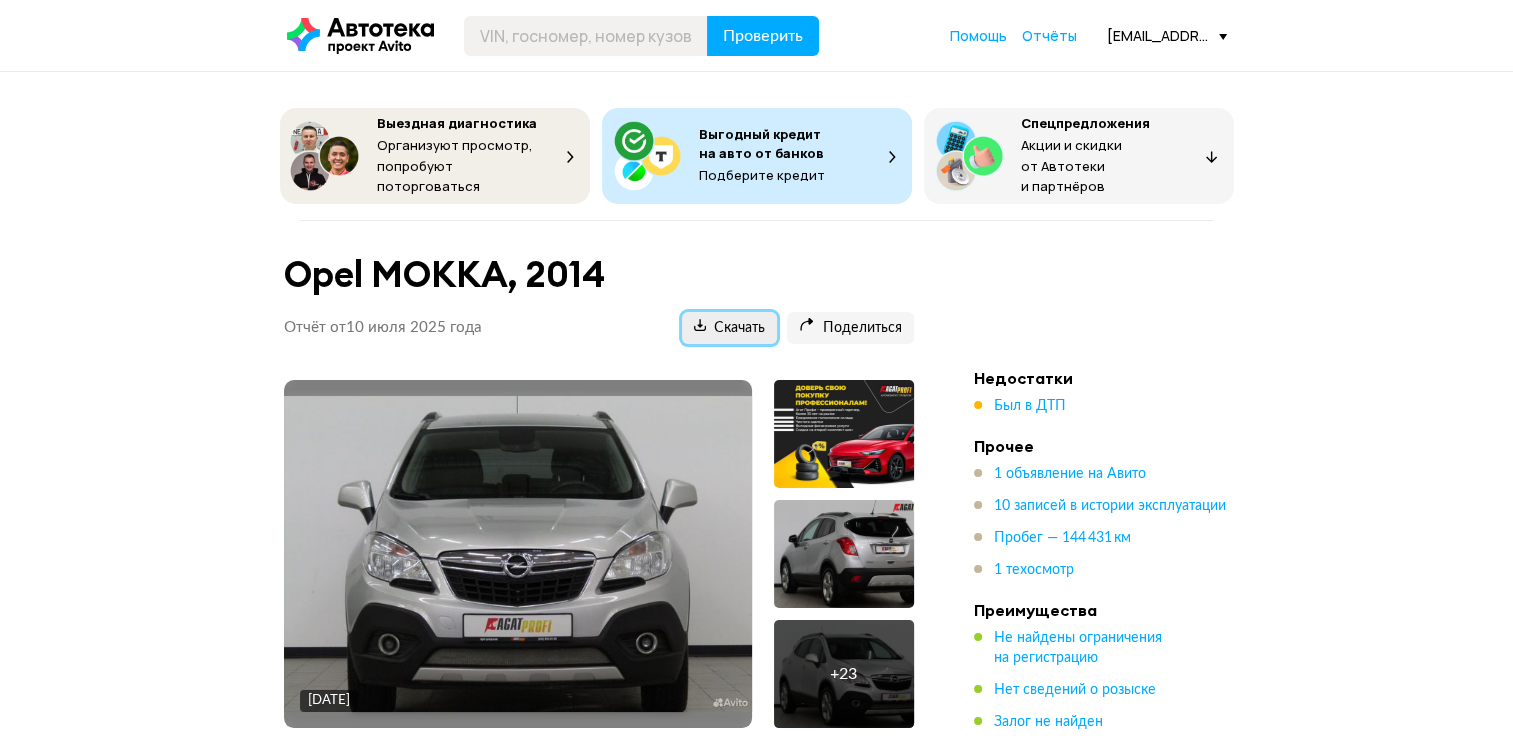 click on "Скачать" at bounding box center (729, 328) 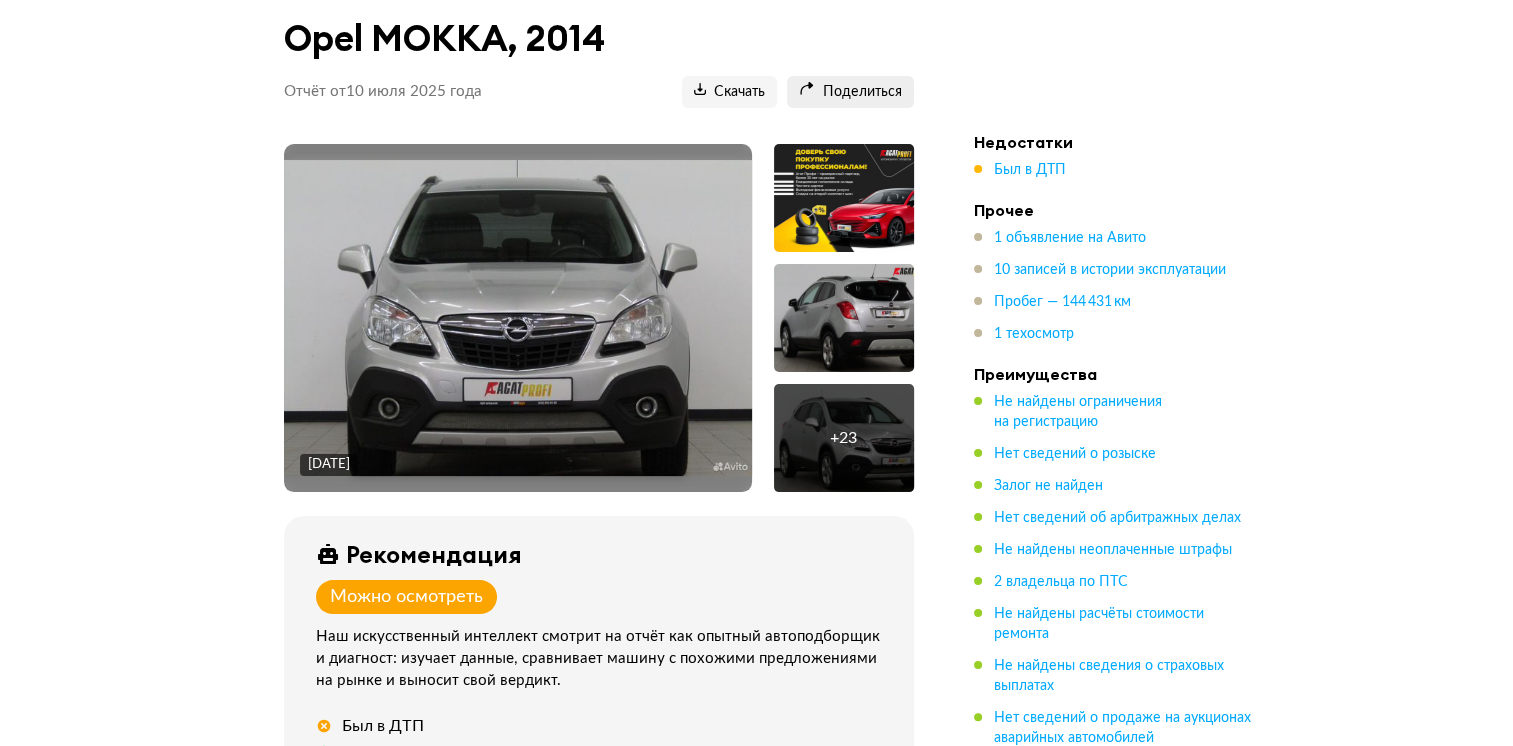 scroll, scrollTop: 500, scrollLeft: 0, axis: vertical 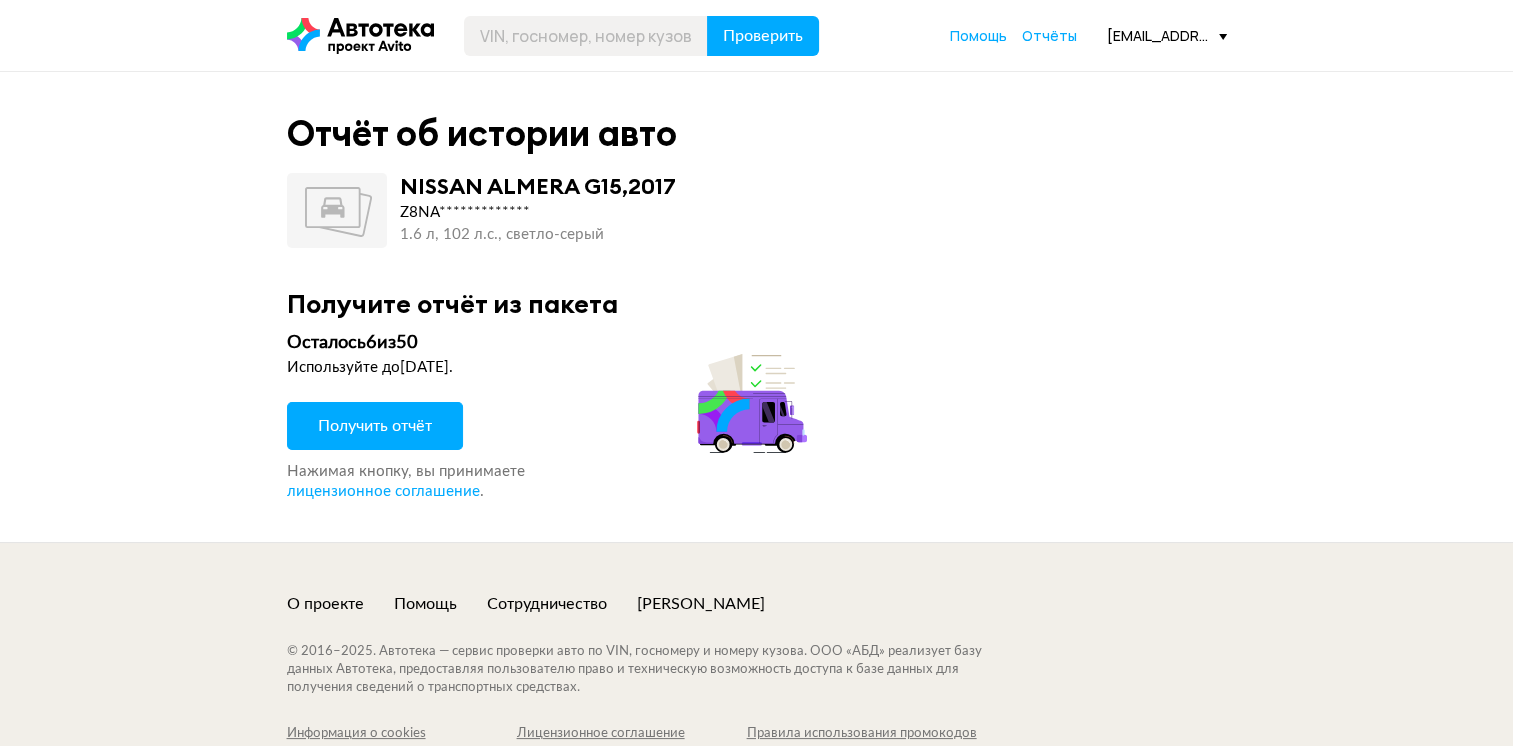 click on "Получить отчёт" at bounding box center (375, 426) 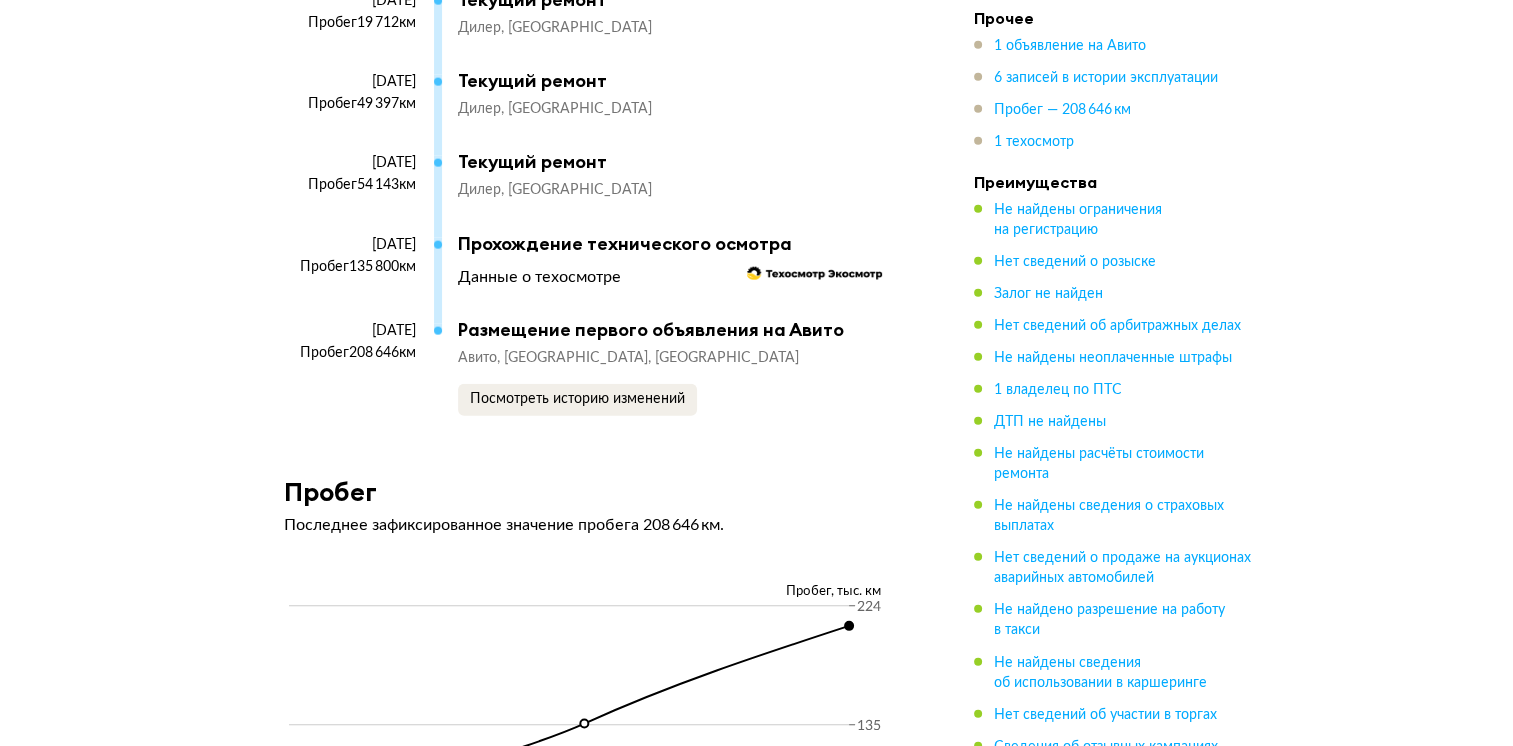 scroll, scrollTop: 5100, scrollLeft: 0, axis: vertical 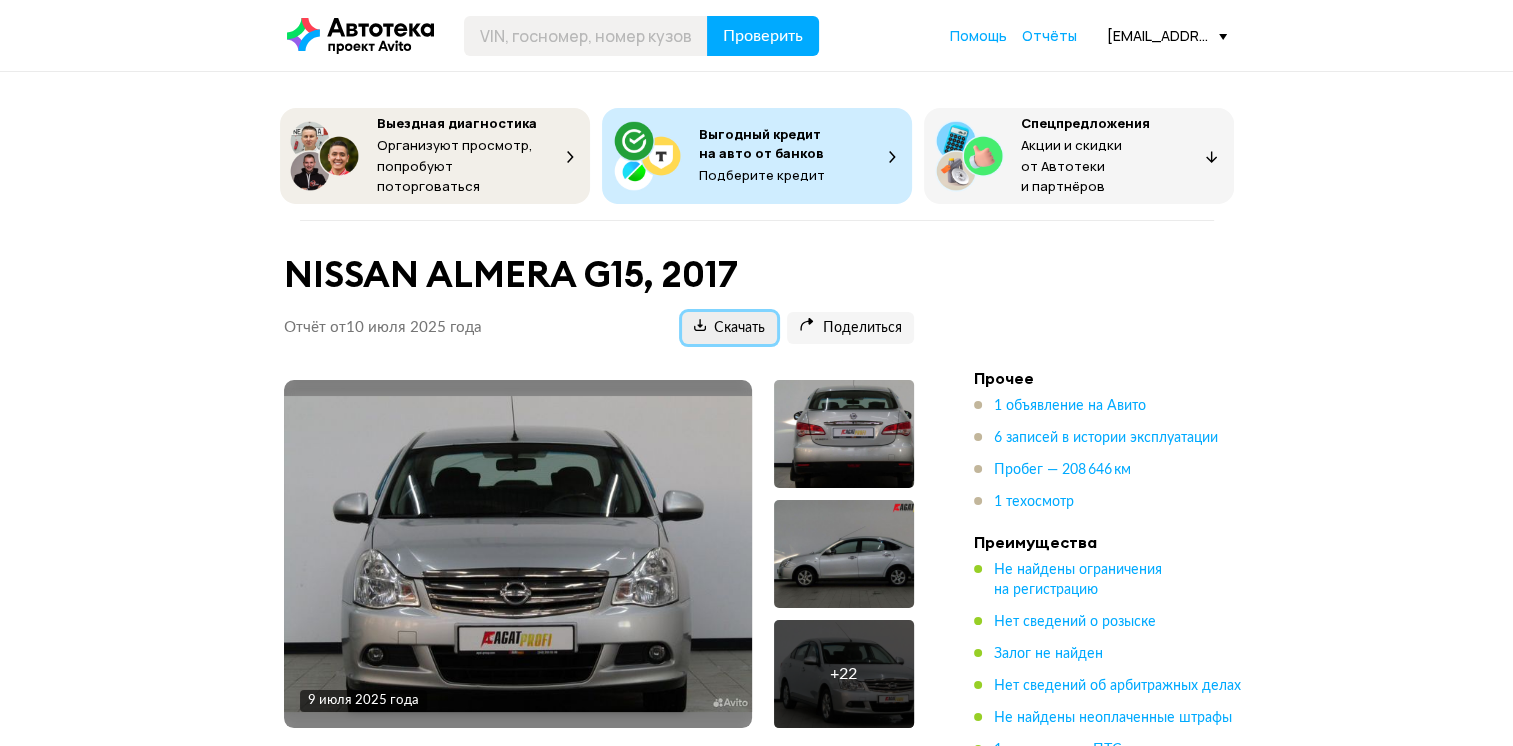 click on "Скачать" at bounding box center (729, 328) 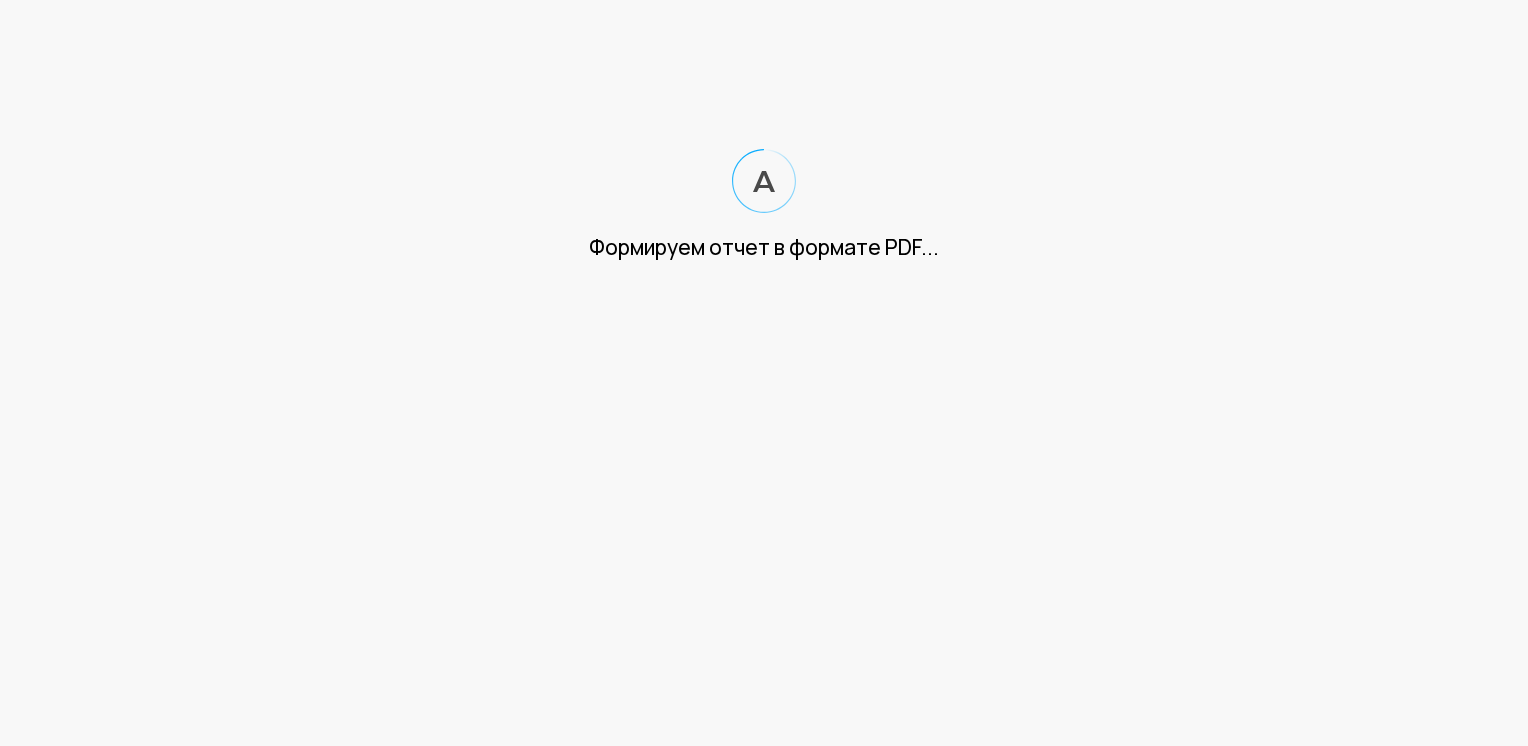 scroll, scrollTop: 0, scrollLeft: 0, axis: both 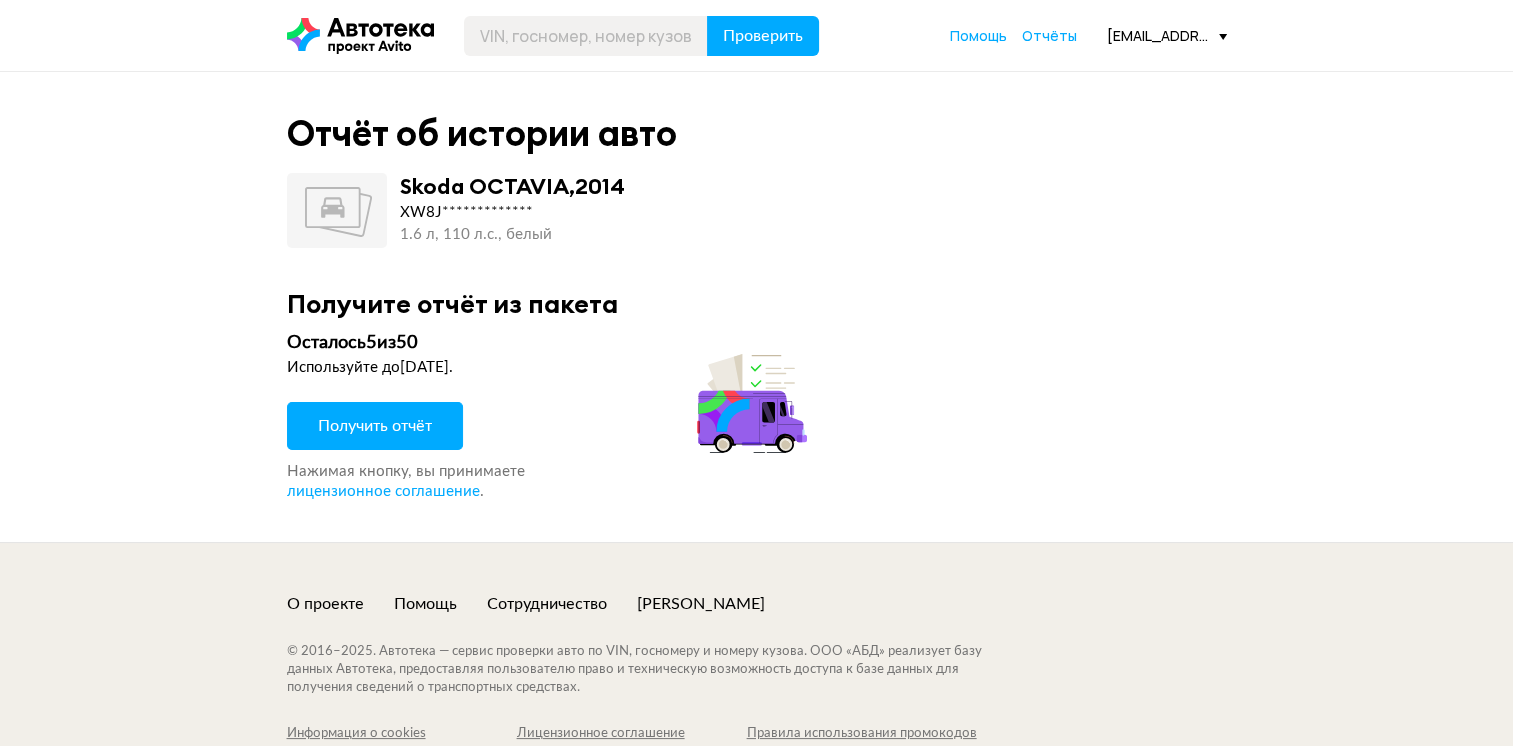 click on "Получить отчёт" at bounding box center [375, 426] 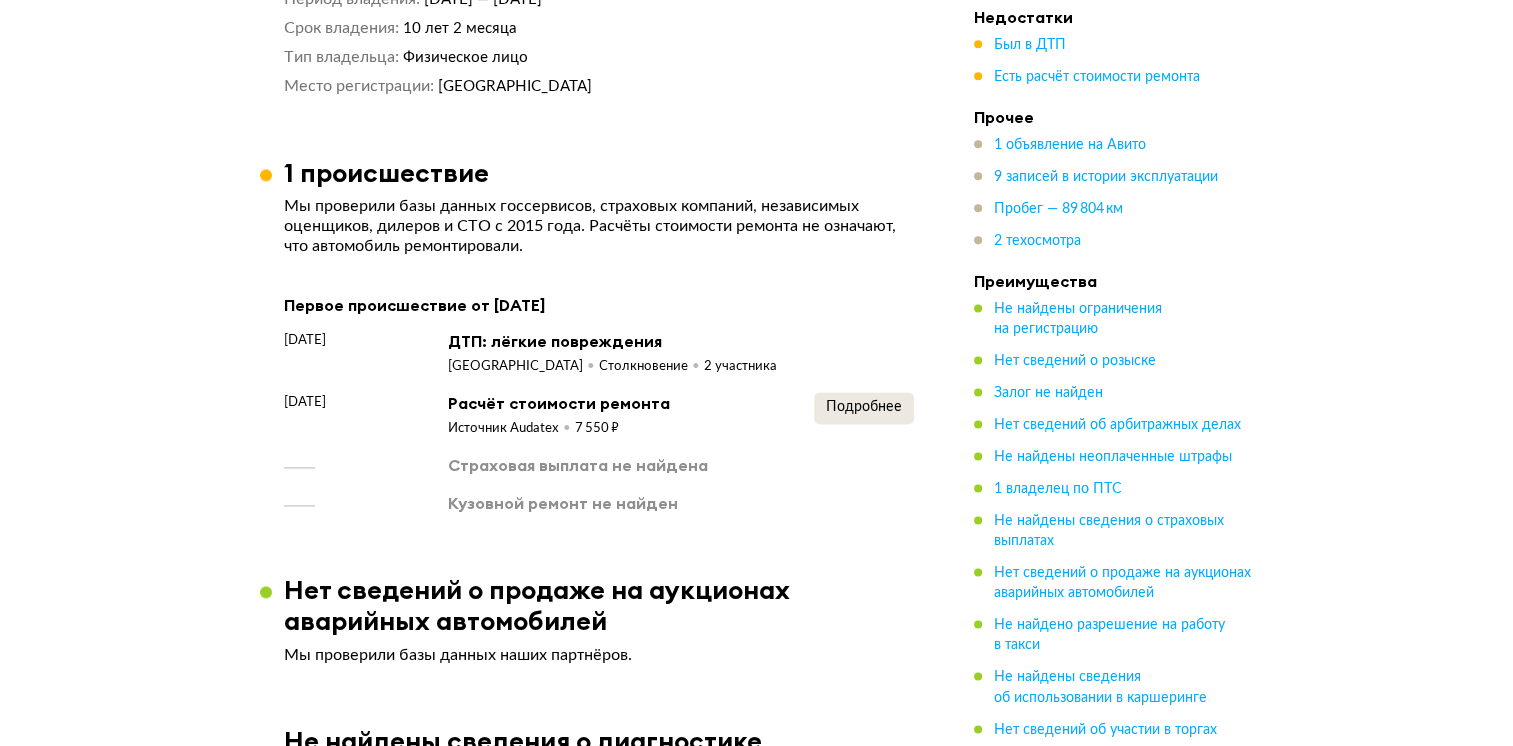 scroll, scrollTop: 2600, scrollLeft: 0, axis: vertical 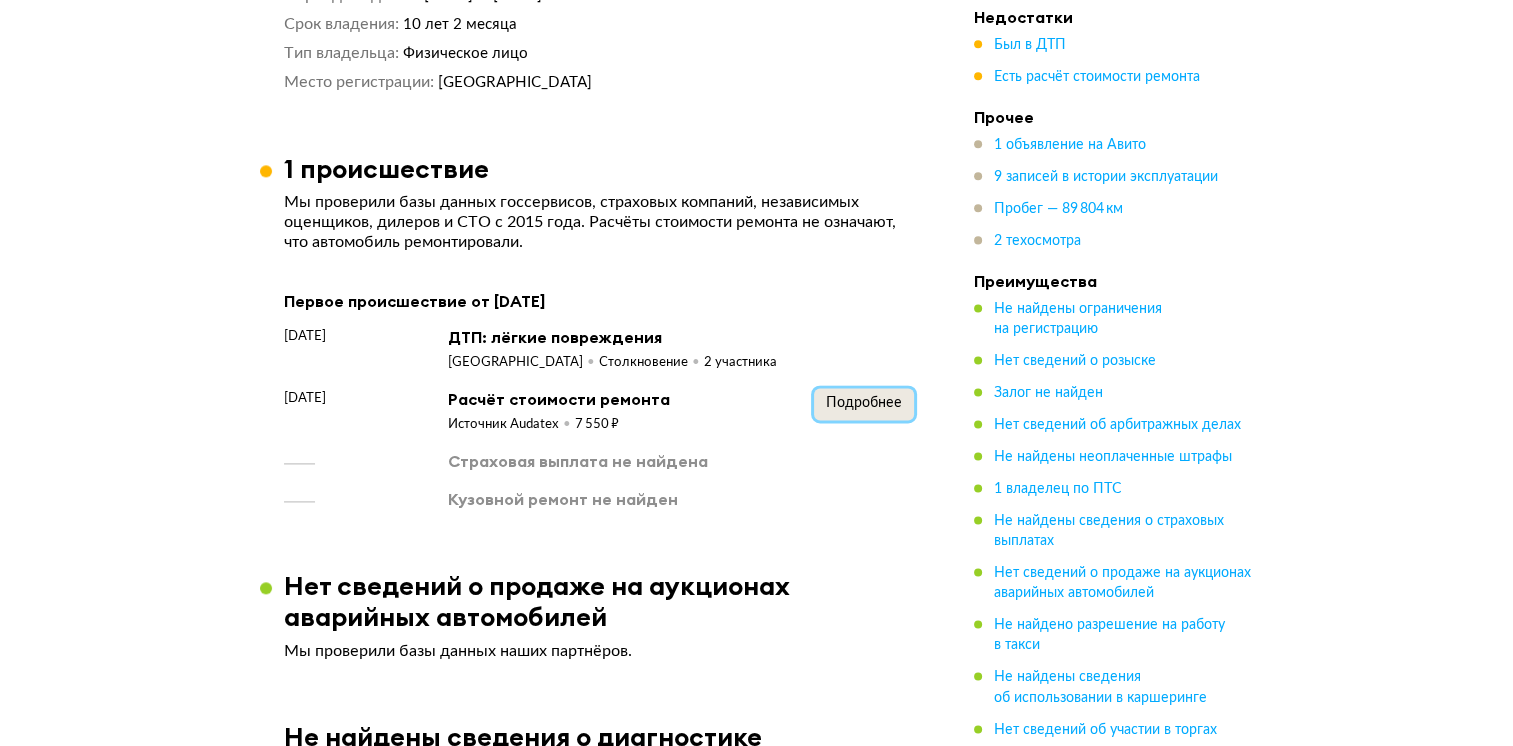 click on "Подробнее" at bounding box center (864, 403) 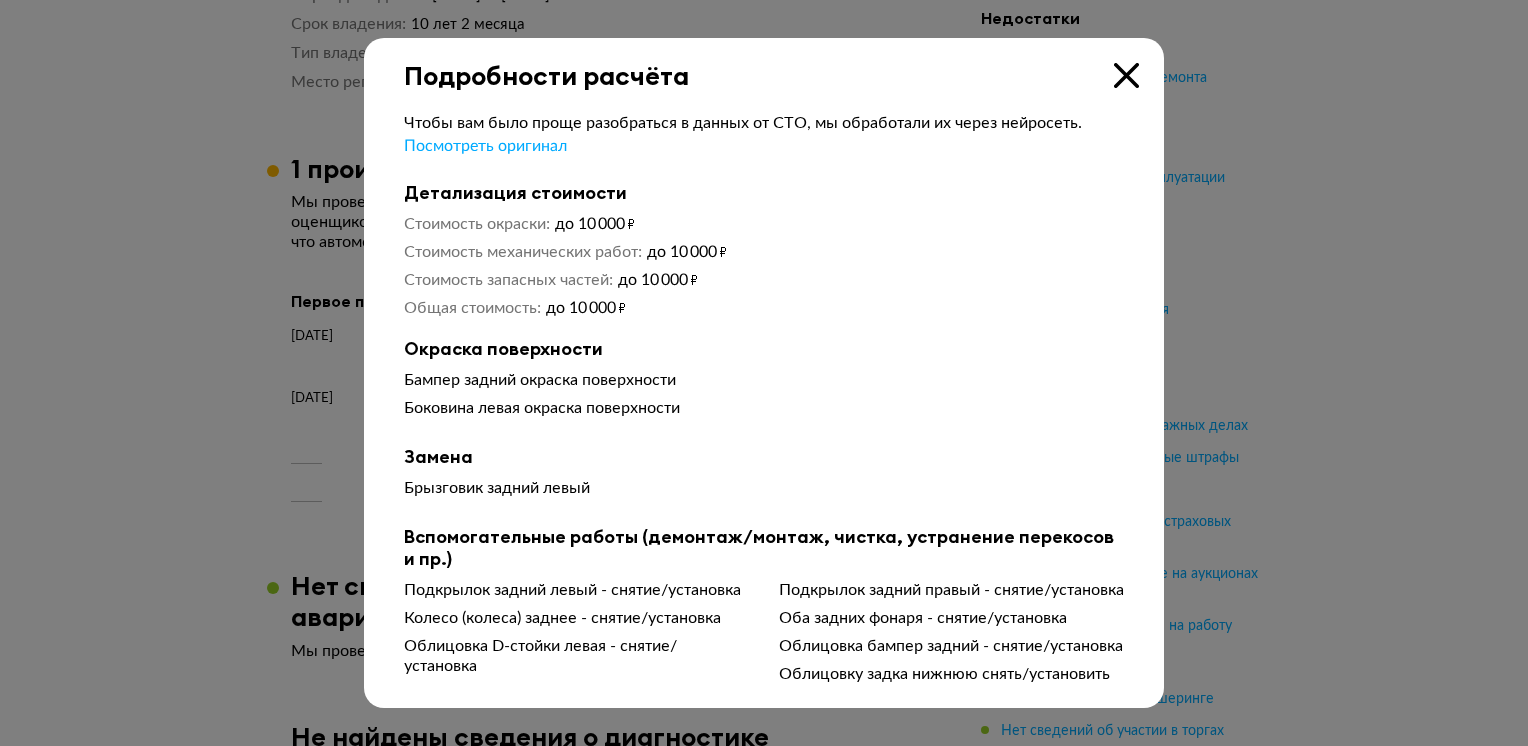 click at bounding box center (764, 373) 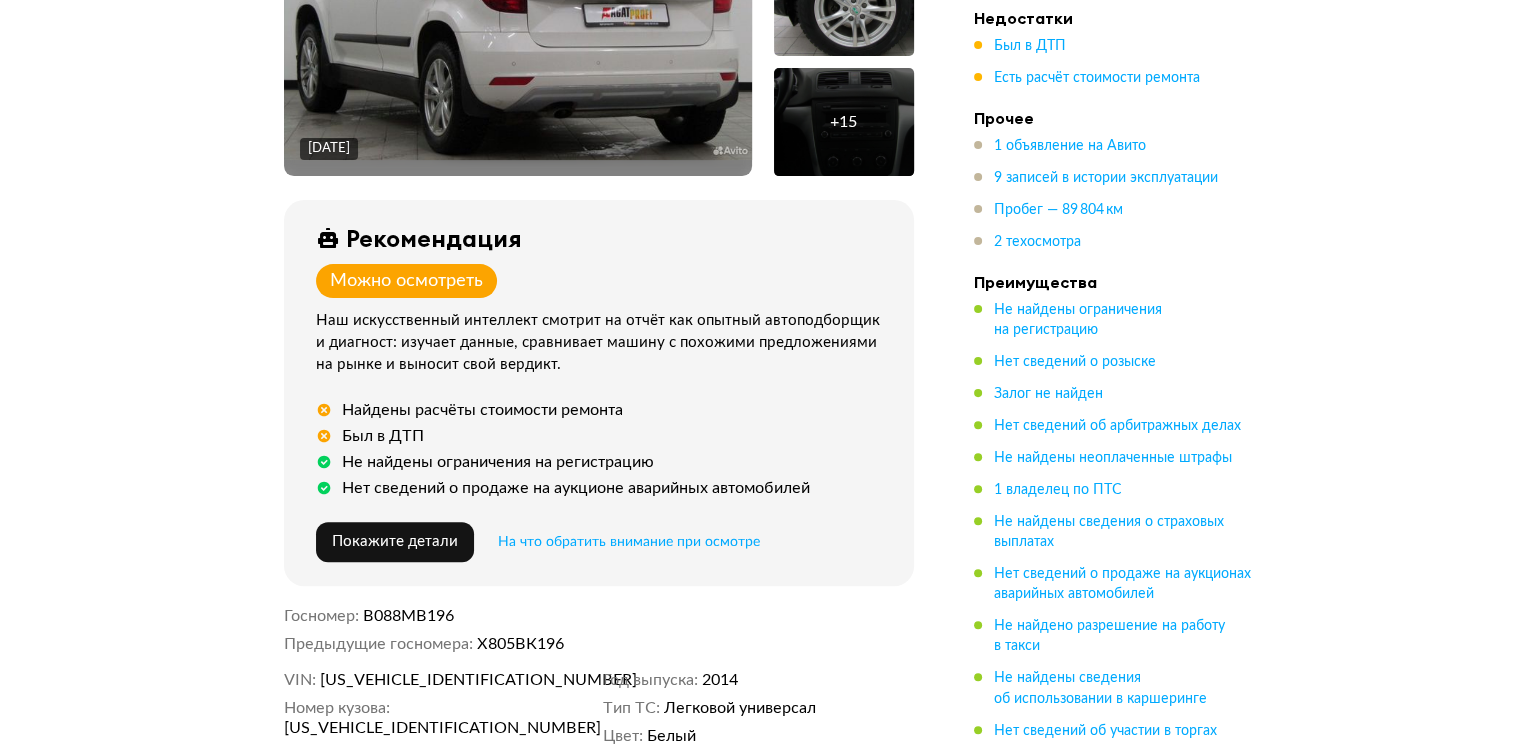 scroll, scrollTop: 165, scrollLeft: 0, axis: vertical 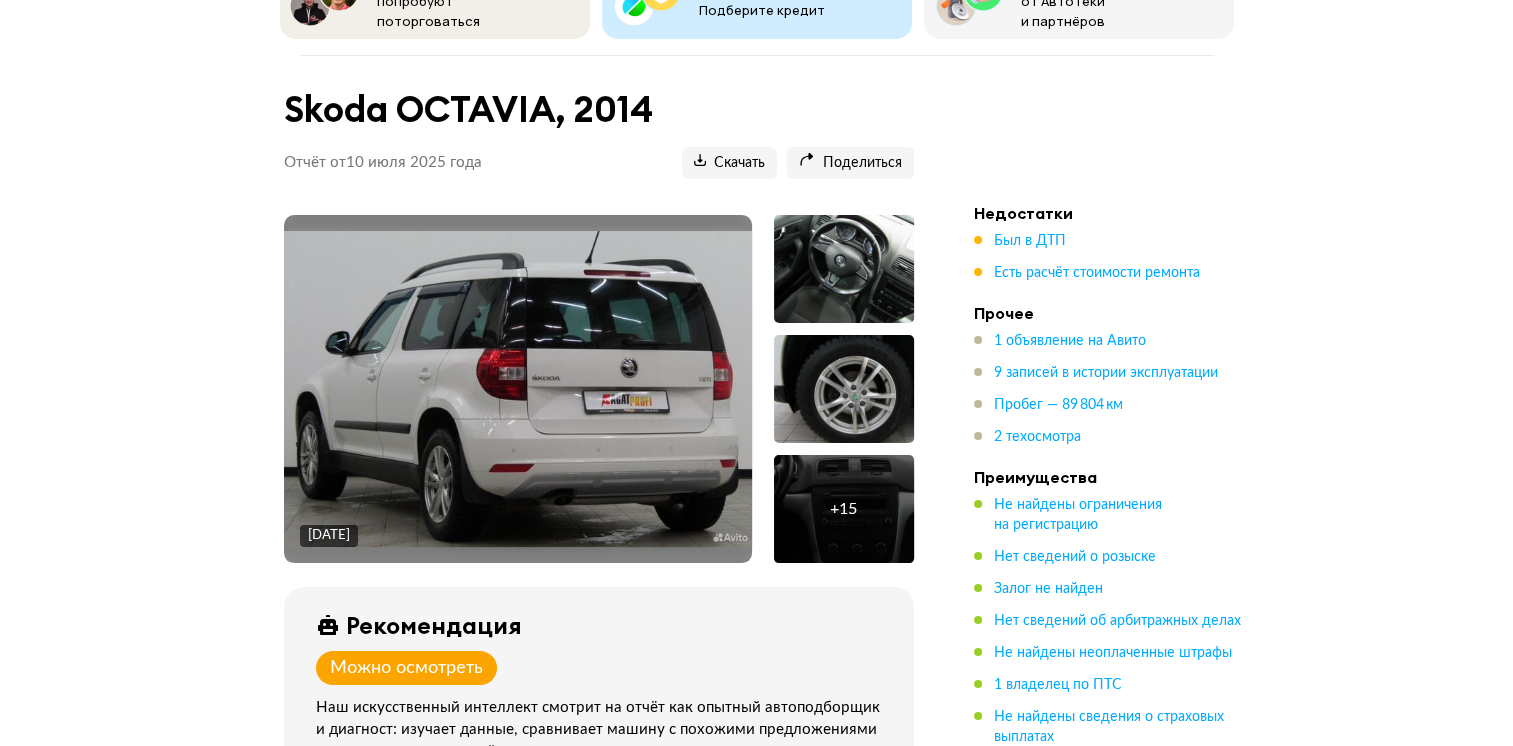 click on "Skoda OCTAVIA, 2014 Отчёт от  10 июля 2025 года Ccылка на отчёт скопирована Скачать Поделиться Ccылка на отчёт скопирована" at bounding box center (599, 129) 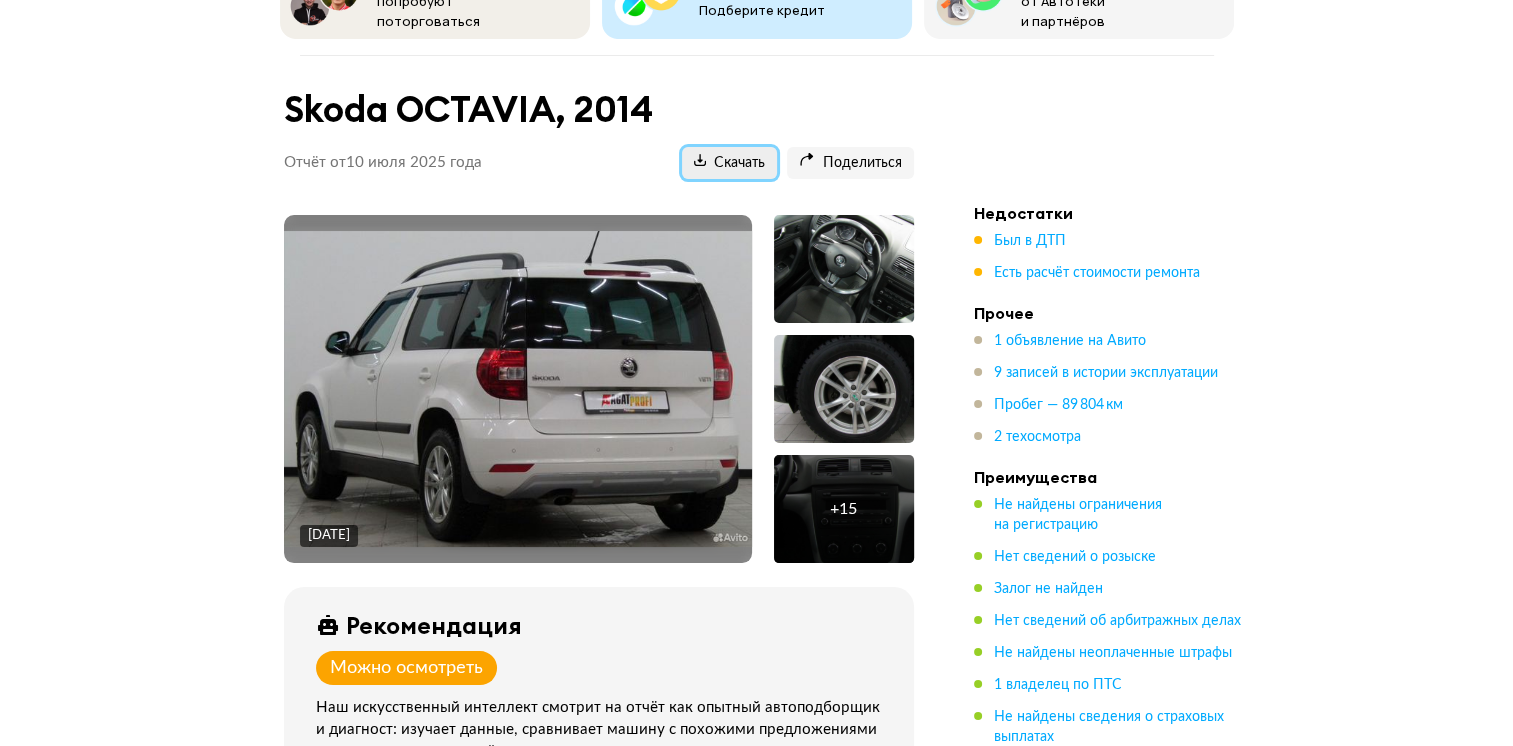 click on "Скачать" at bounding box center [729, 163] 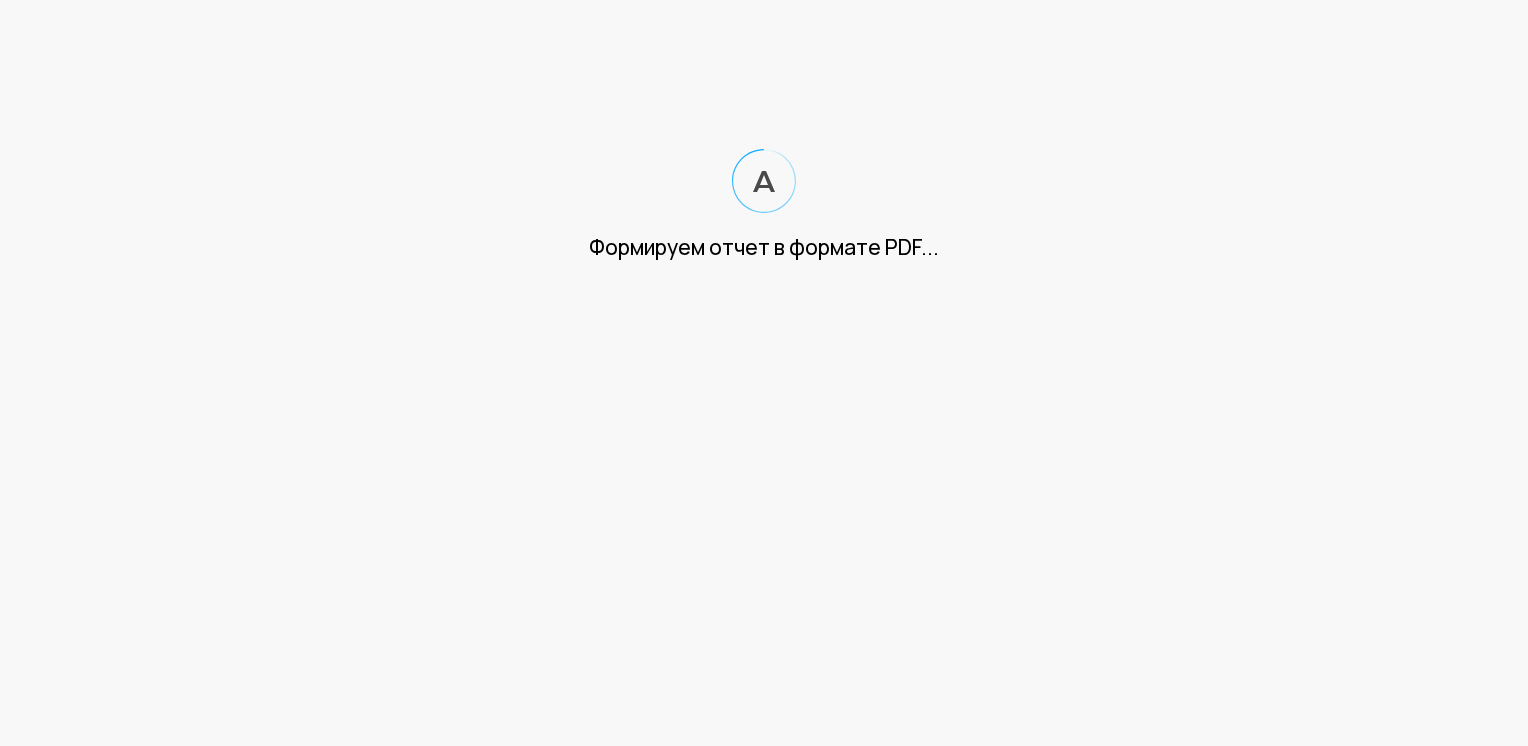 scroll, scrollTop: 0, scrollLeft: 0, axis: both 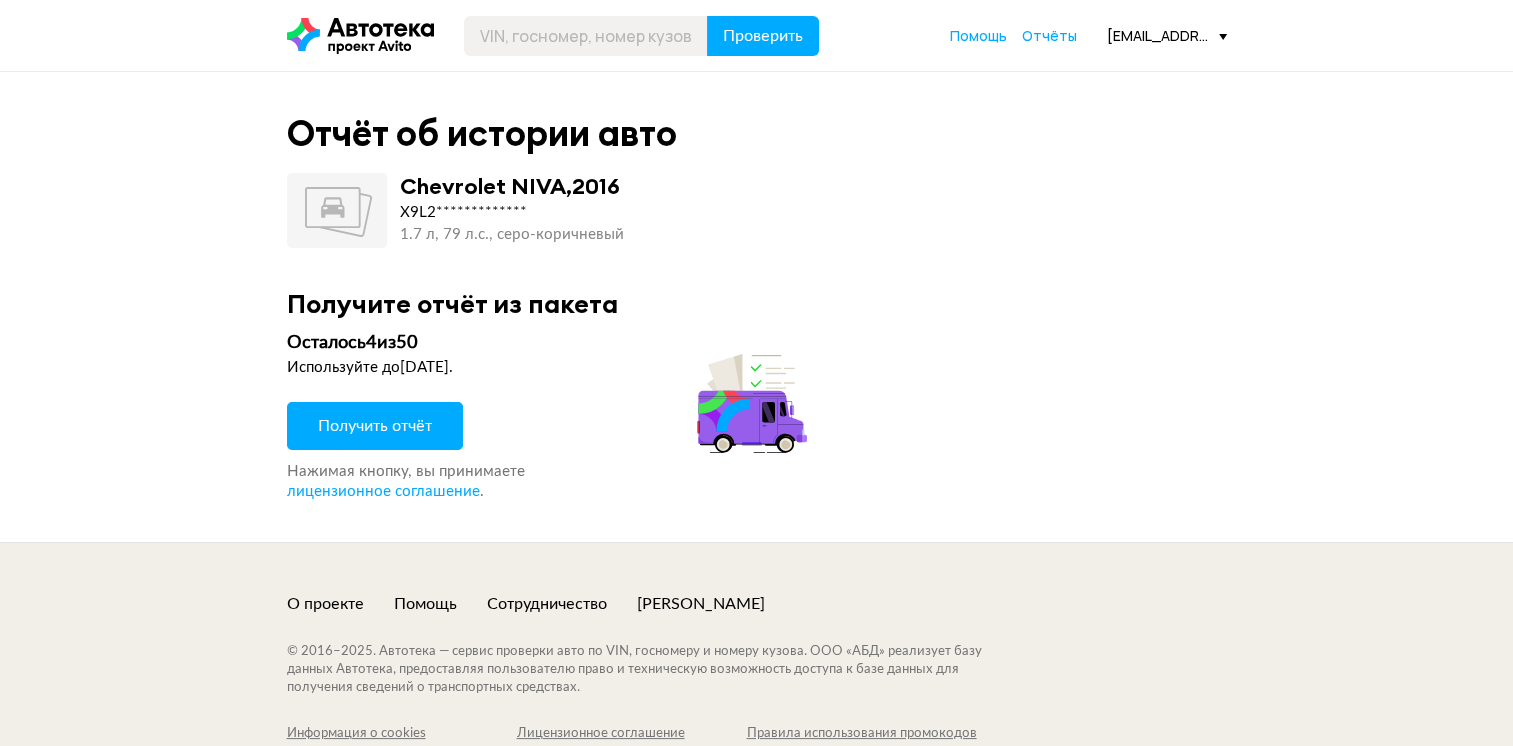 click on "Осталось  4  из  50 Используйте до  [DATE] . Получить отчёт Нажимая кнопку, вы принимаете лицензионное соглашение ." at bounding box center (550, 416) 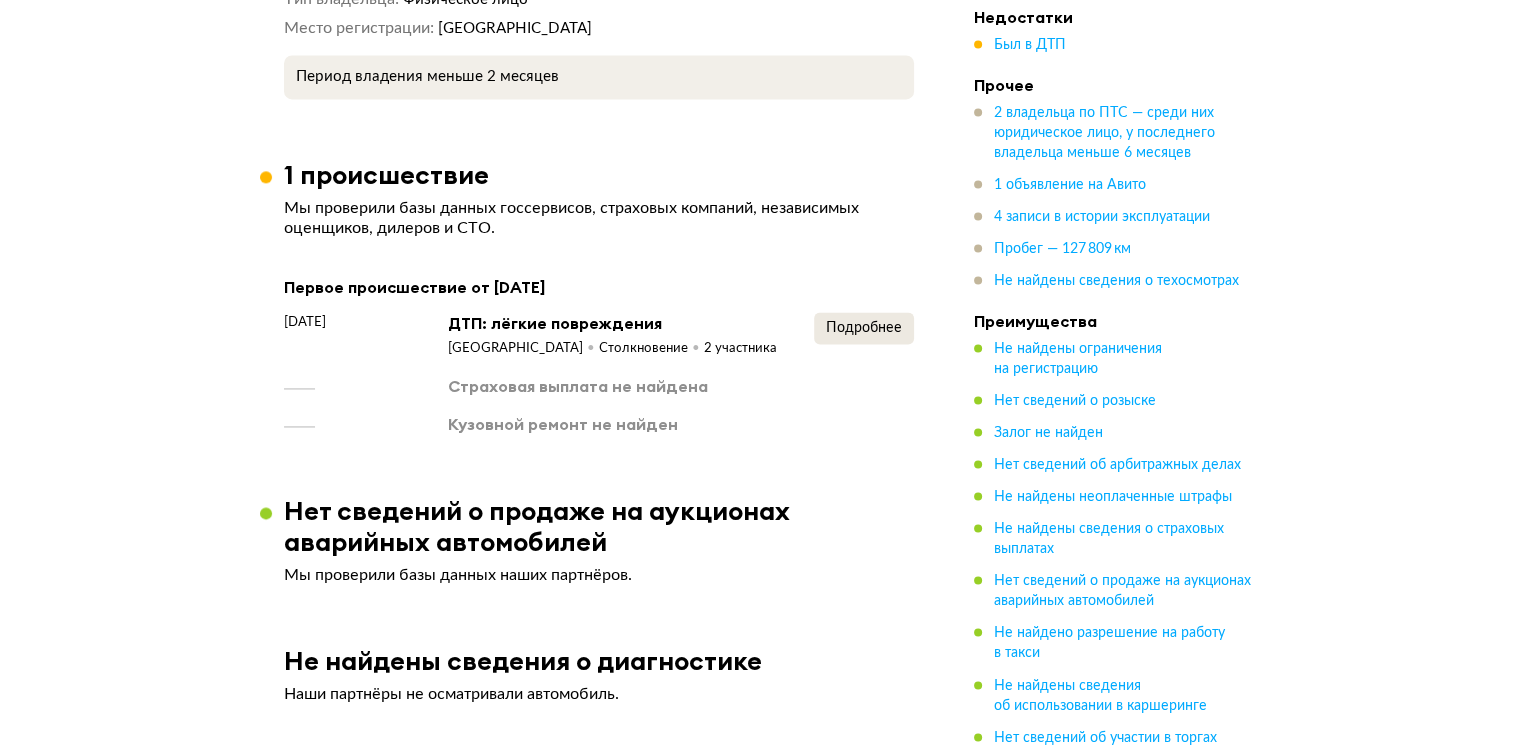scroll, scrollTop: 3000, scrollLeft: 0, axis: vertical 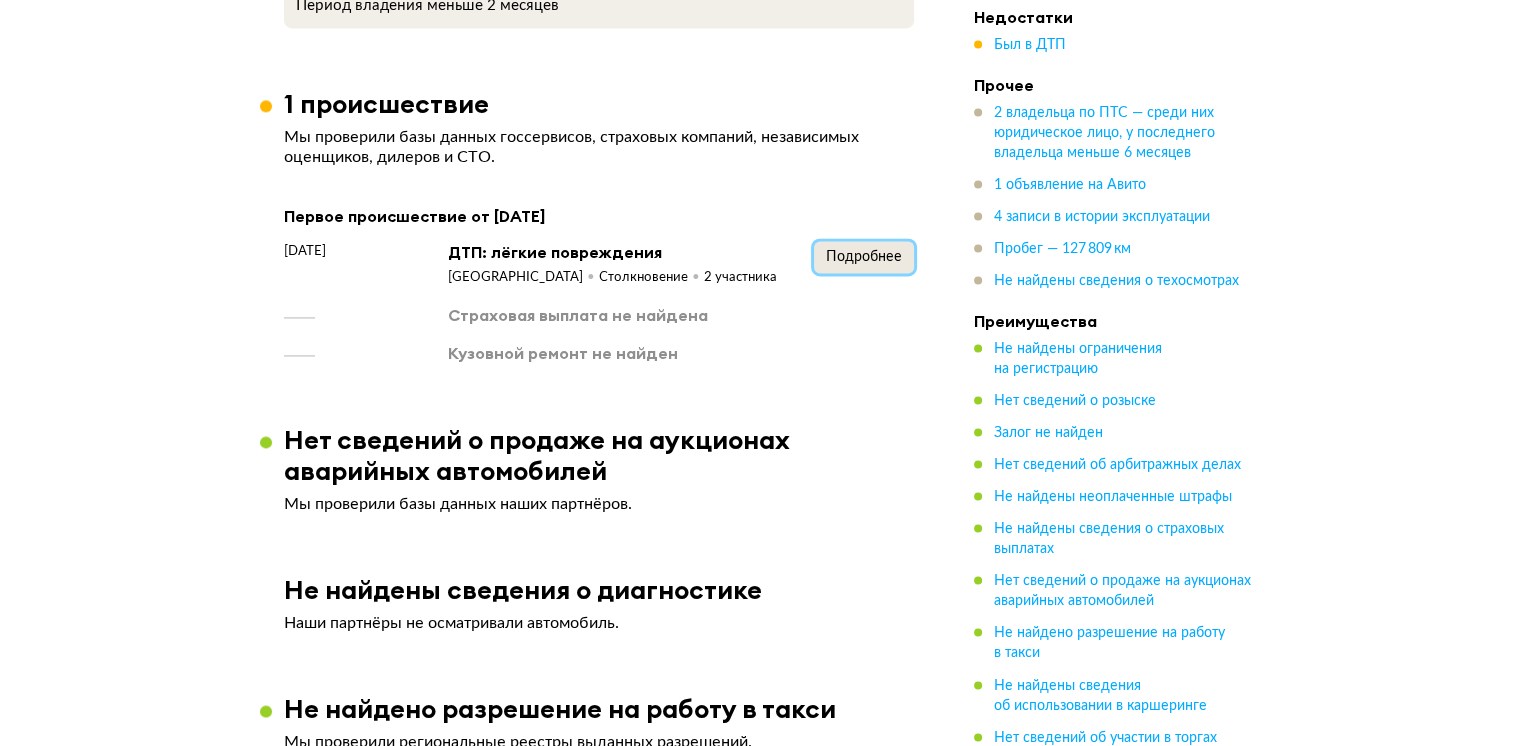 click on "Подробнее" at bounding box center (864, 257) 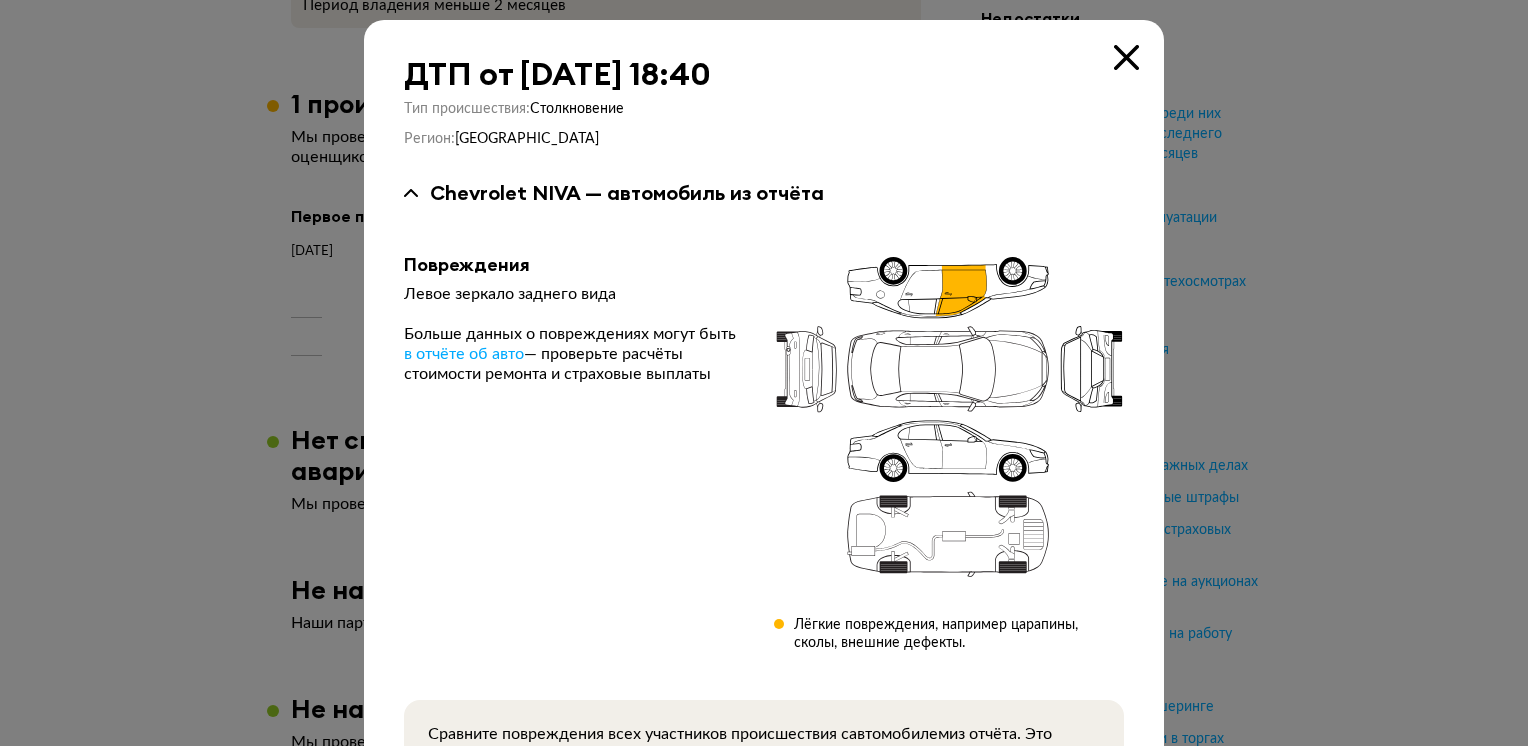click at bounding box center (764, 373) 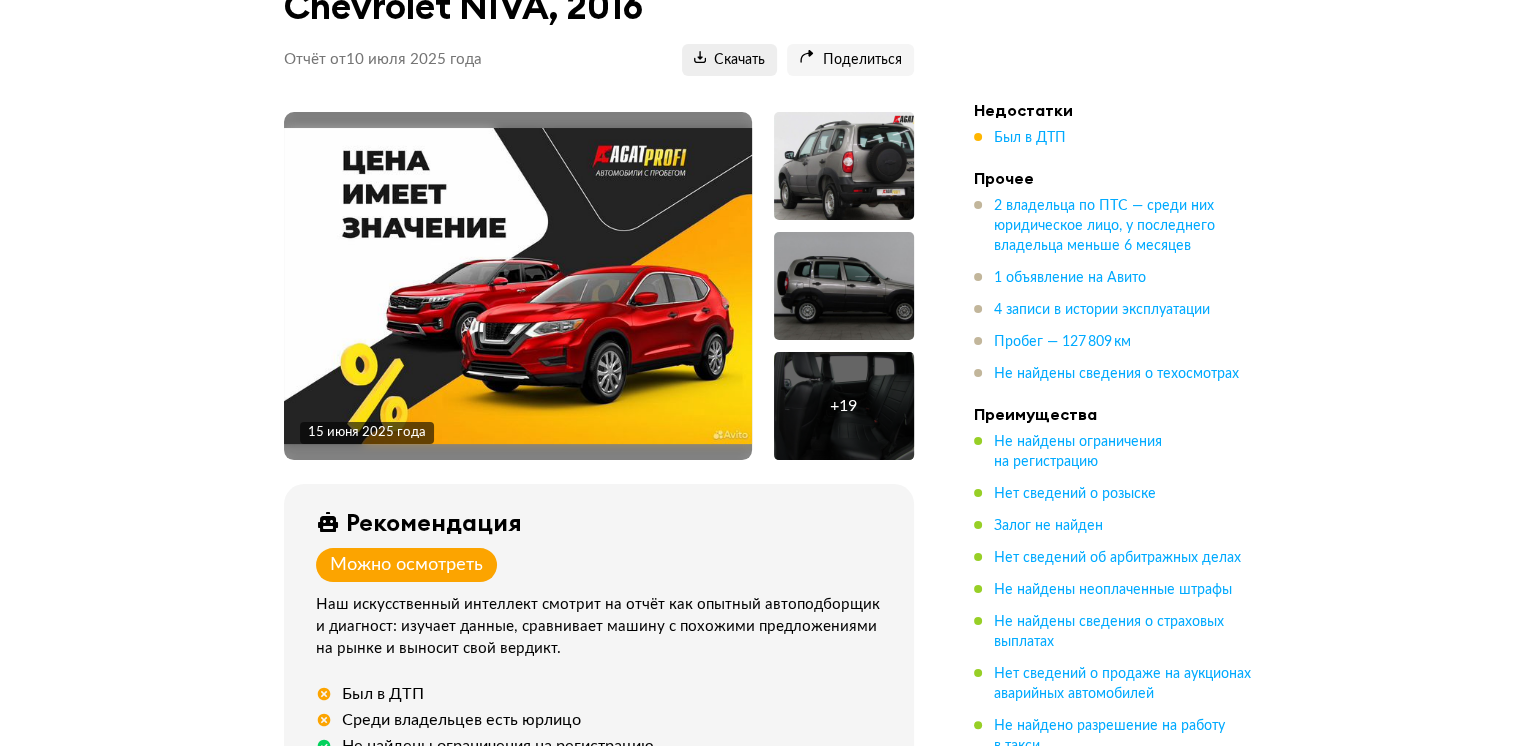 scroll, scrollTop: 0, scrollLeft: 0, axis: both 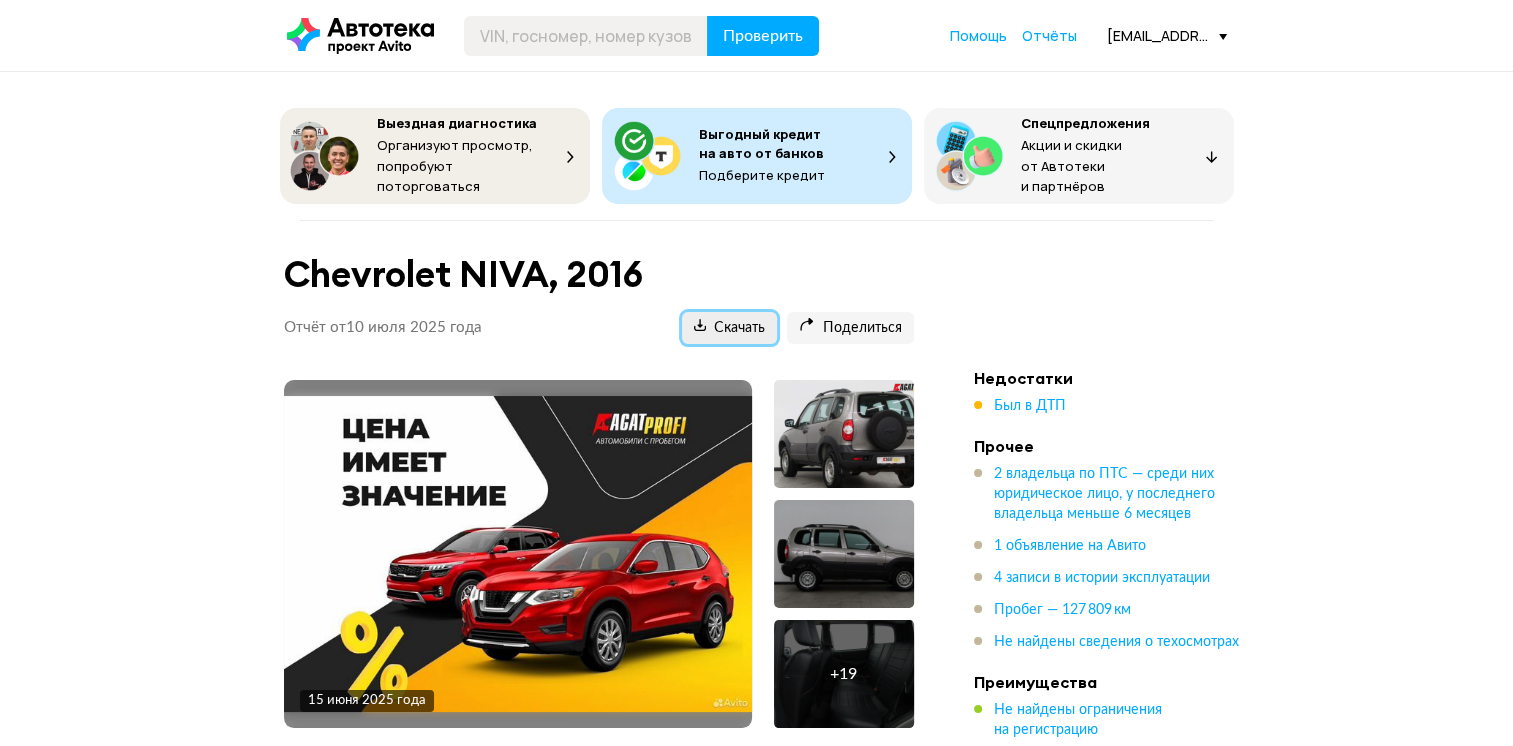 click on "Скачать" at bounding box center [729, 328] 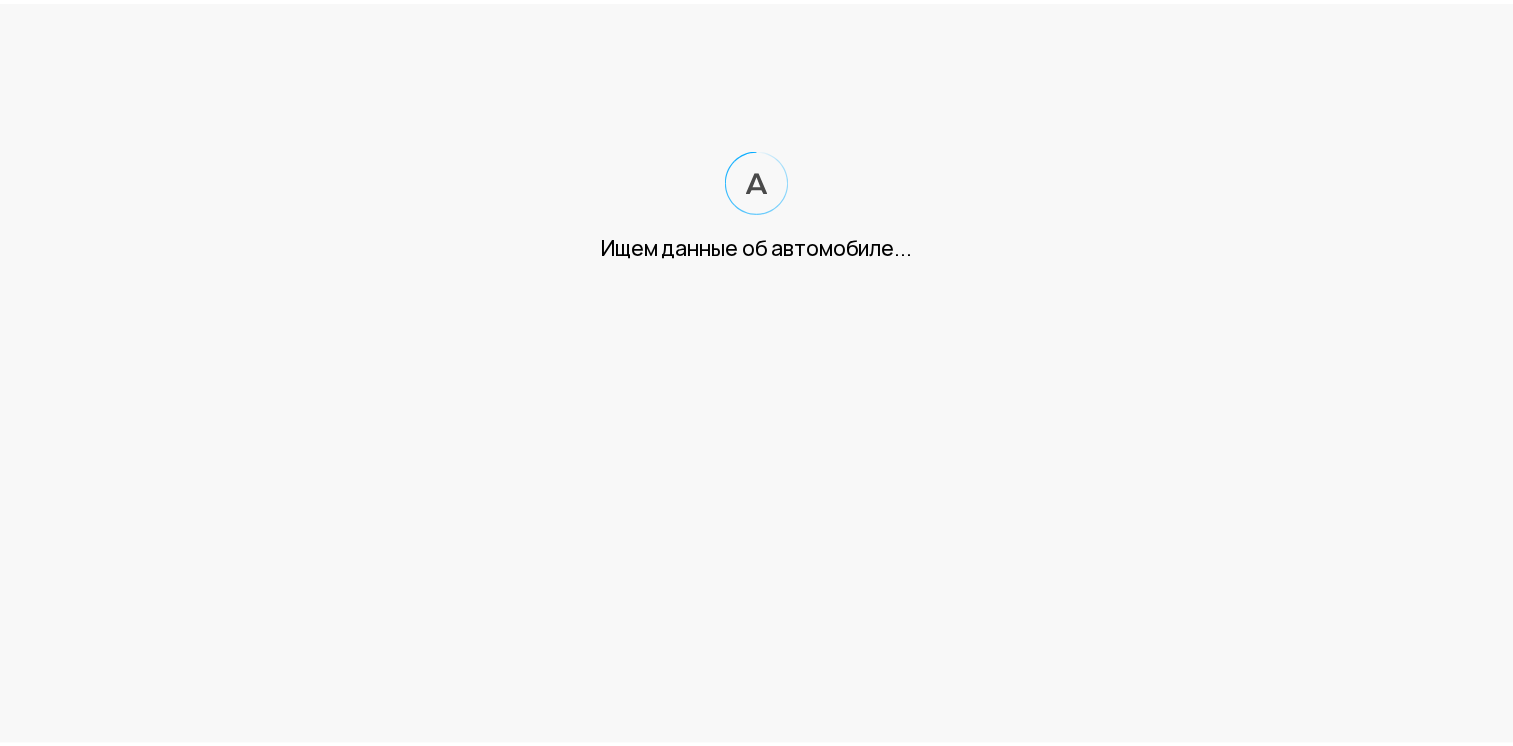 scroll, scrollTop: 0, scrollLeft: 0, axis: both 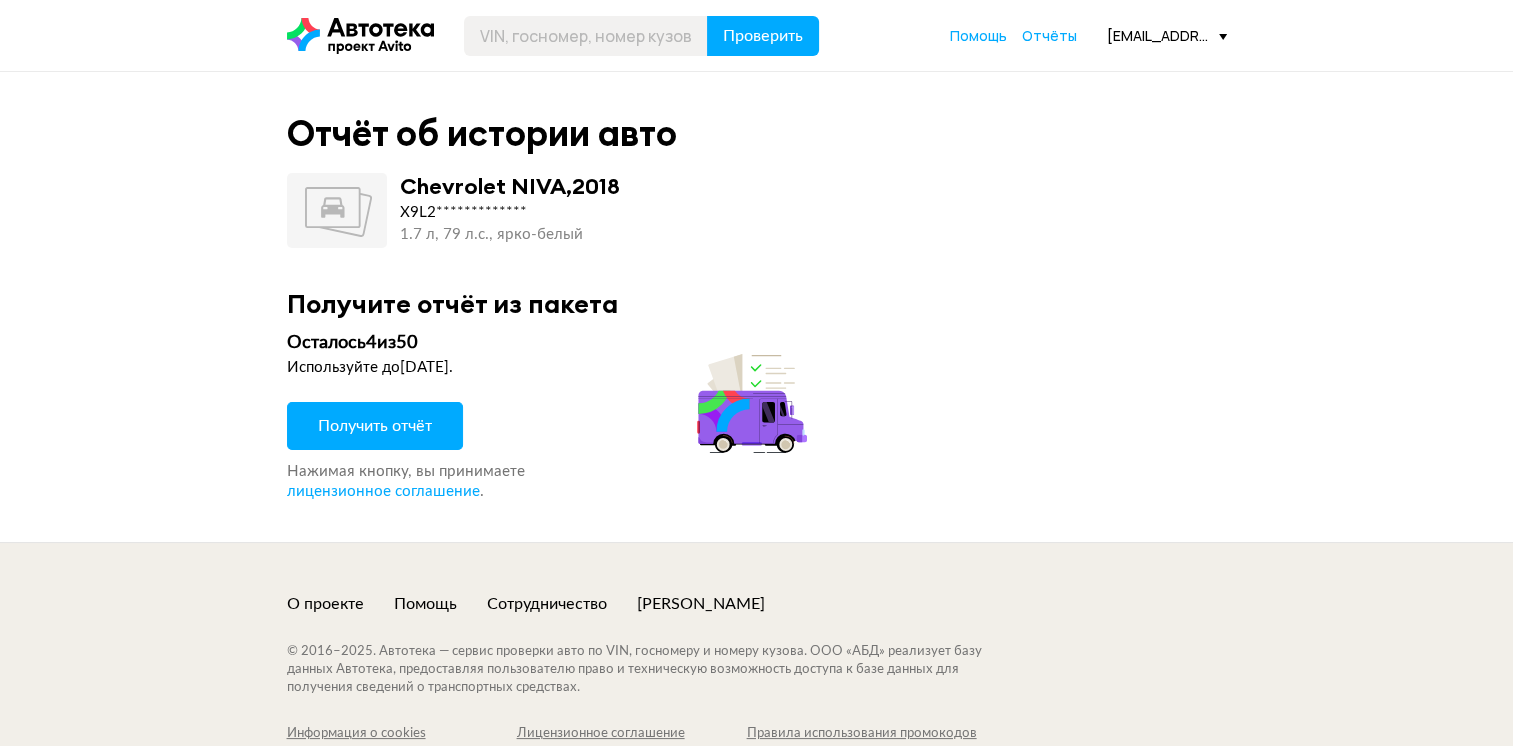 click on "Получить отчёт" at bounding box center [375, 426] 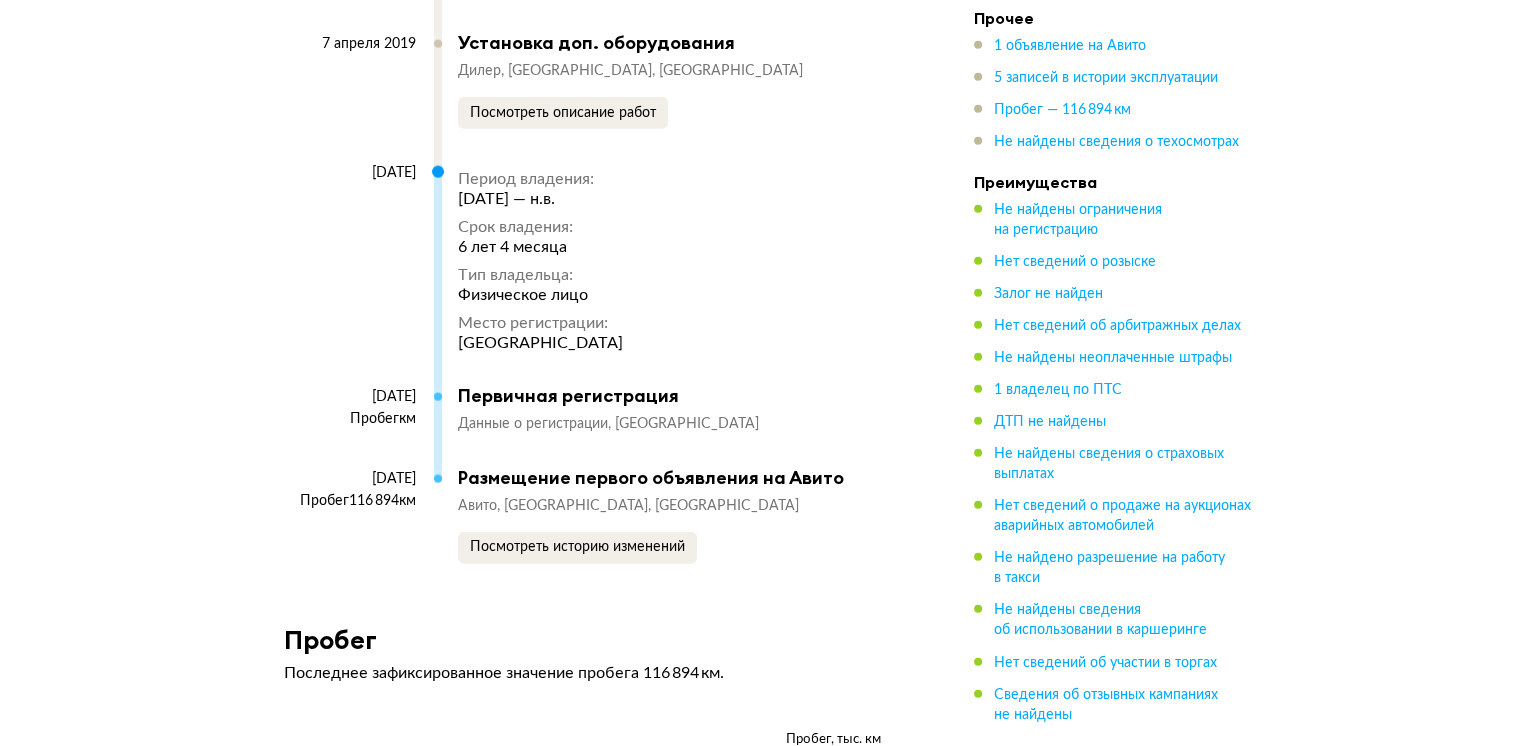 scroll, scrollTop: 5000, scrollLeft: 0, axis: vertical 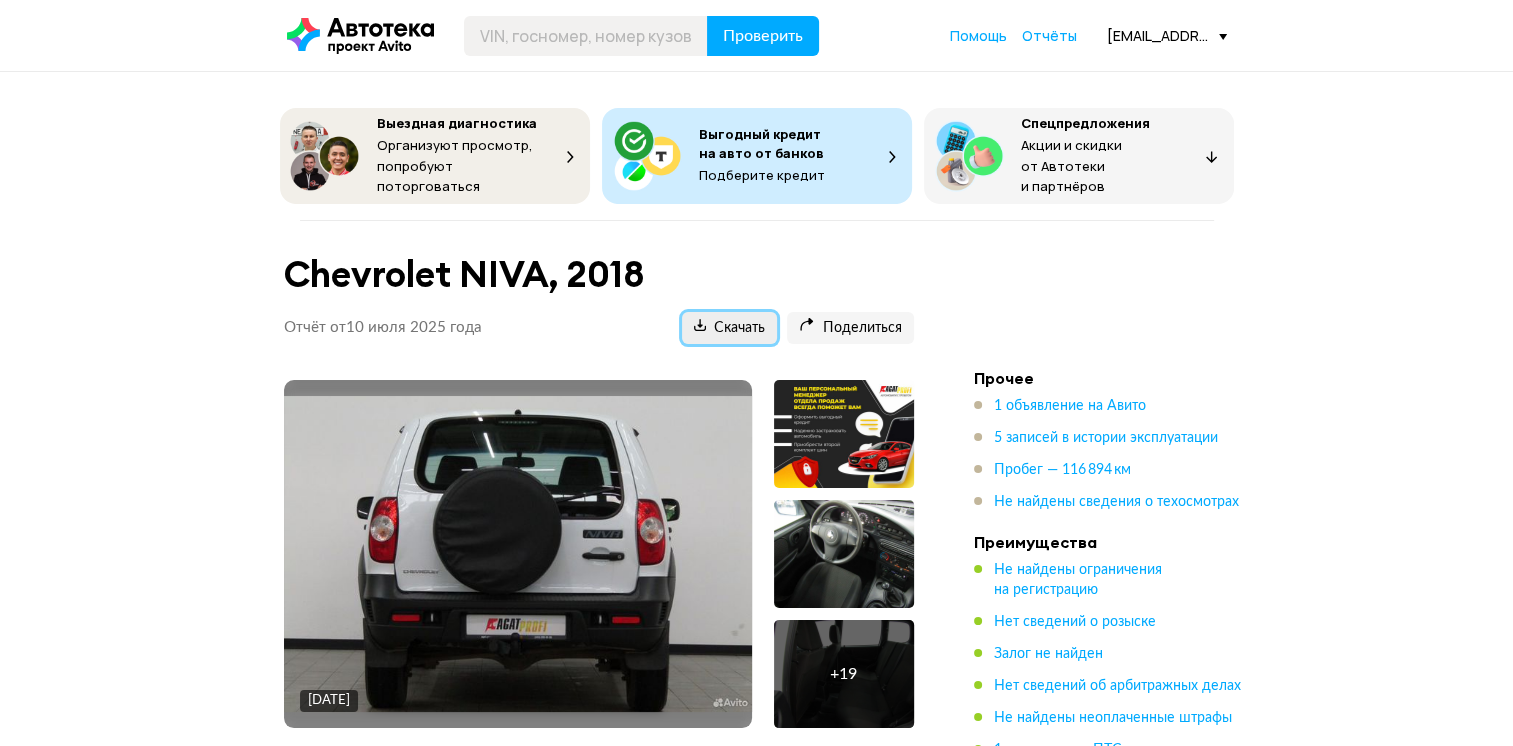 click on "Скачать" at bounding box center (729, 328) 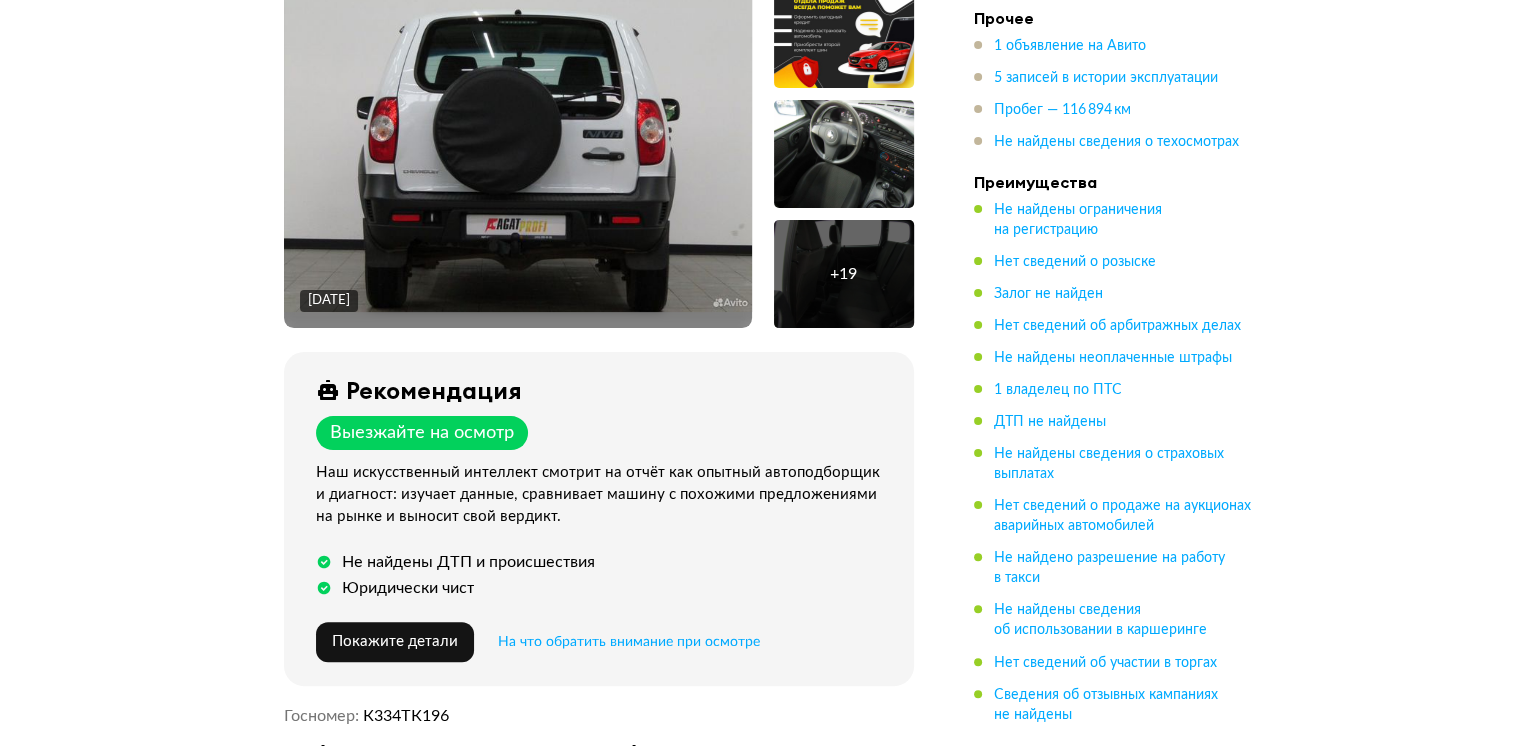 scroll, scrollTop: 700, scrollLeft: 0, axis: vertical 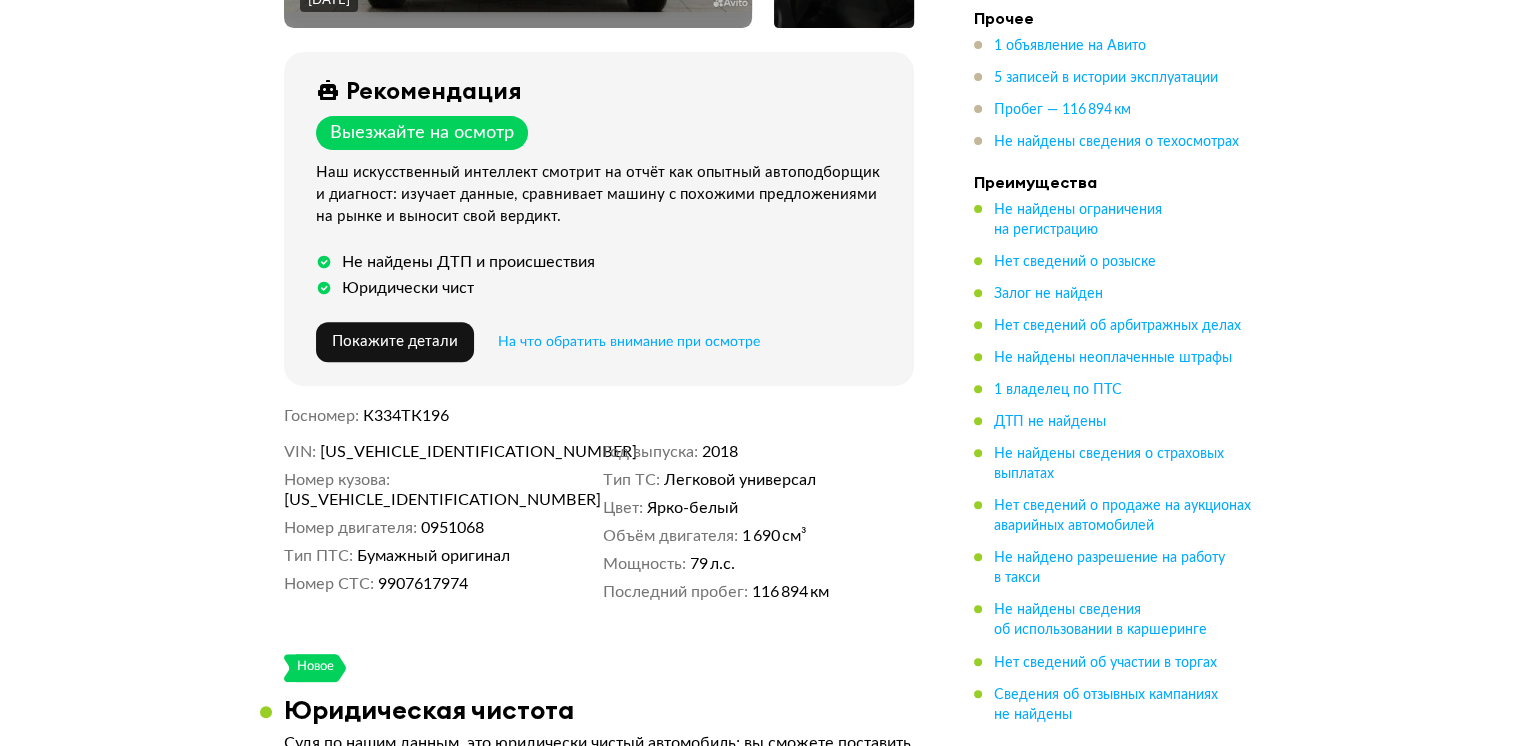 click on "Выездная диагностика Организуют просмотр, попробуют поторговаться Выгодный кредит на авто от банков Подберите кредит Спецпредложения Акции и скидки от Автотеки и партнёров Спецпредложения Chevrolet NIVA, 2018 Отчёт от  10 июля 2025 года Ccылка на отчёт скопирована Скачать Поделиться Ccылка на отчёт скопирована 31 мая 2025 года + 19 Рекомендация Выезжайте на осмотр Наш искусственный интеллект смотрит на отчёт как опытный автоподборщик и диагност: изучает данные, сравнивает машину с похожими предложениями на рынке и выносит свой вердикт. Юридически чист . . К334ТК196 +" at bounding box center (756, 3084) 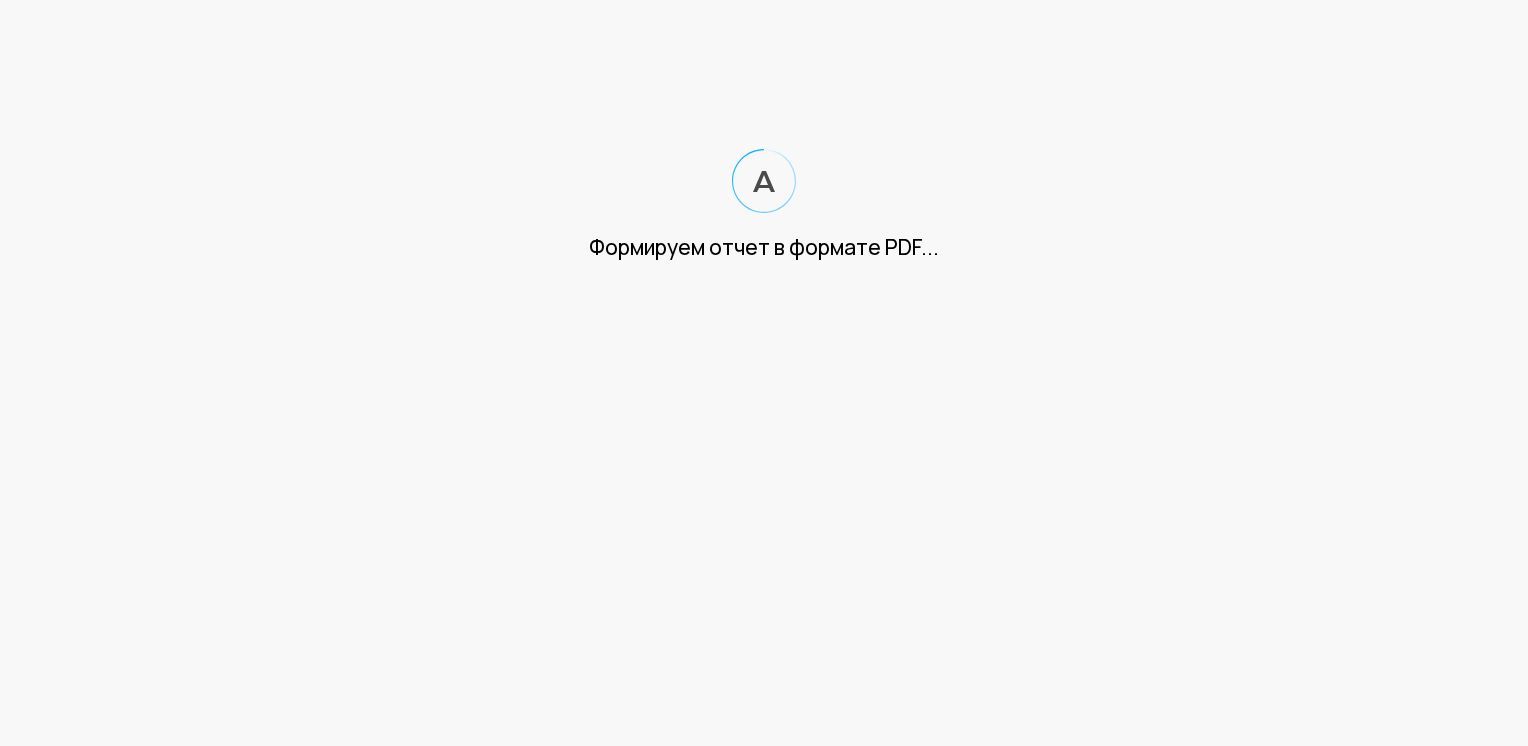 scroll, scrollTop: 0, scrollLeft: 0, axis: both 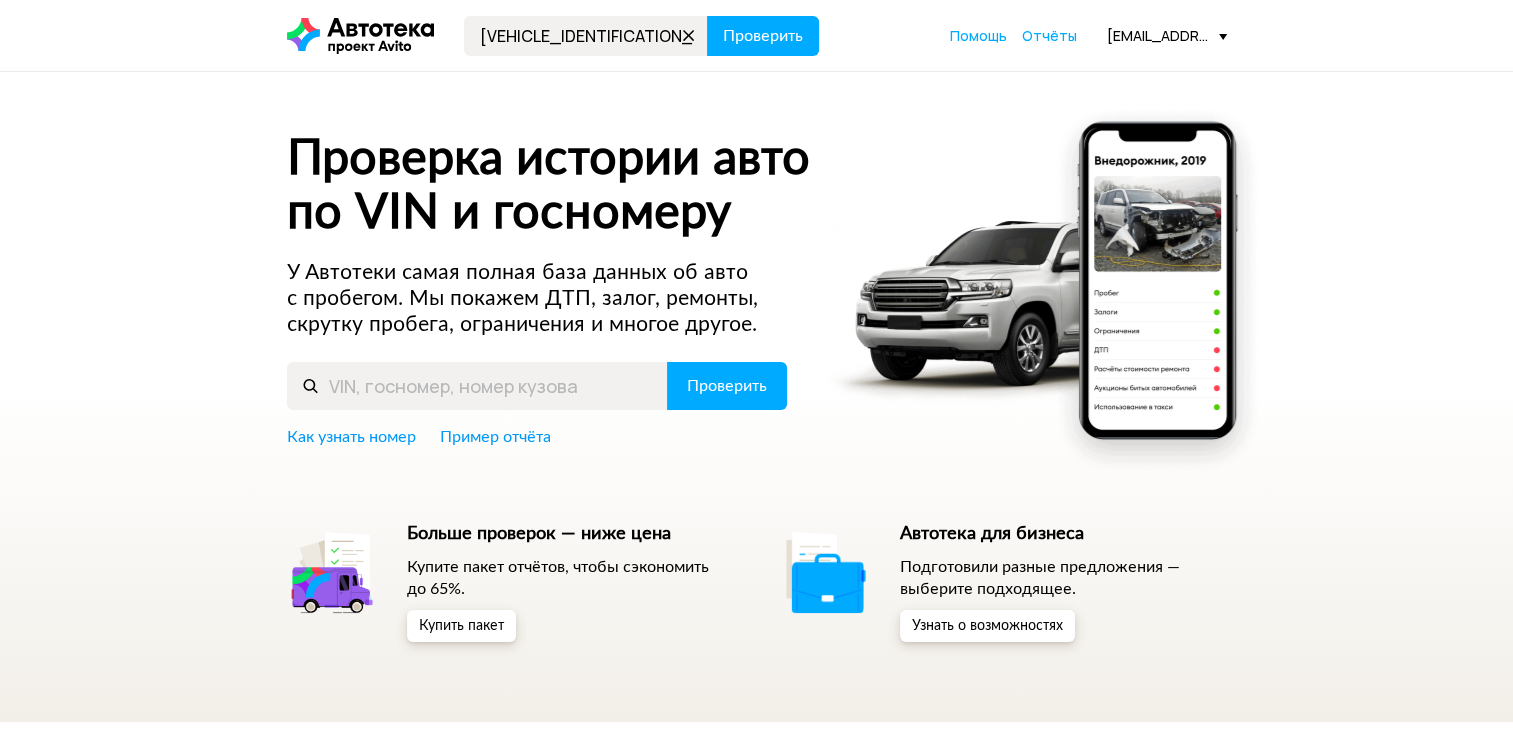 type on "XW8ZZZ5NZKG226215" 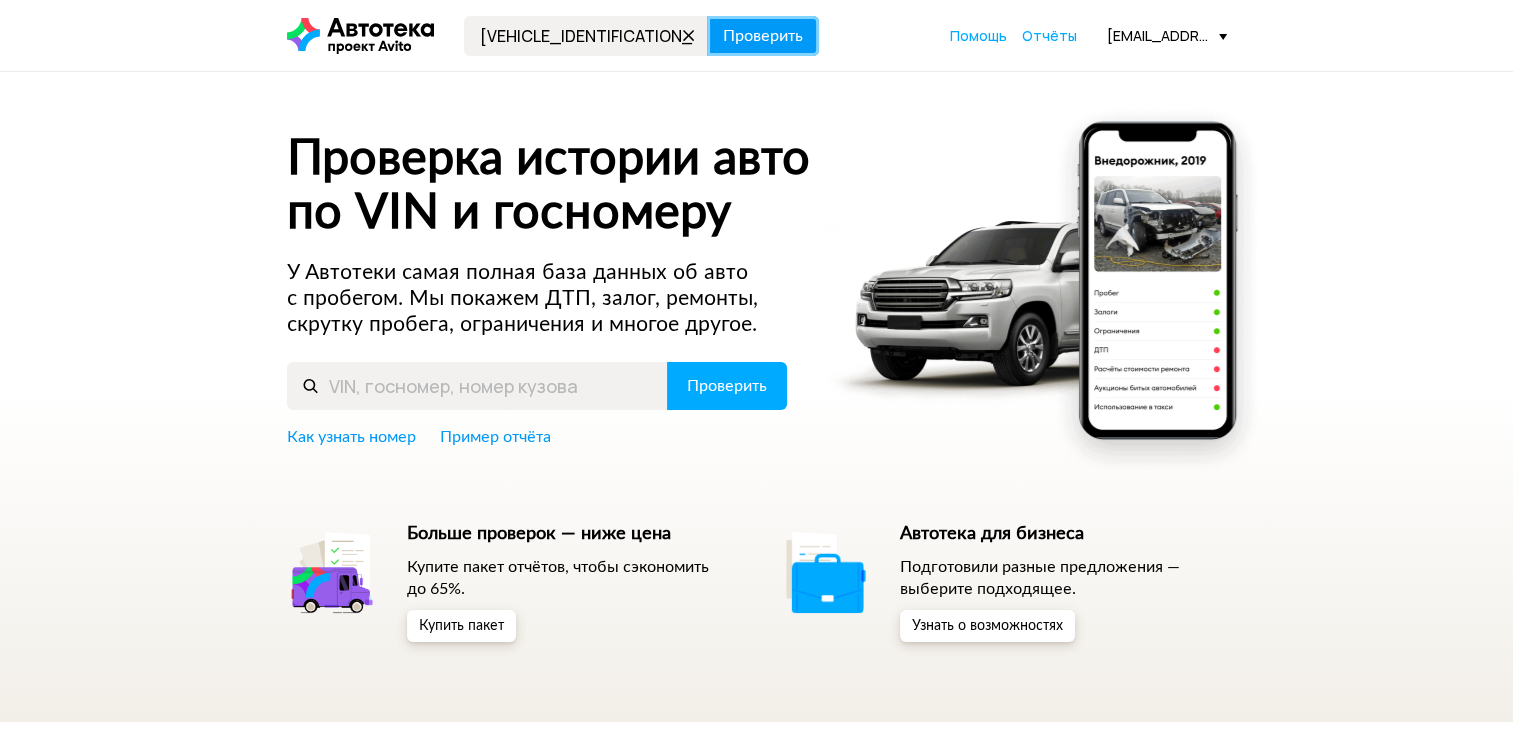 click on "Проверить" at bounding box center (763, 36) 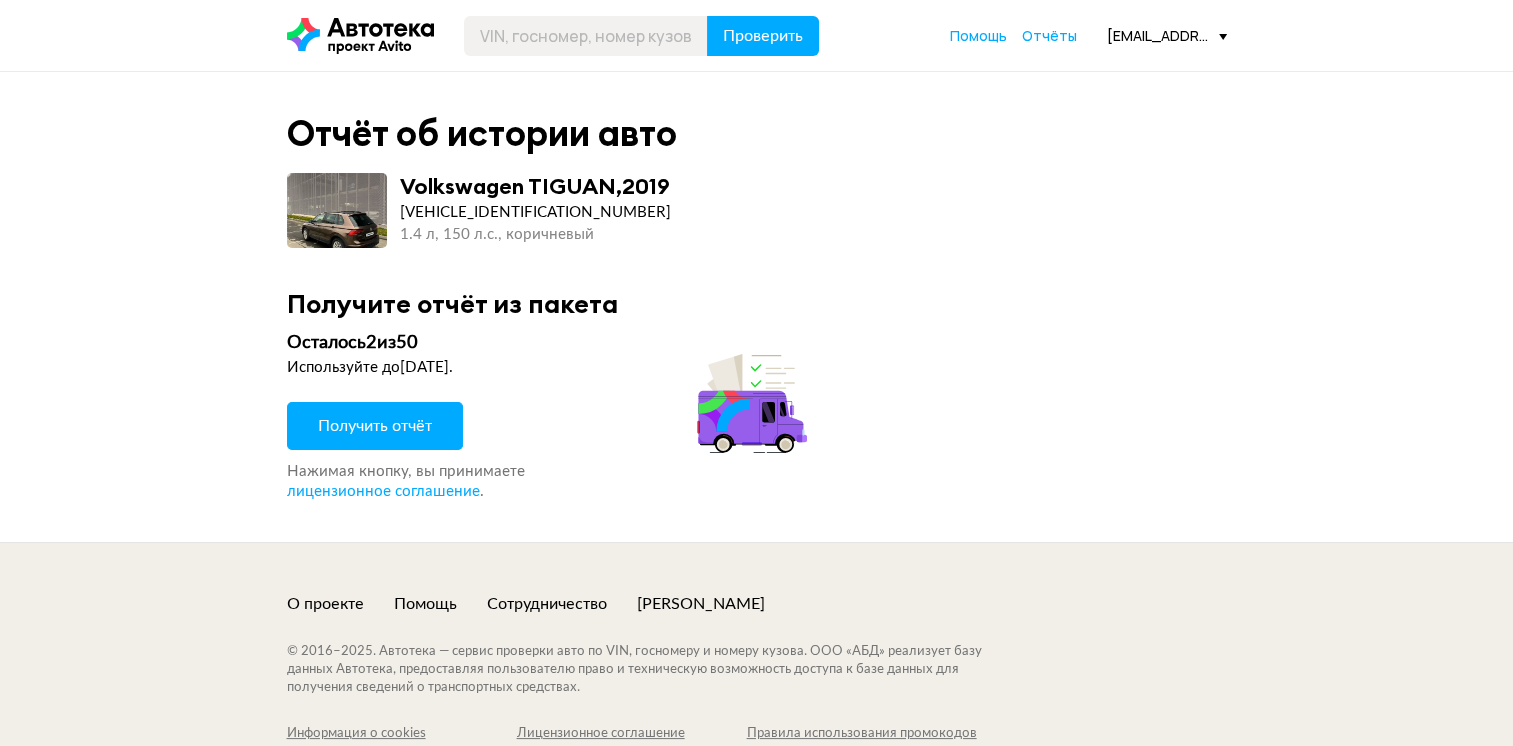 click on "Получить отчёт" at bounding box center (375, 426) 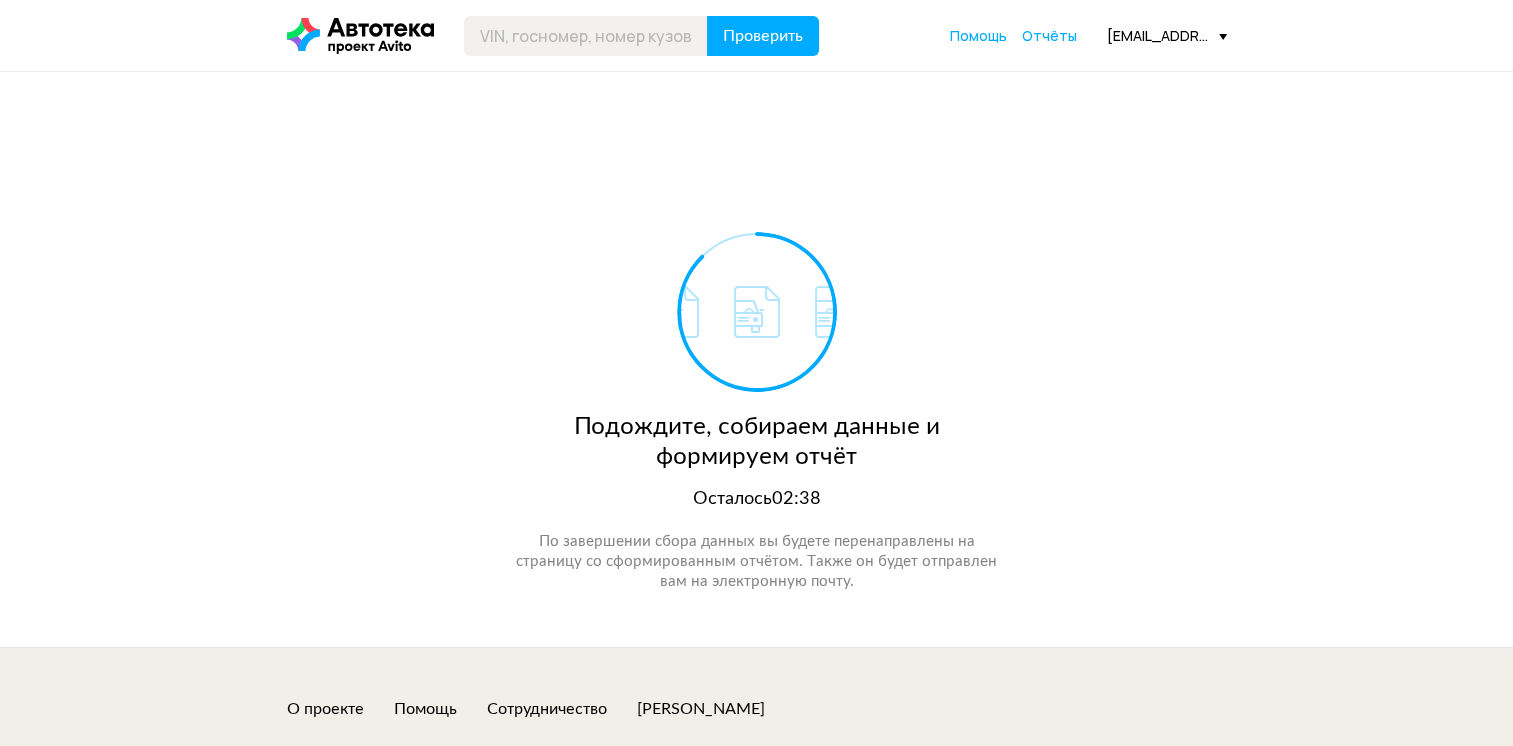 click on "Подождите, собираем данные и формируем отчёт Осталось  02:38 По завершении сбора данных вы будете перенаправлены на страницу со сформированным отчётом. Также он будет отправлен вам на электронную почту." at bounding box center [756, 359] 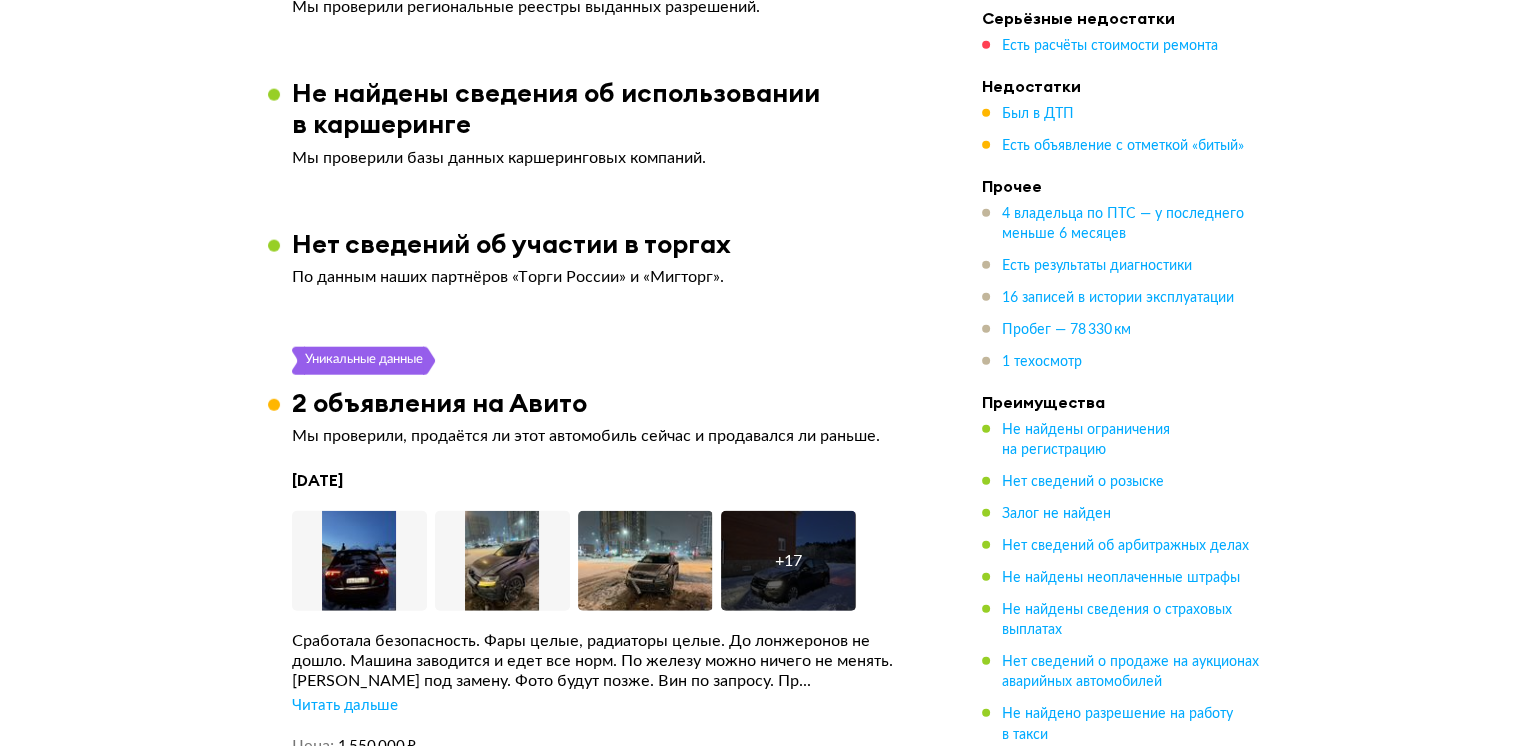 scroll, scrollTop: 5100, scrollLeft: 0, axis: vertical 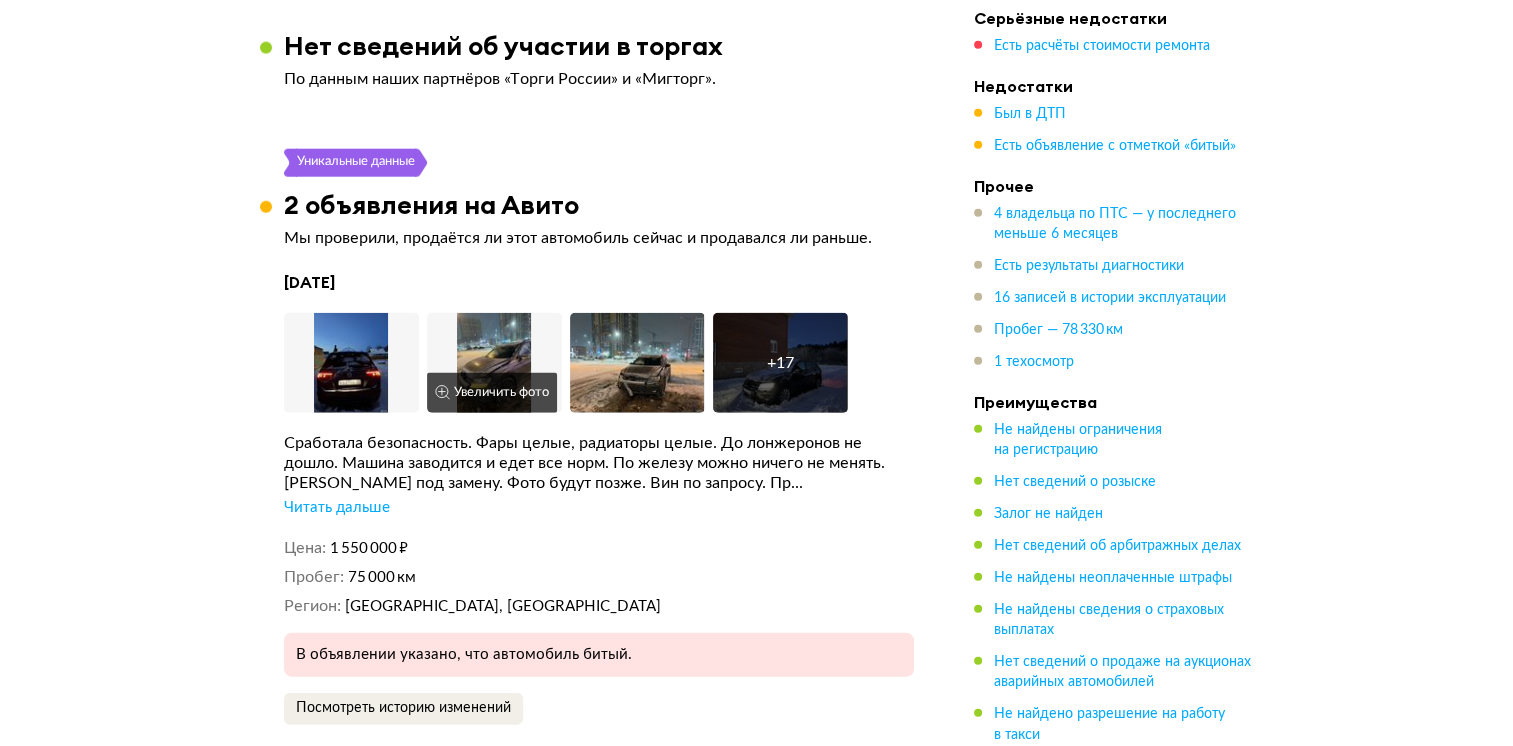 click at bounding box center (494, 363) 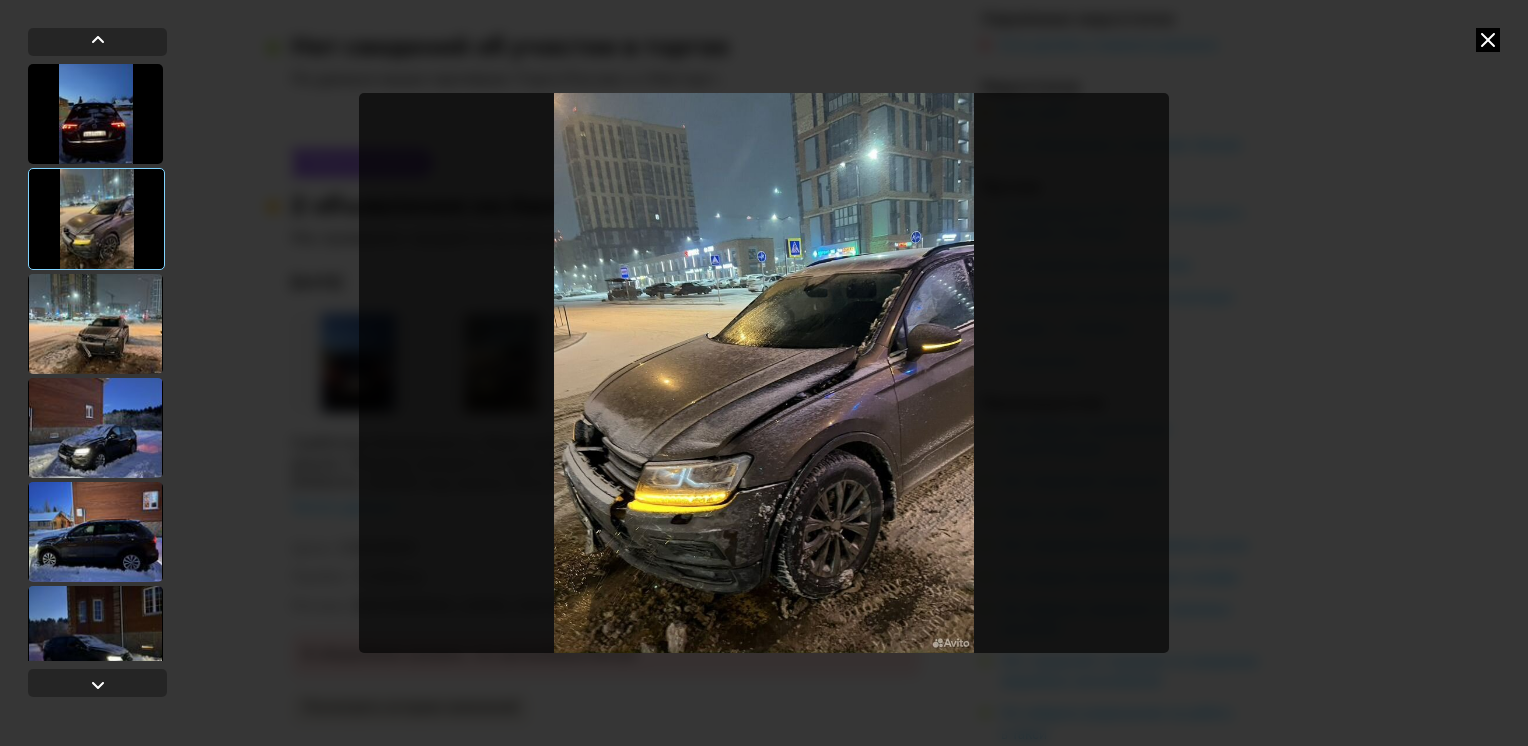 click at bounding box center [95, 324] 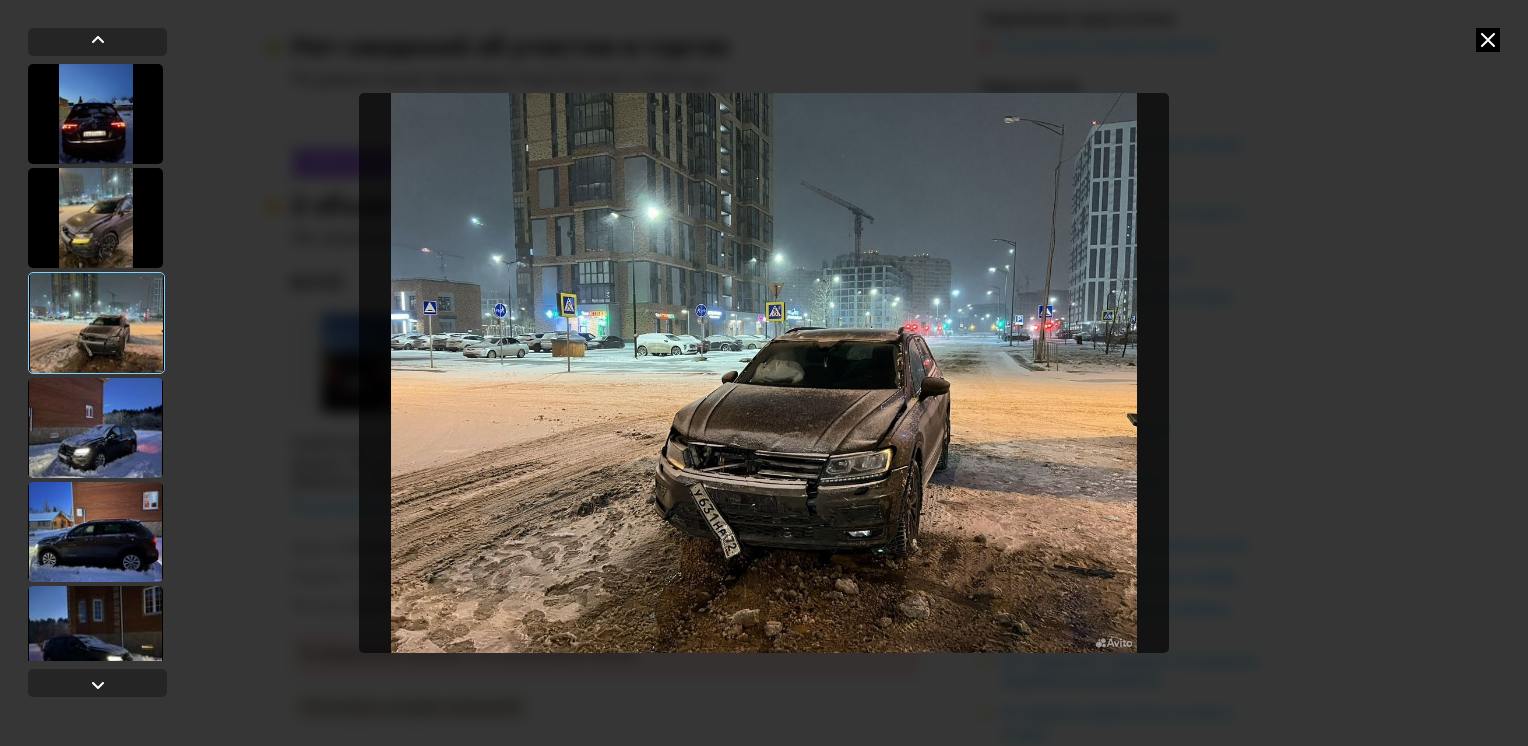 click at bounding box center [95, 428] 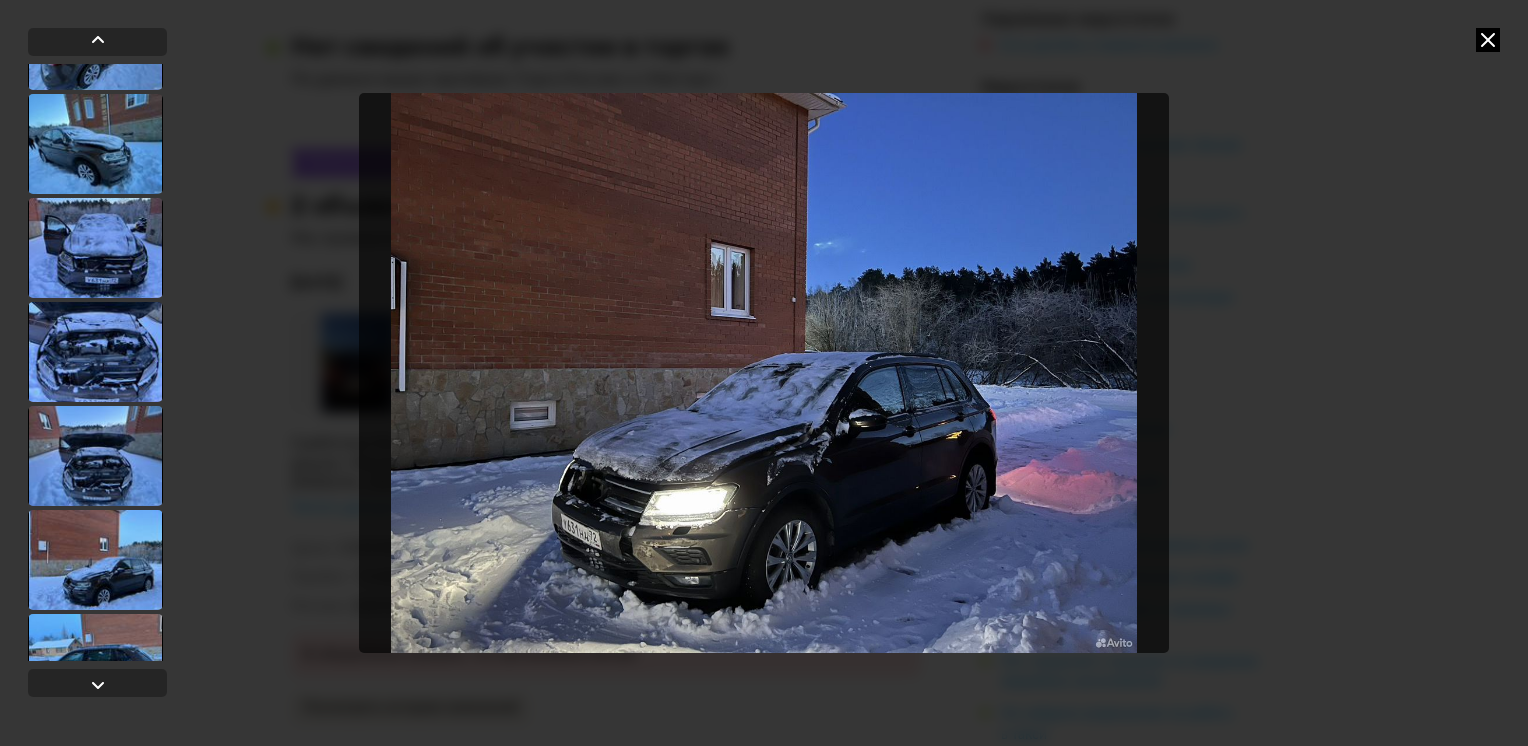 scroll, scrollTop: 1484, scrollLeft: 0, axis: vertical 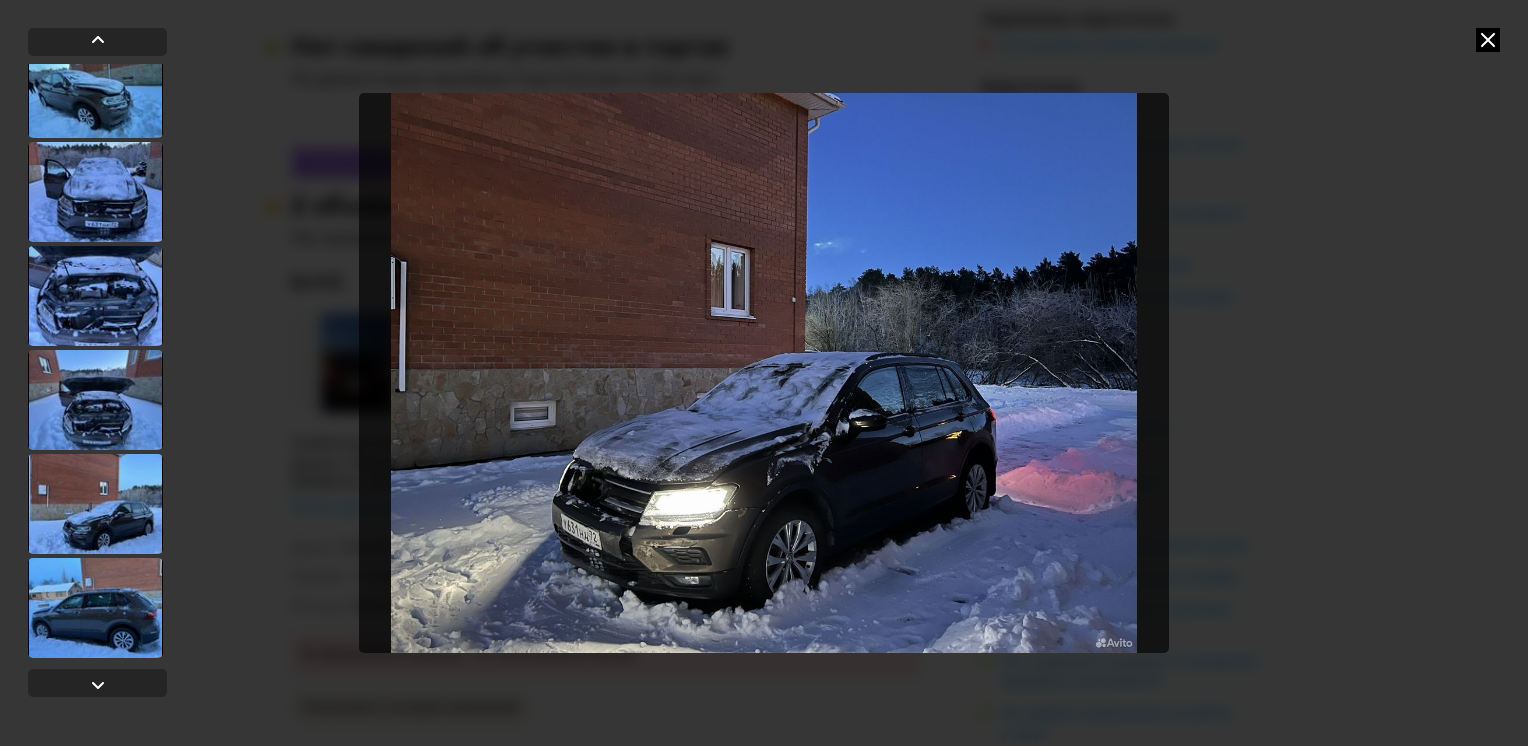 click at bounding box center (95, 400) 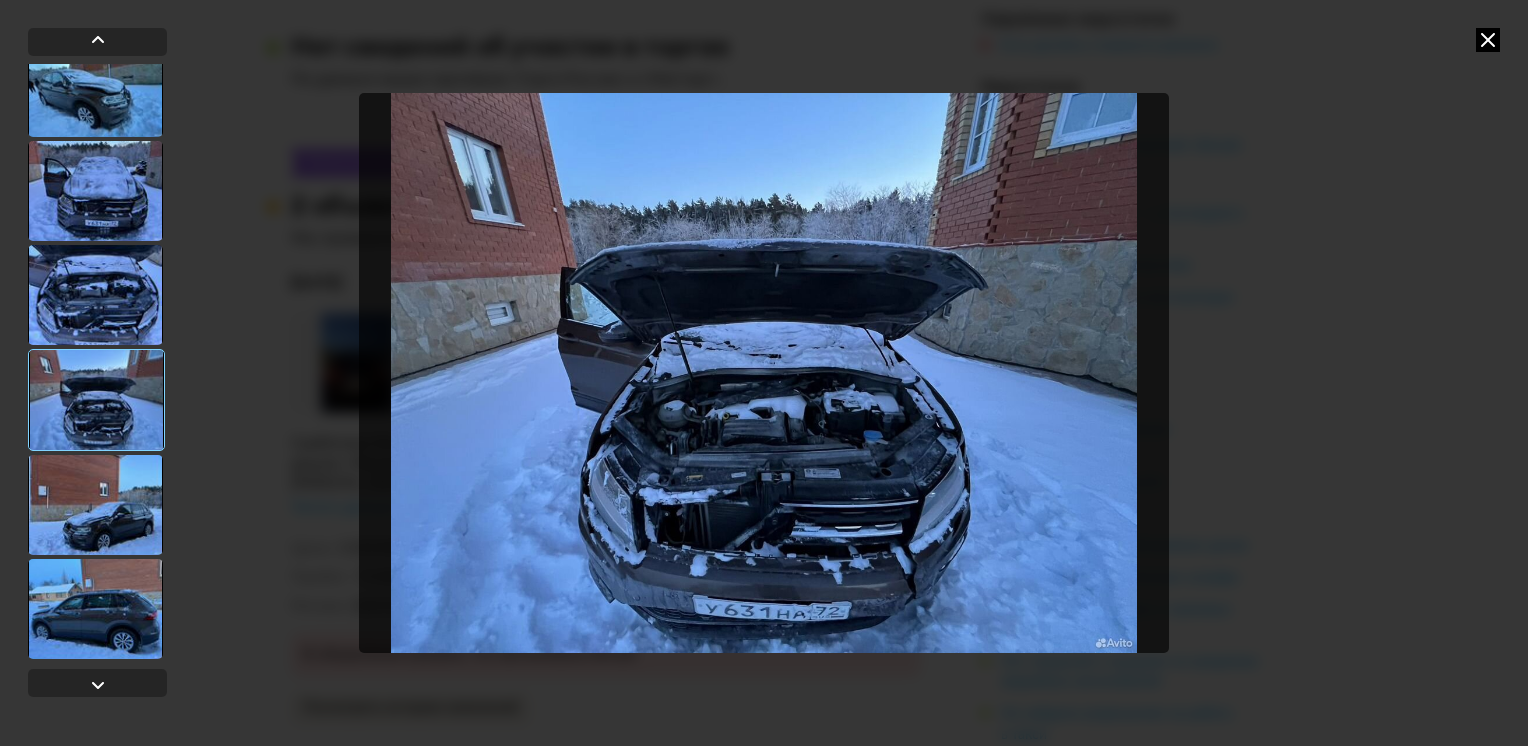 scroll, scrollTop: 1484, scrollLeft: 0, axis: vertical 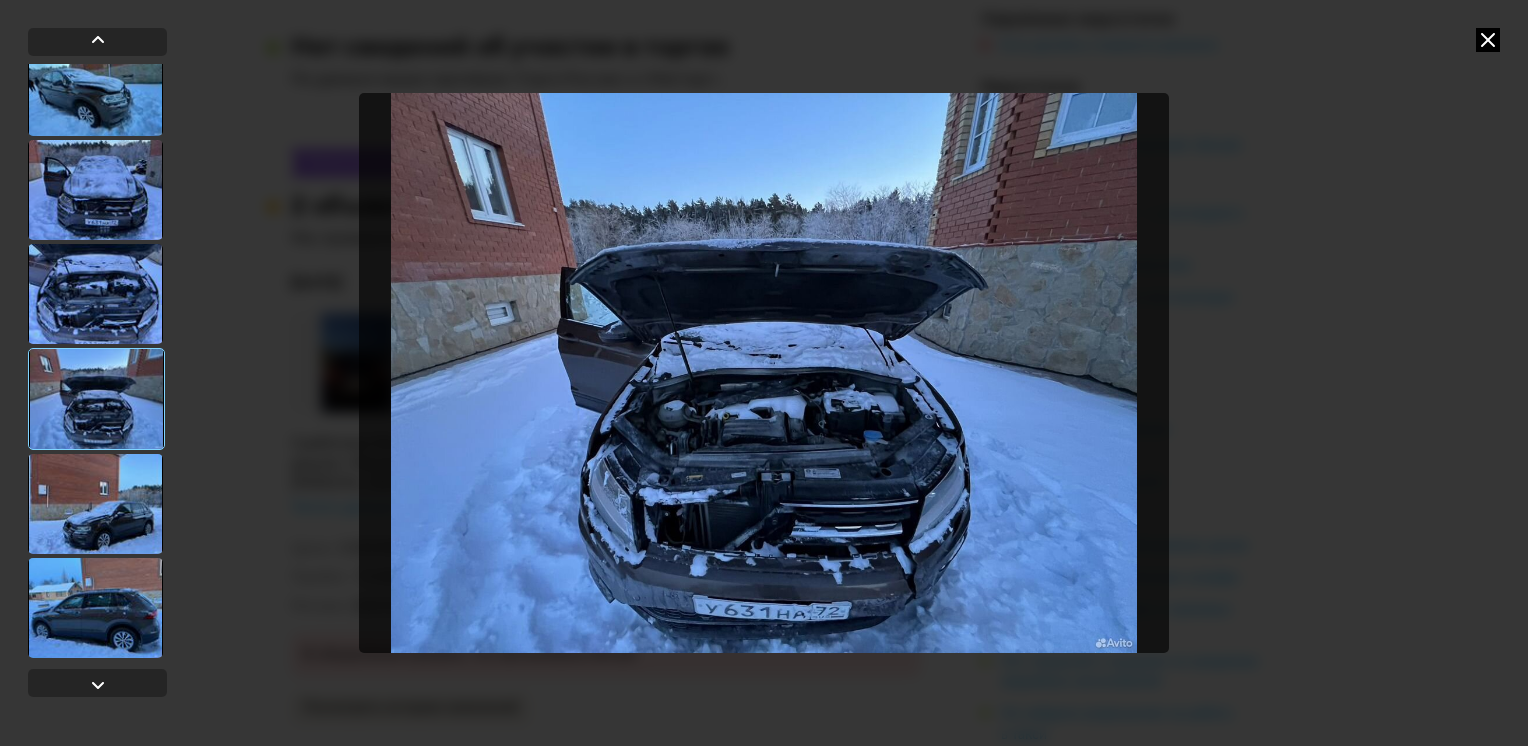 click at bounding box center [95, 608] 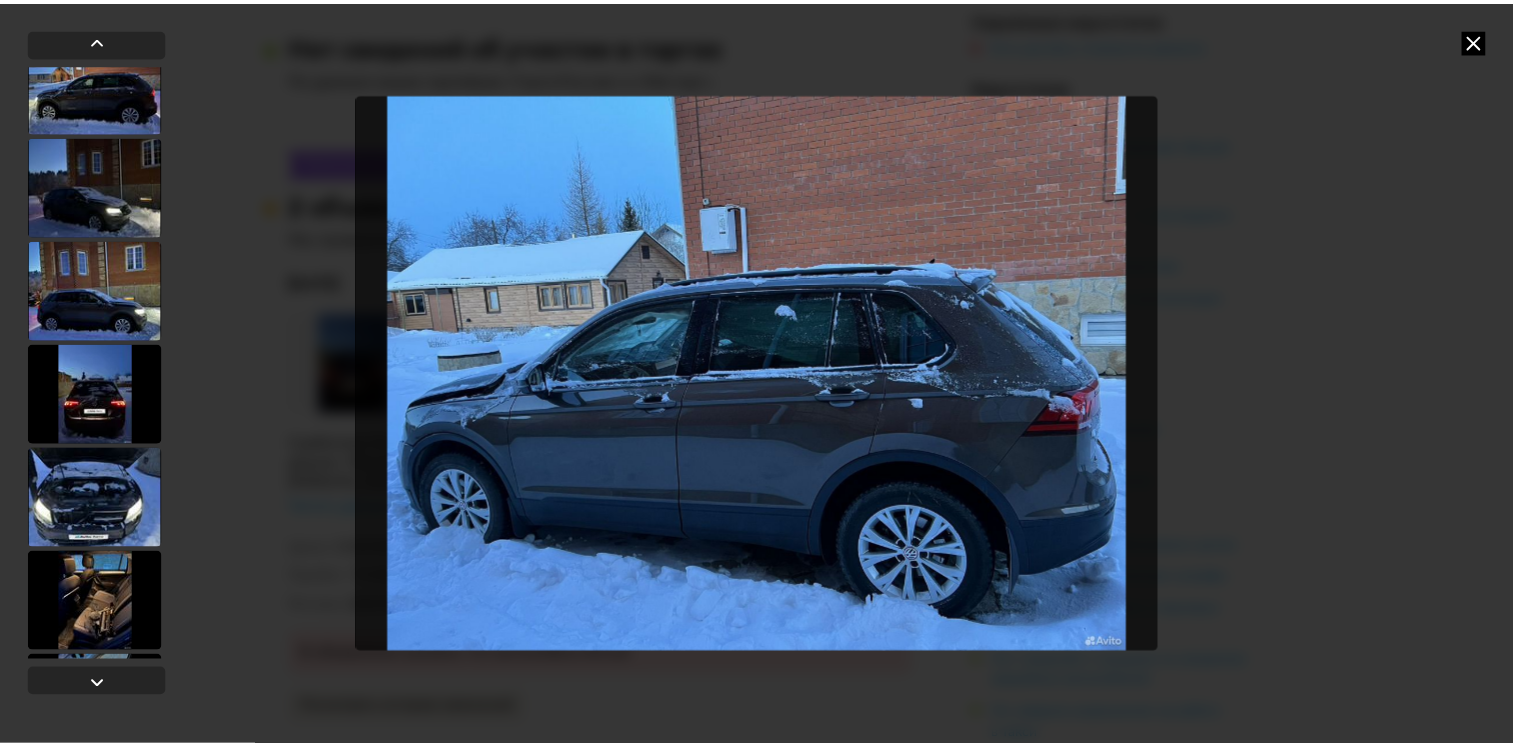 scroll, scrollTop: 184, scrollLeft: 0, axis: vertical 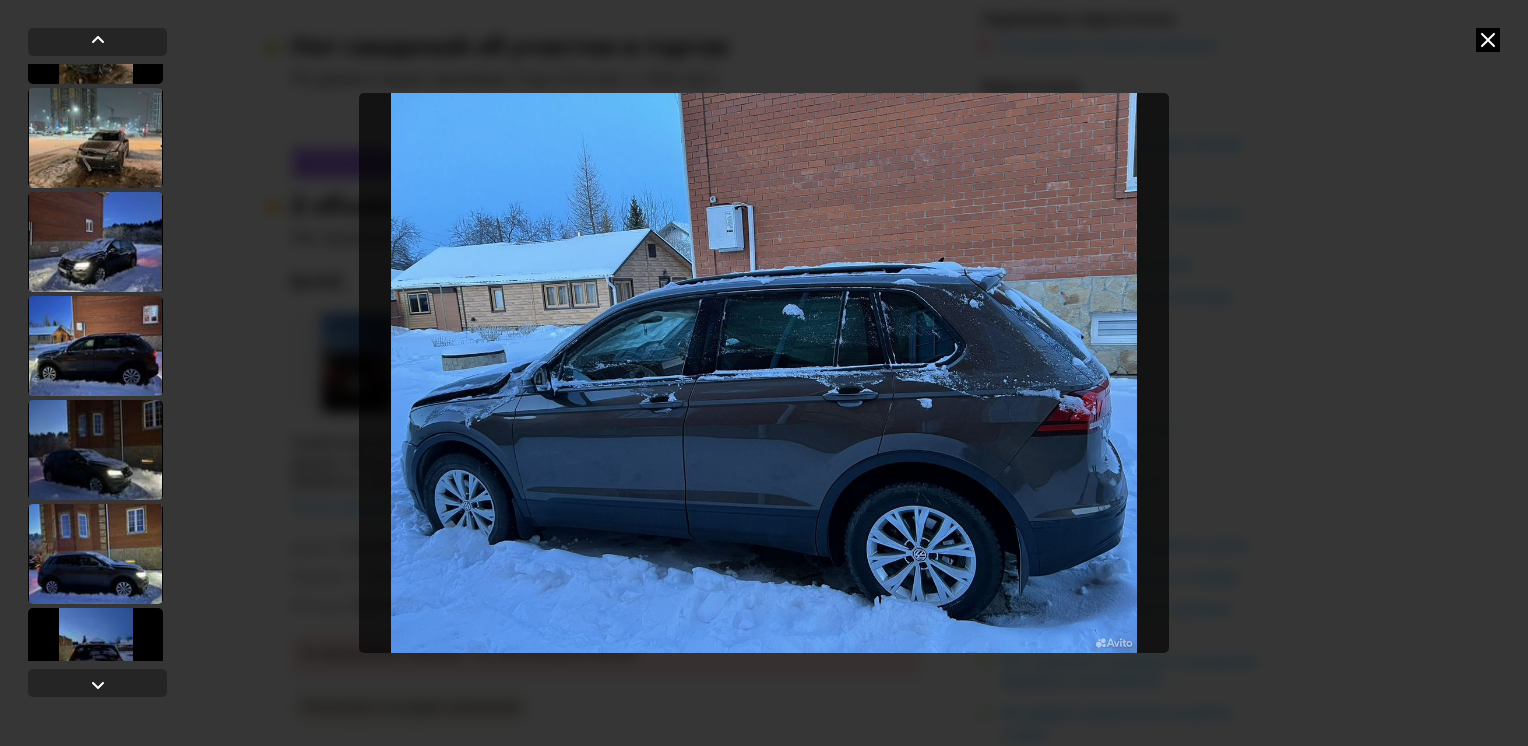 click at bounding box center (764, 373) 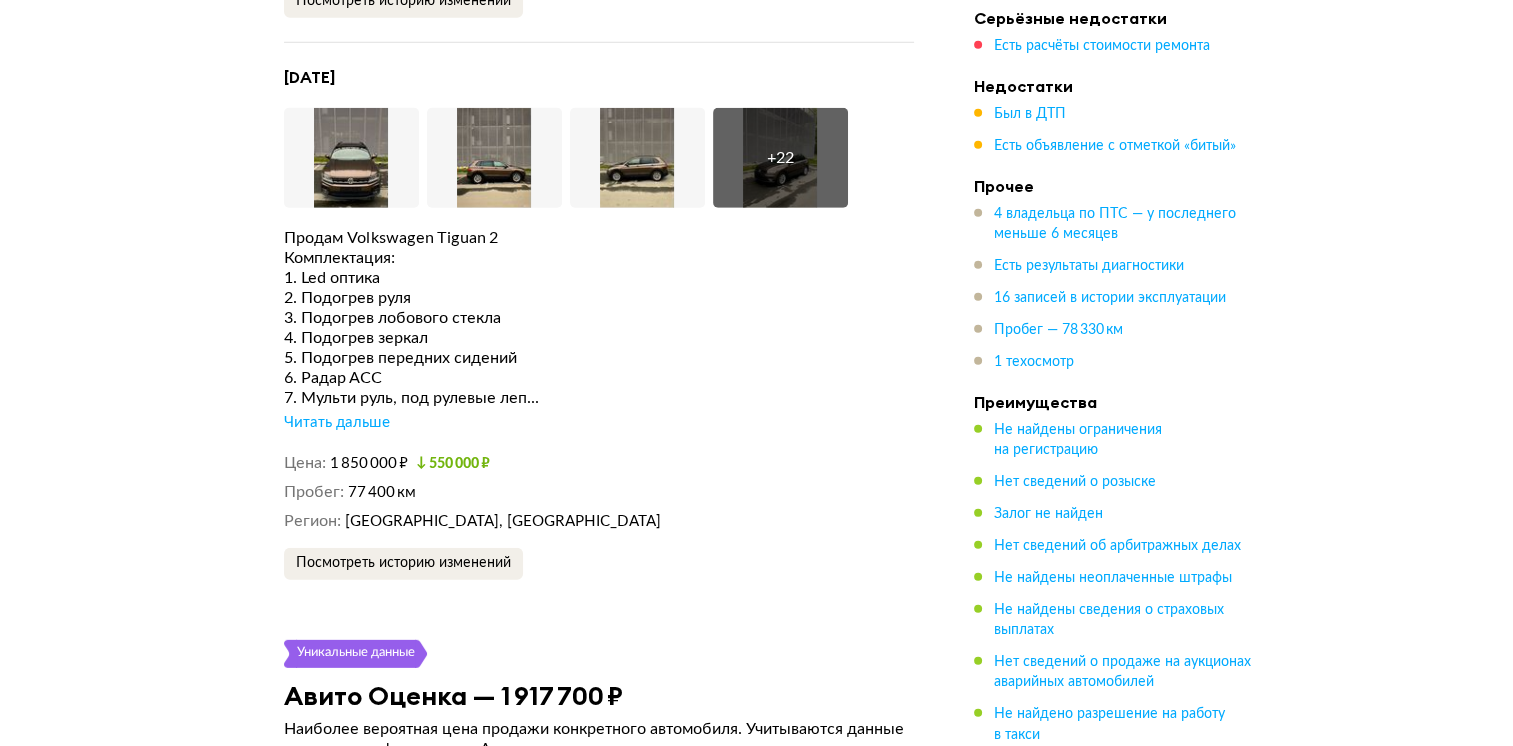 scroll, scrollTop: 5700, scrollLeft: 0, axis: vertical 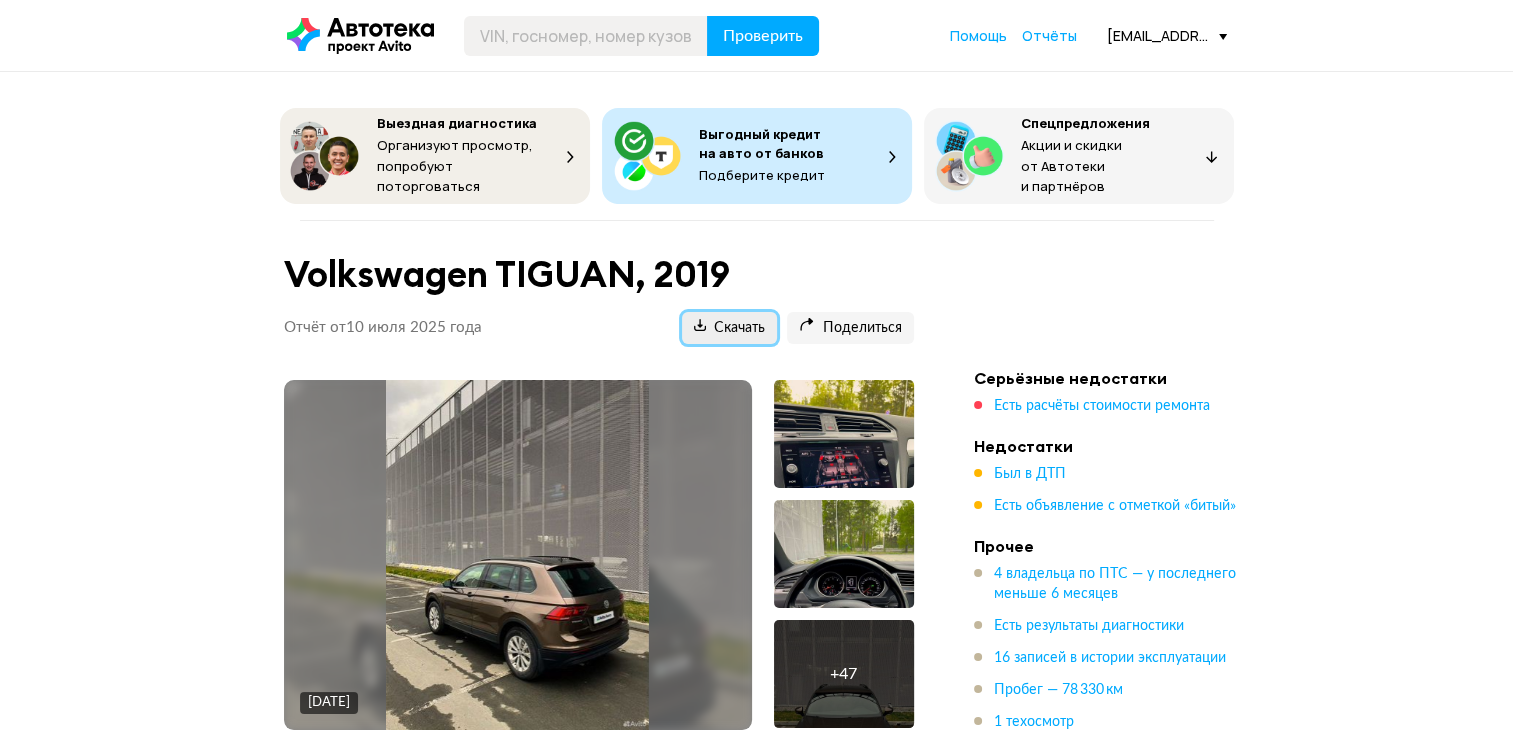 click on "Скачать" at bounding box center [729, 328] 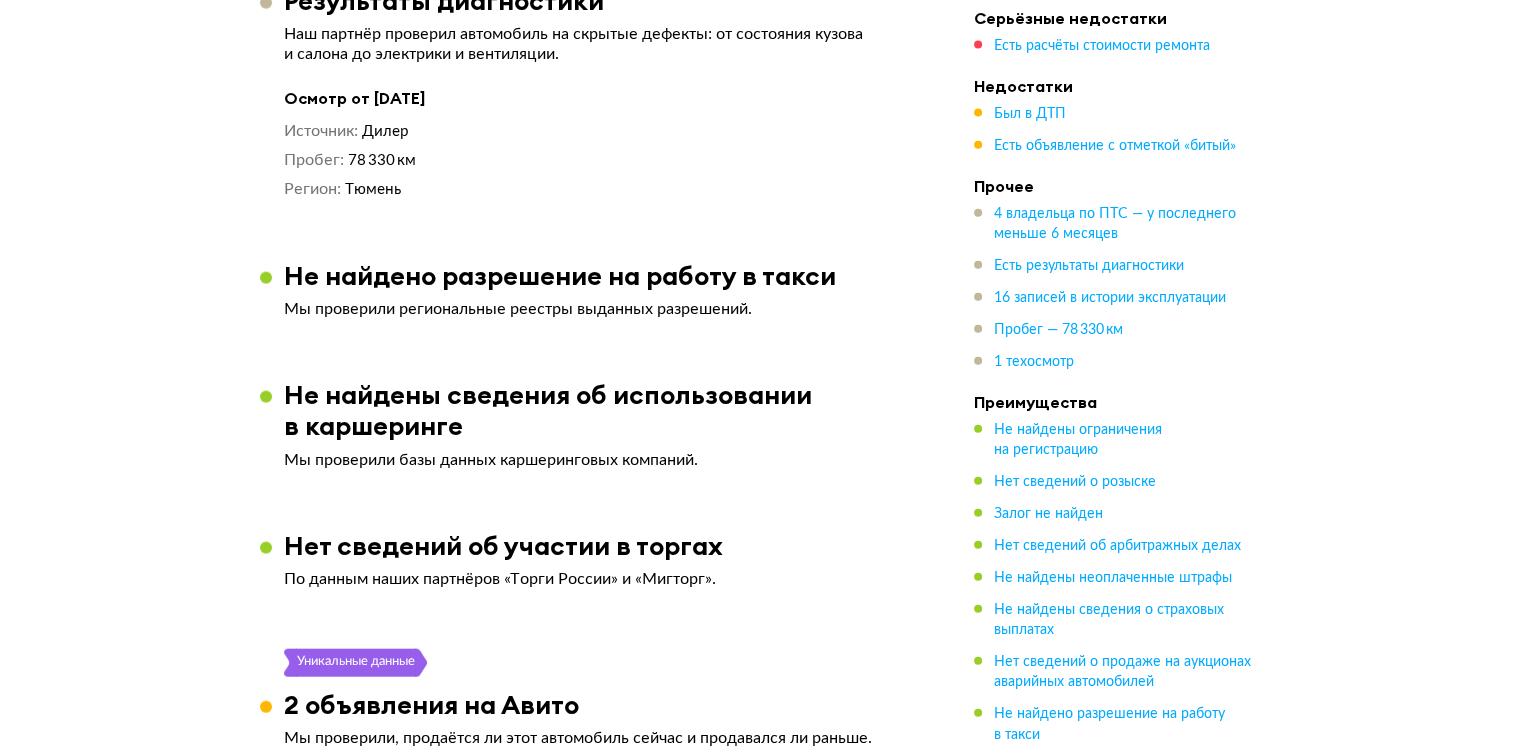 scroll, scrollTop: 5200, scrollLeft: 0, axis: vertical 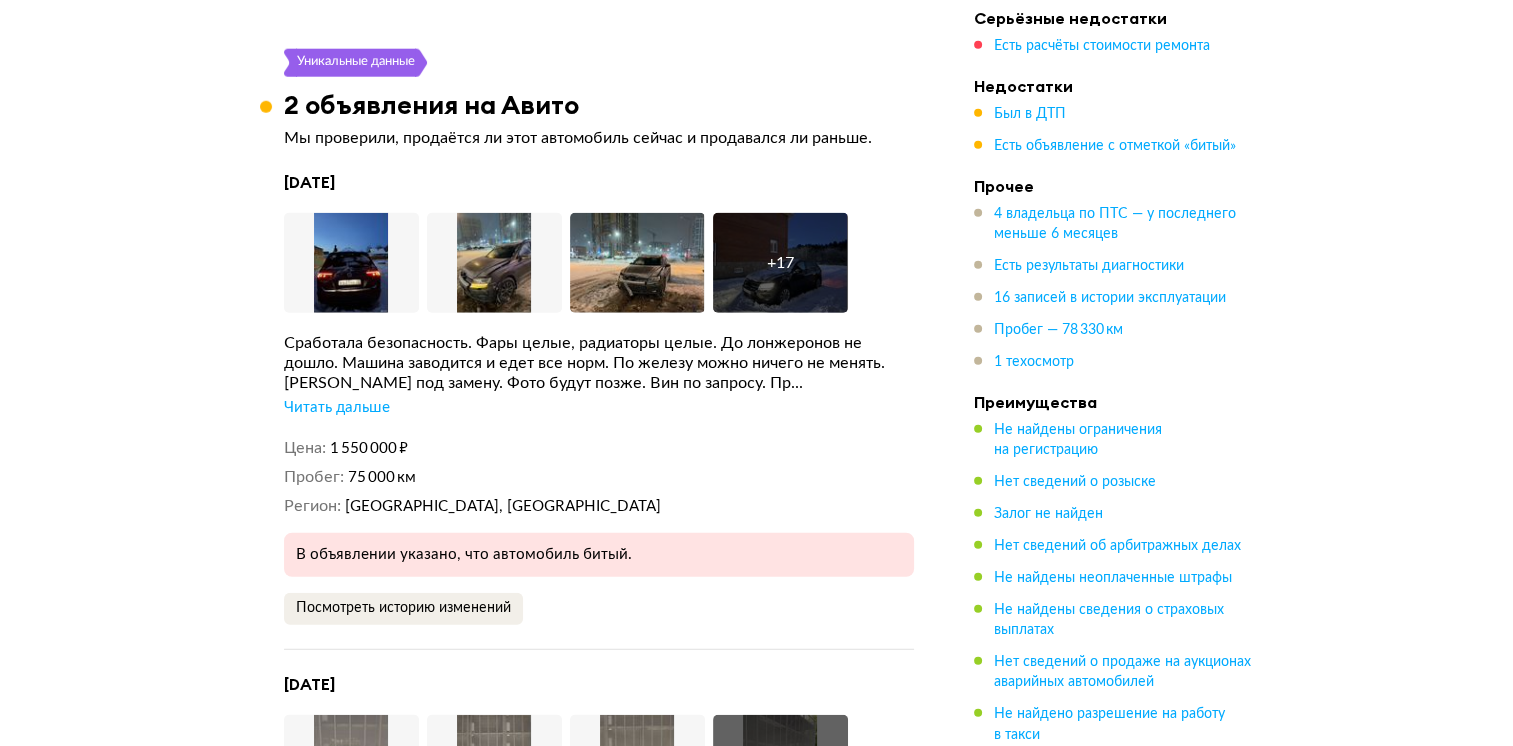 click on "Читать дальше" at bounding box center [337, 408] 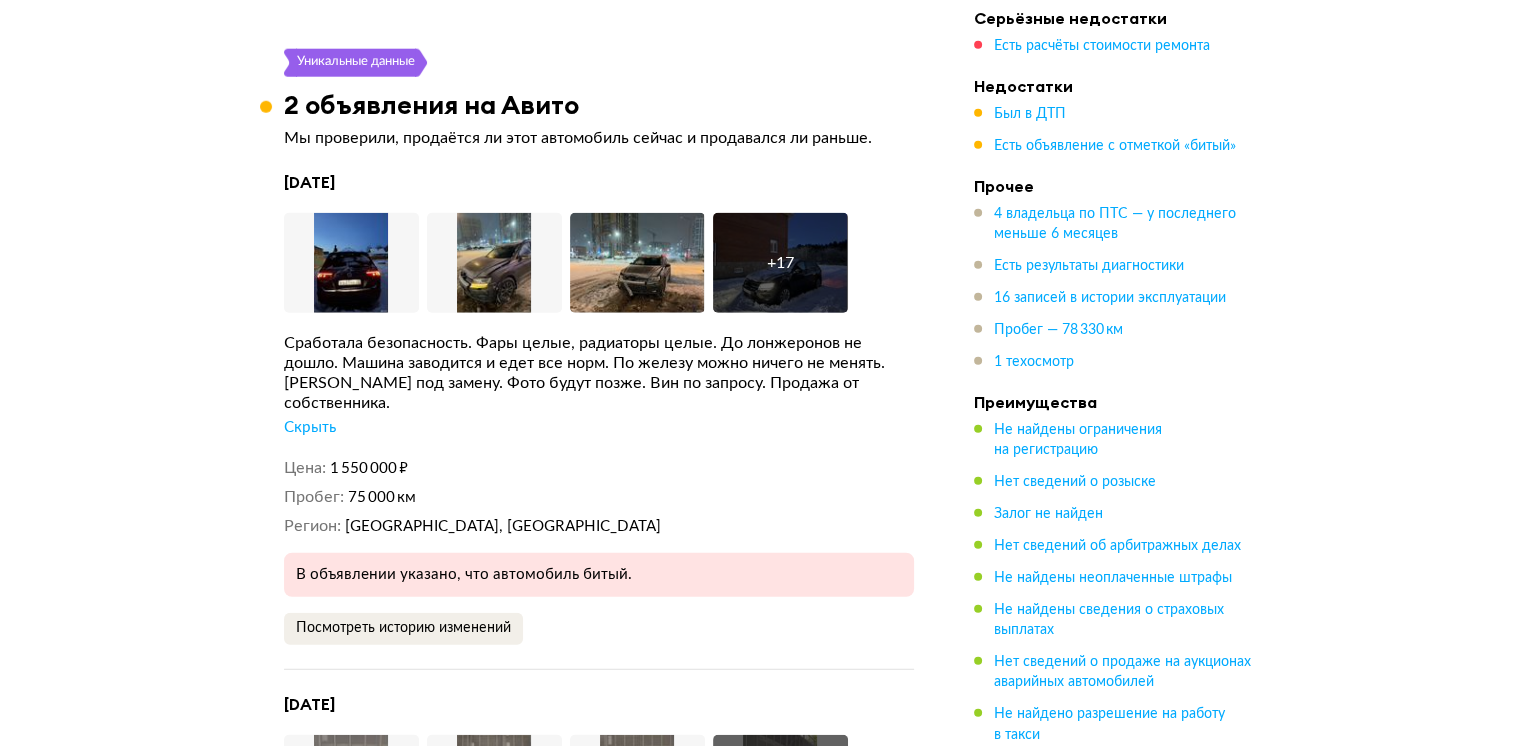 click on "+ 17" at bounding box center (780, 263) 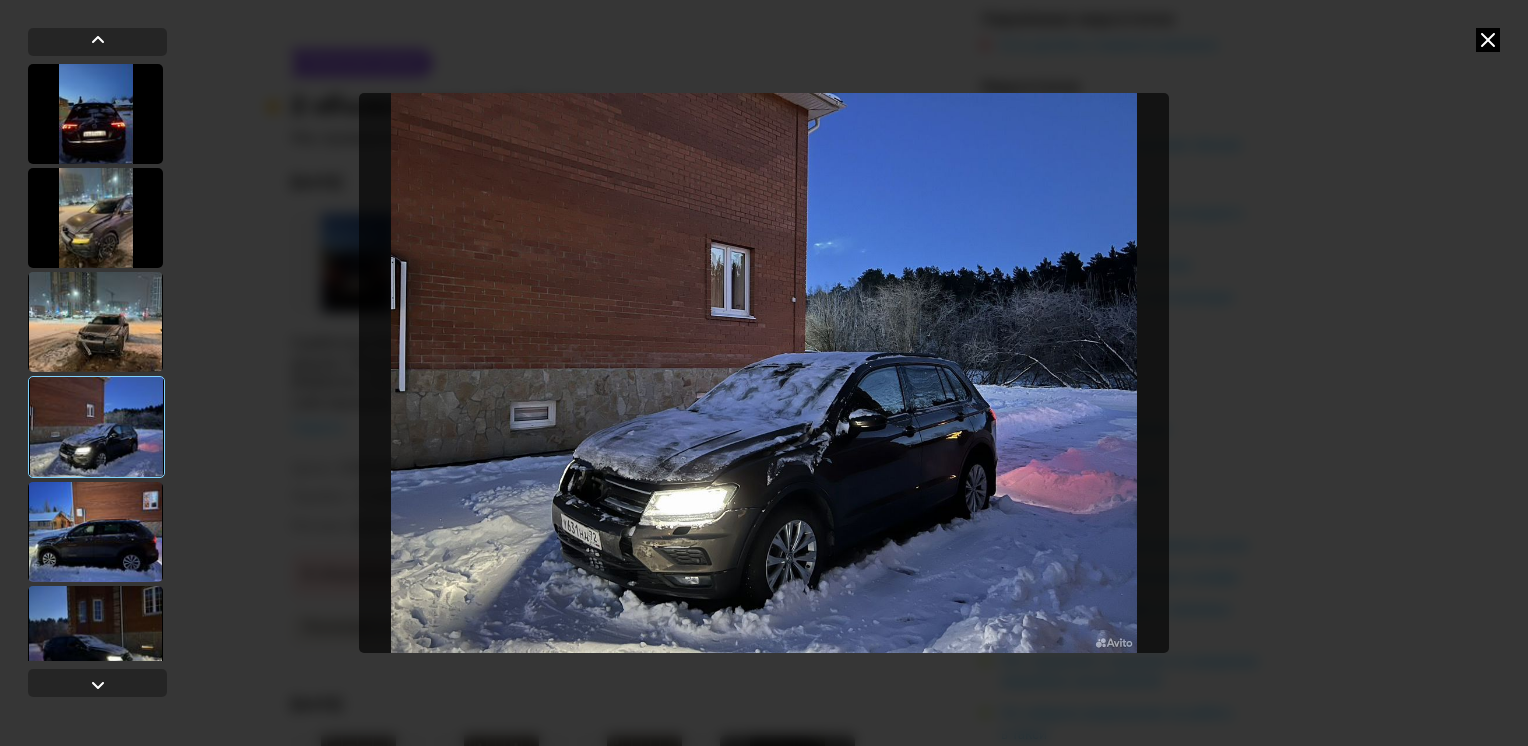 click at bounding box center (1488, 40) 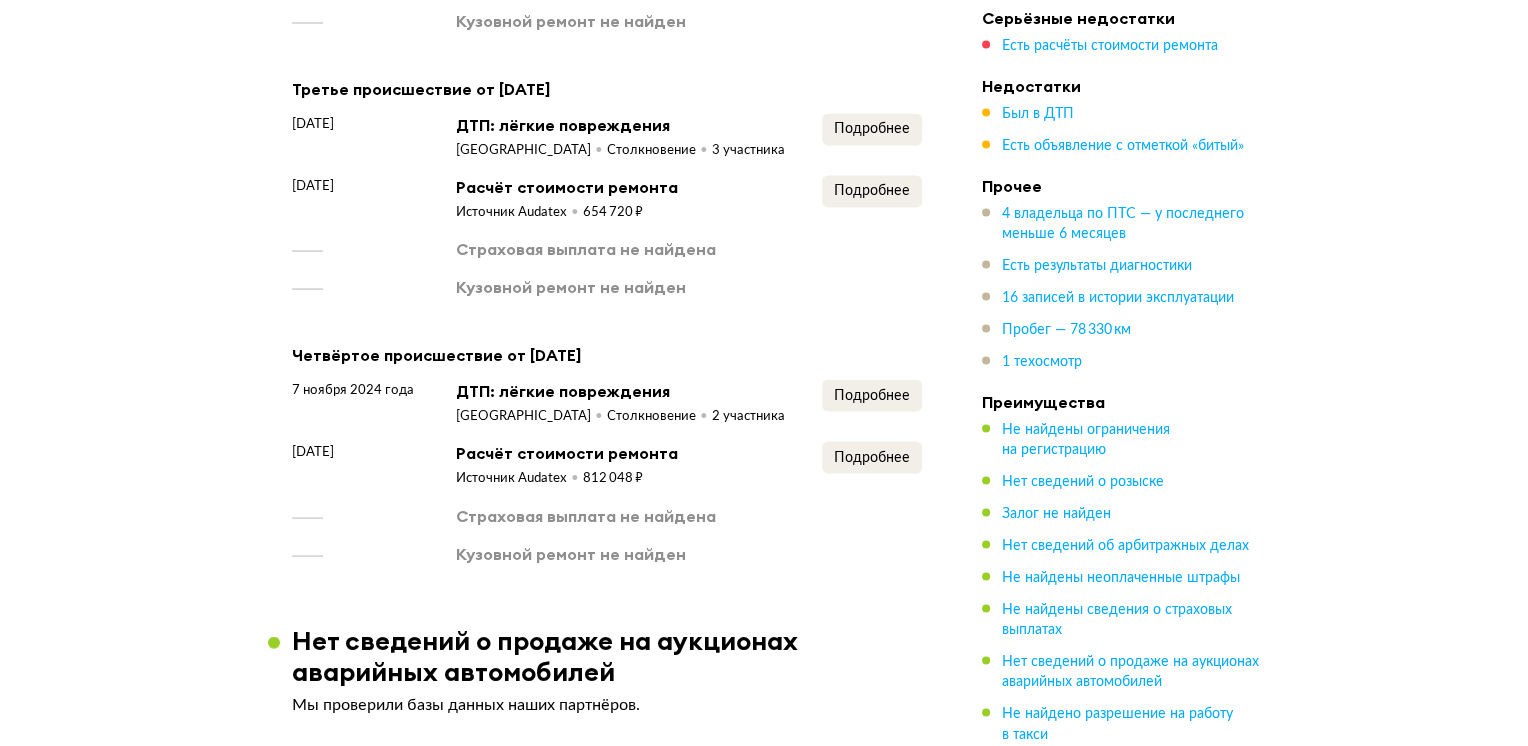 scroll, scrollTop: 3700, scrollLeft: 0, axis: vertical 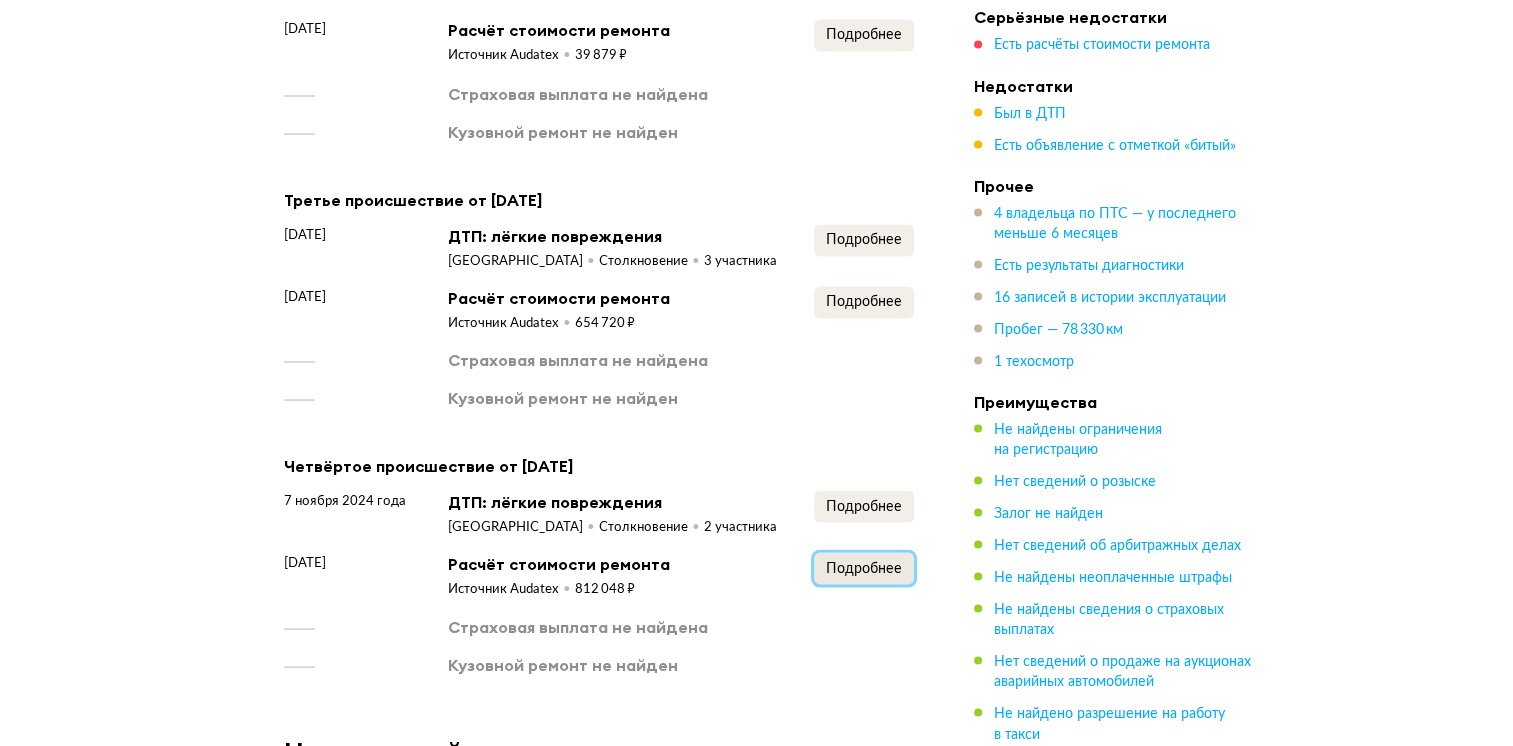 click on "Подробнее" at bounding box center [864, 568] 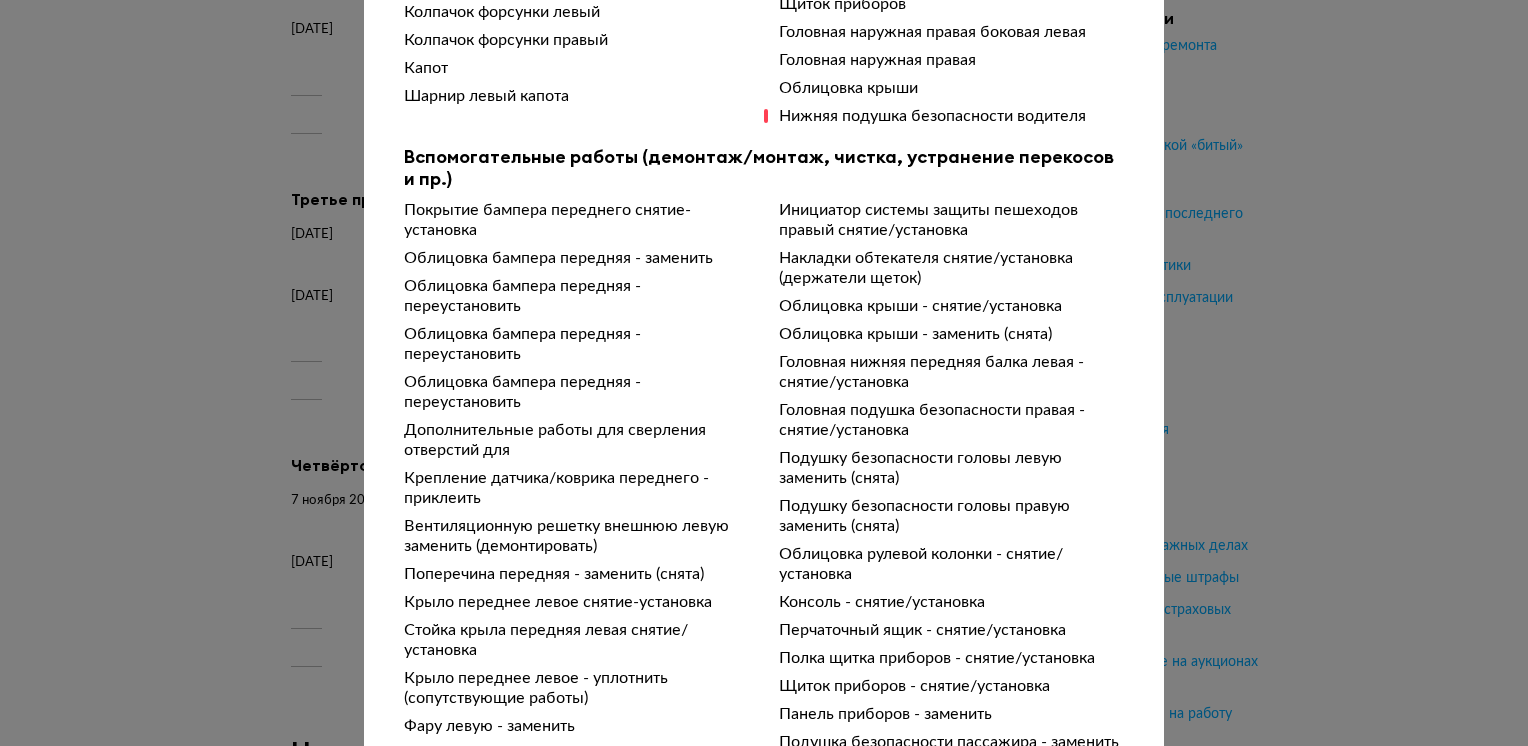 scroll, scrollTop: 830, scrollLeft: 0, axis: vertical 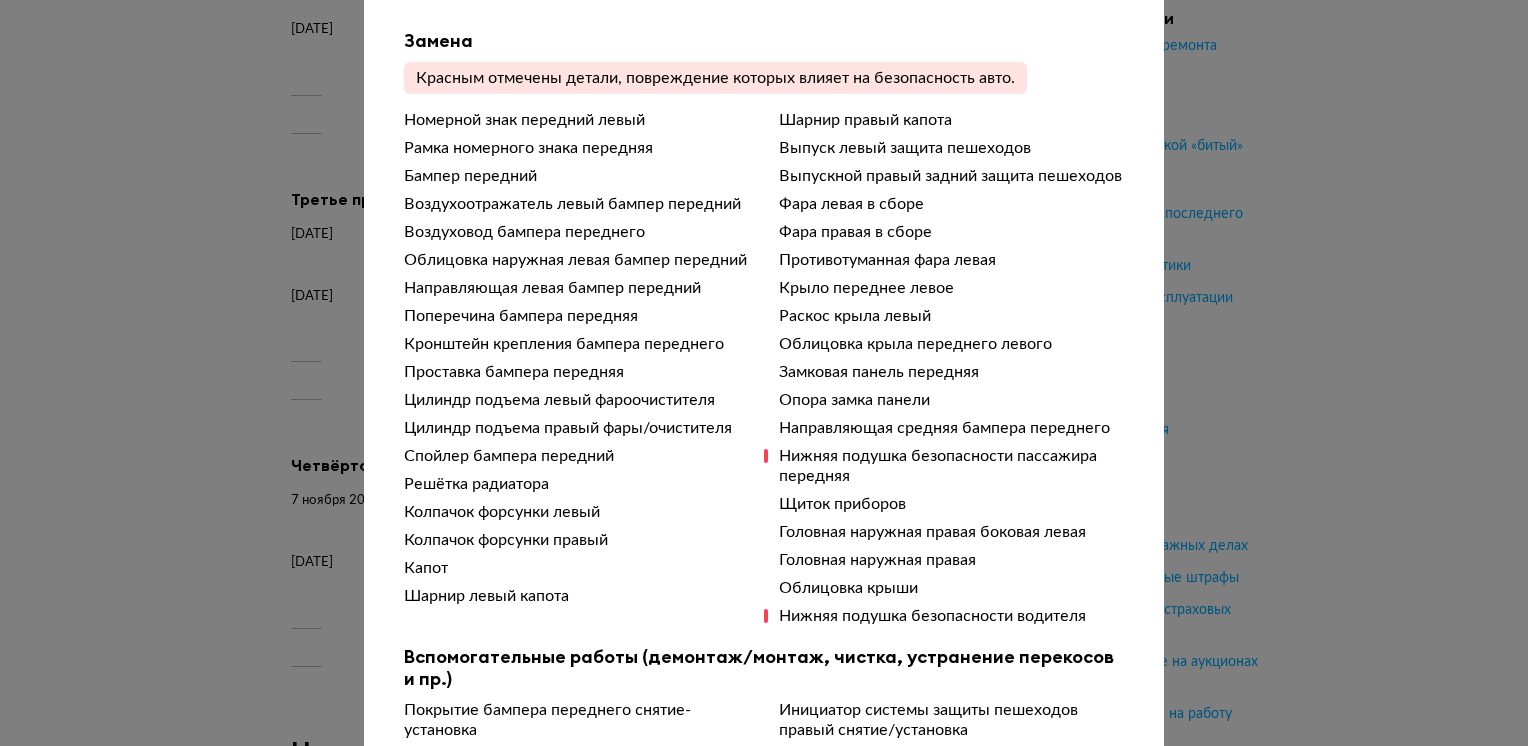 click on "Подробности расчёта Чтобы вам было проще разобраться в данных от СТО, мы обработали их через нейросеть. Посмотреть оригинал Детализация стоимости Стоимость окраски 20 000 – 30 000 ₽ Стоимость механических работ 20 000 – 30 000 ₽ Стоимость запасных частей 750 000 – 1 000 000 ₽ Общая стоимость 750 000 – 1 000 000 ₽ Ремонт Крыло переднее правое отремонтировать Окраска ремонтная (площадь повреждения детали <20-50%) Крыло переднее правое ремонт окраска <50% Окраска поверхности Шарнир левый капота окрасить Шарнир правый капота окрасить Раскос крыла левый окрасить" at bounding box center [764, 373] 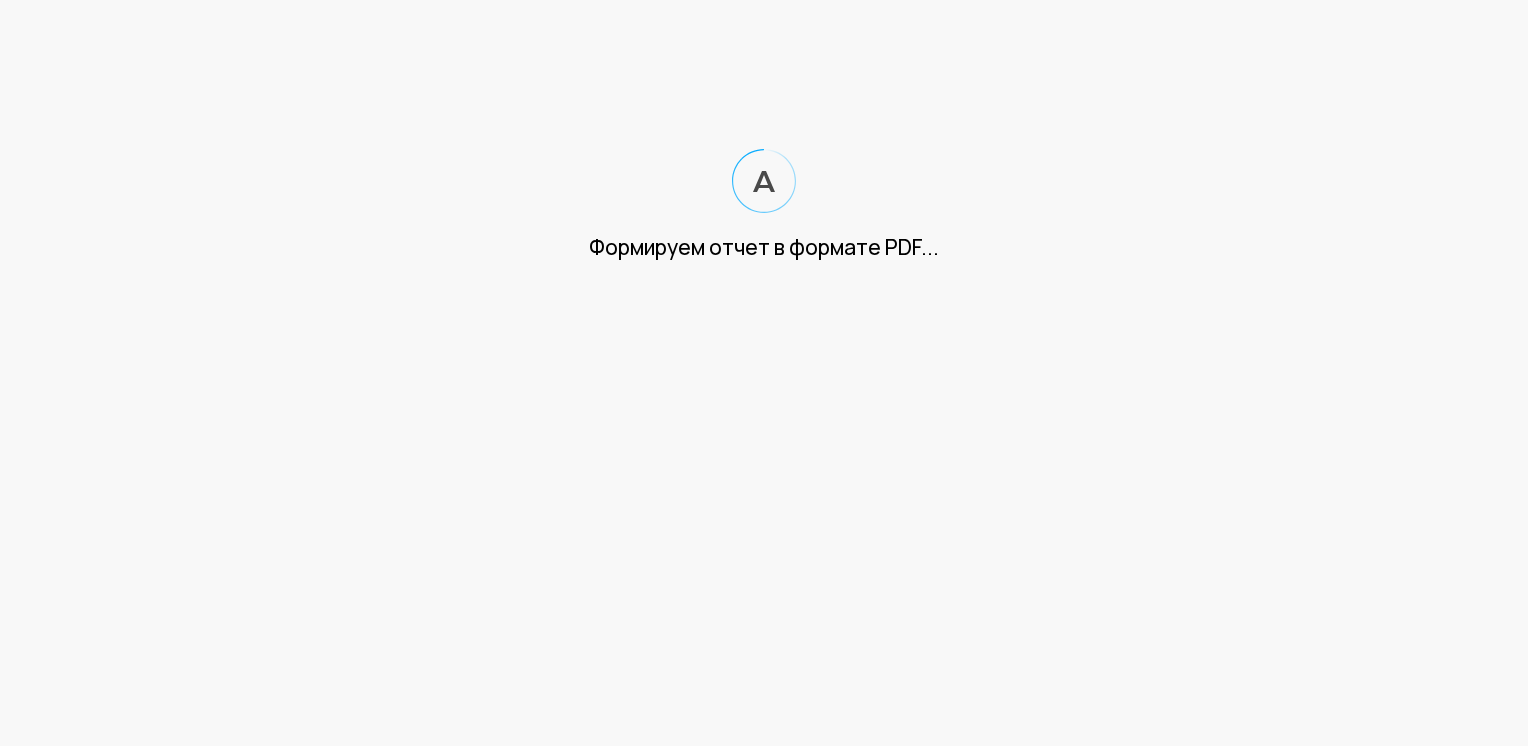 scroll, scrollTop: 0, scrollLeft: 0, axis: both 